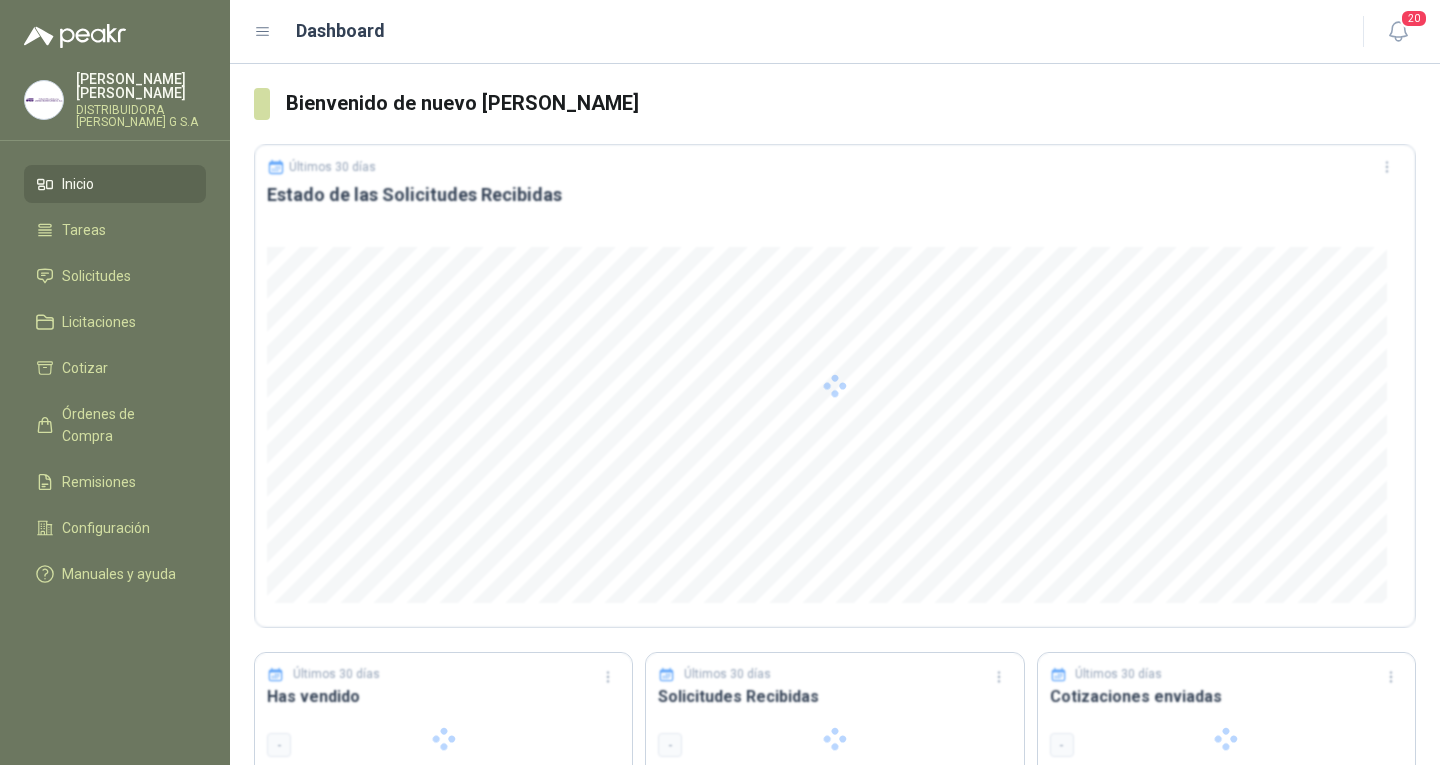 scroll, scrollTop: 0, scrollLeft: 0, axis: both 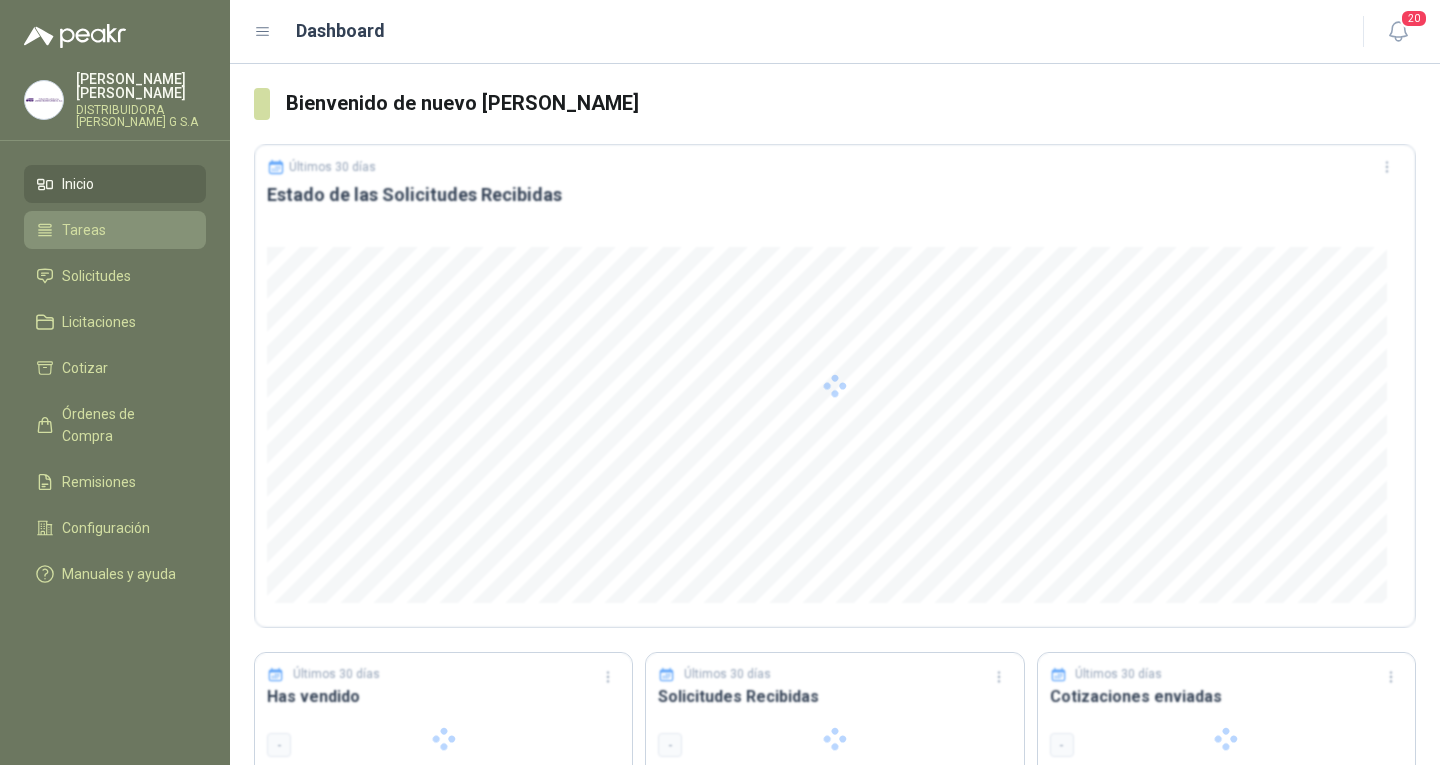 click on "Tareas" at bounding box center [115, 230] 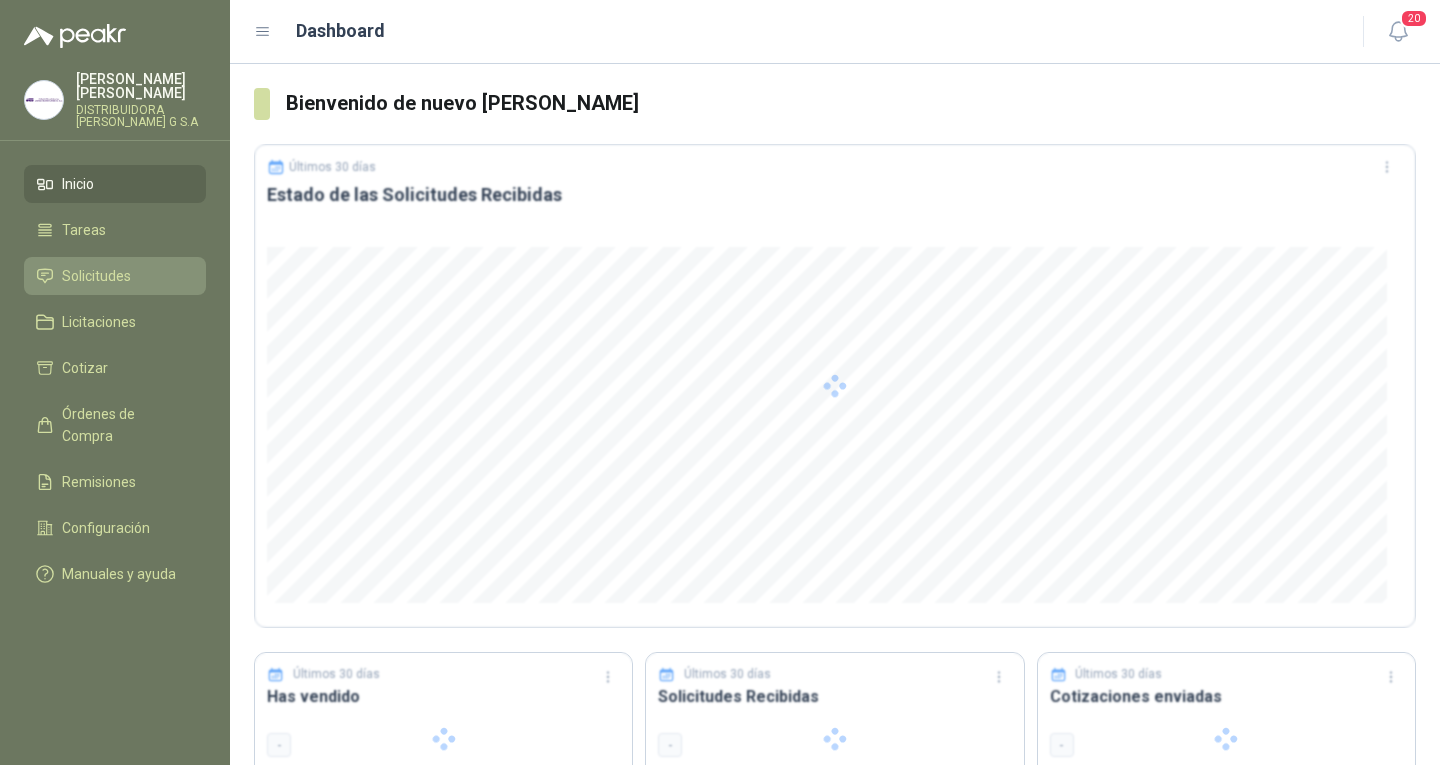 click on "Solicitudes" at bounding box center [115, 276] 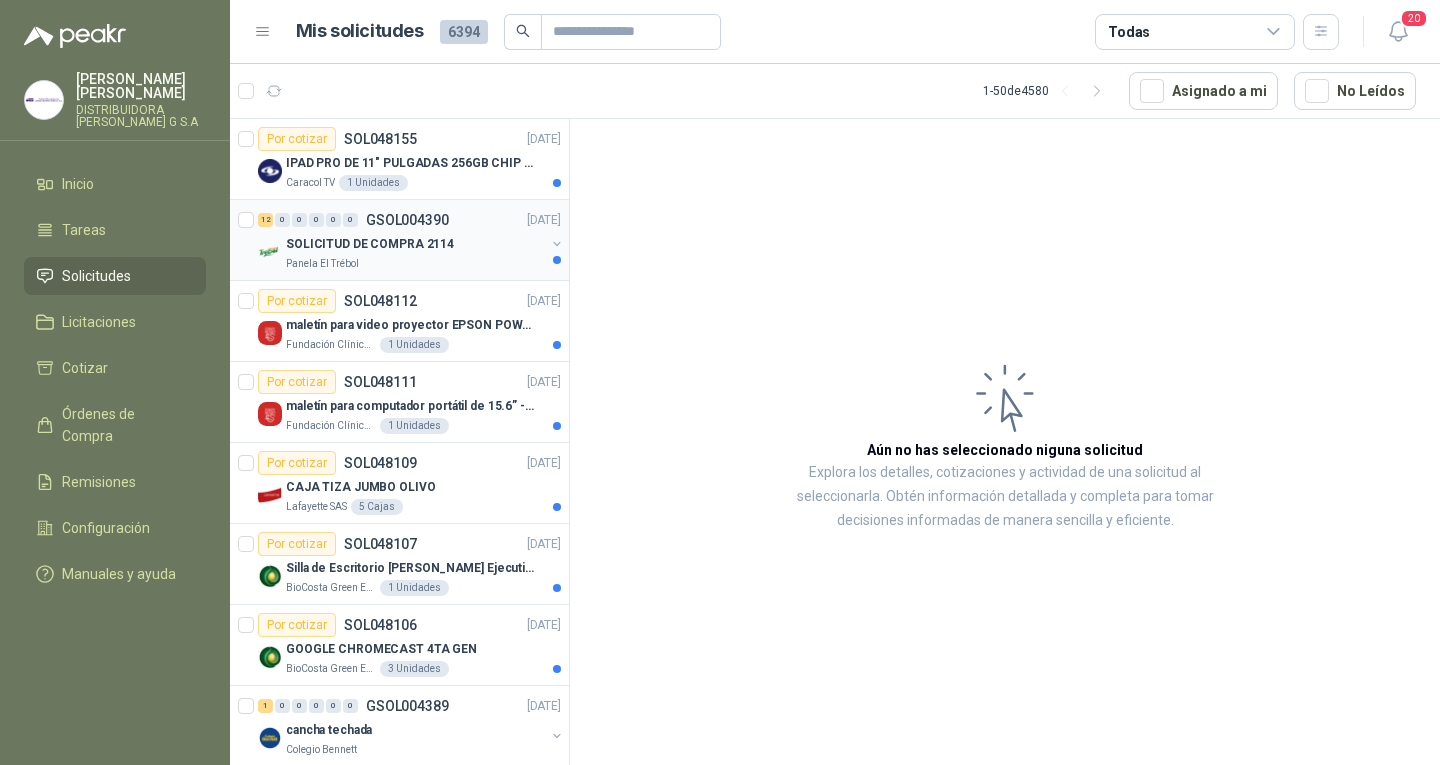 click on "SOLICITUD DE COMPRA 2114" at bounding box center [415, 244] 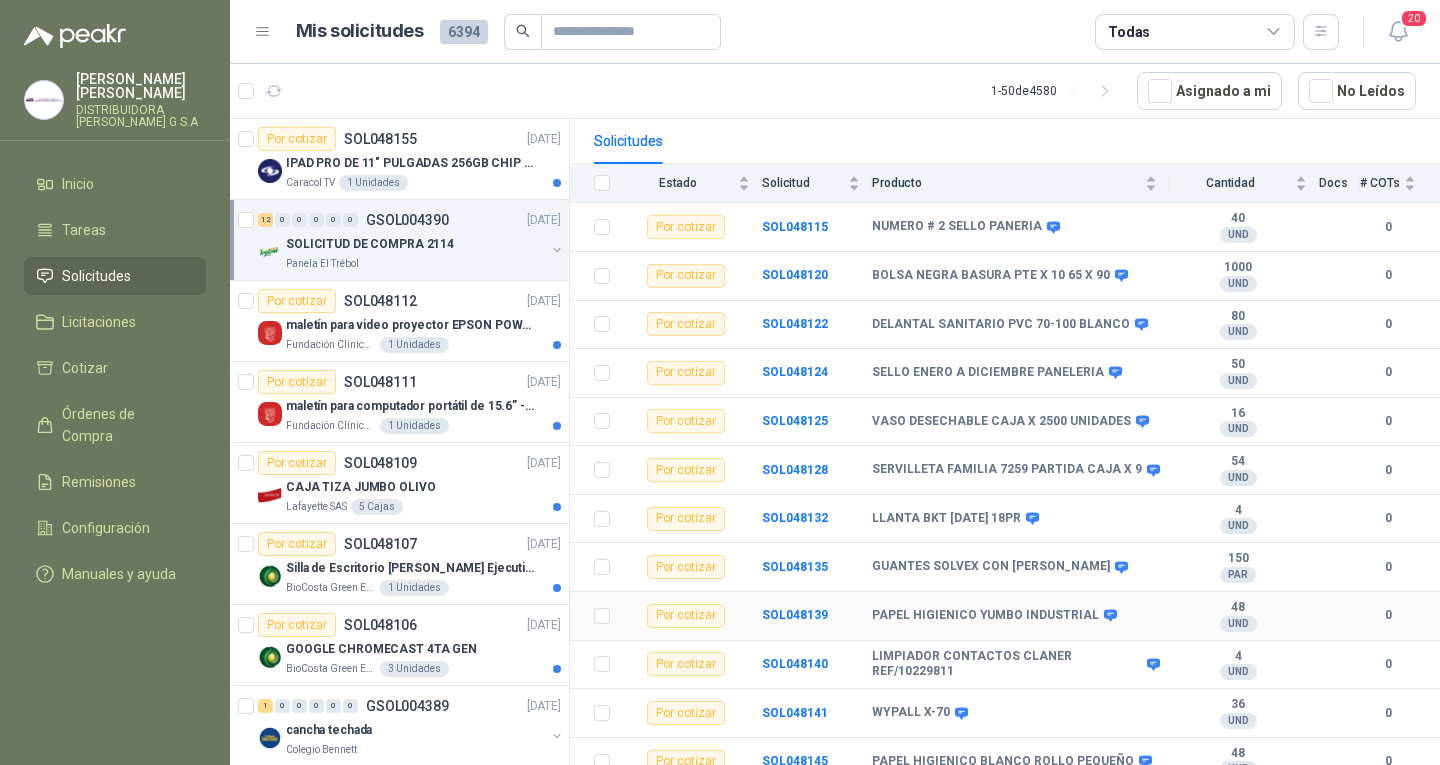 scroll, scrollTop: 0, scrollLeft: 0, axis: both 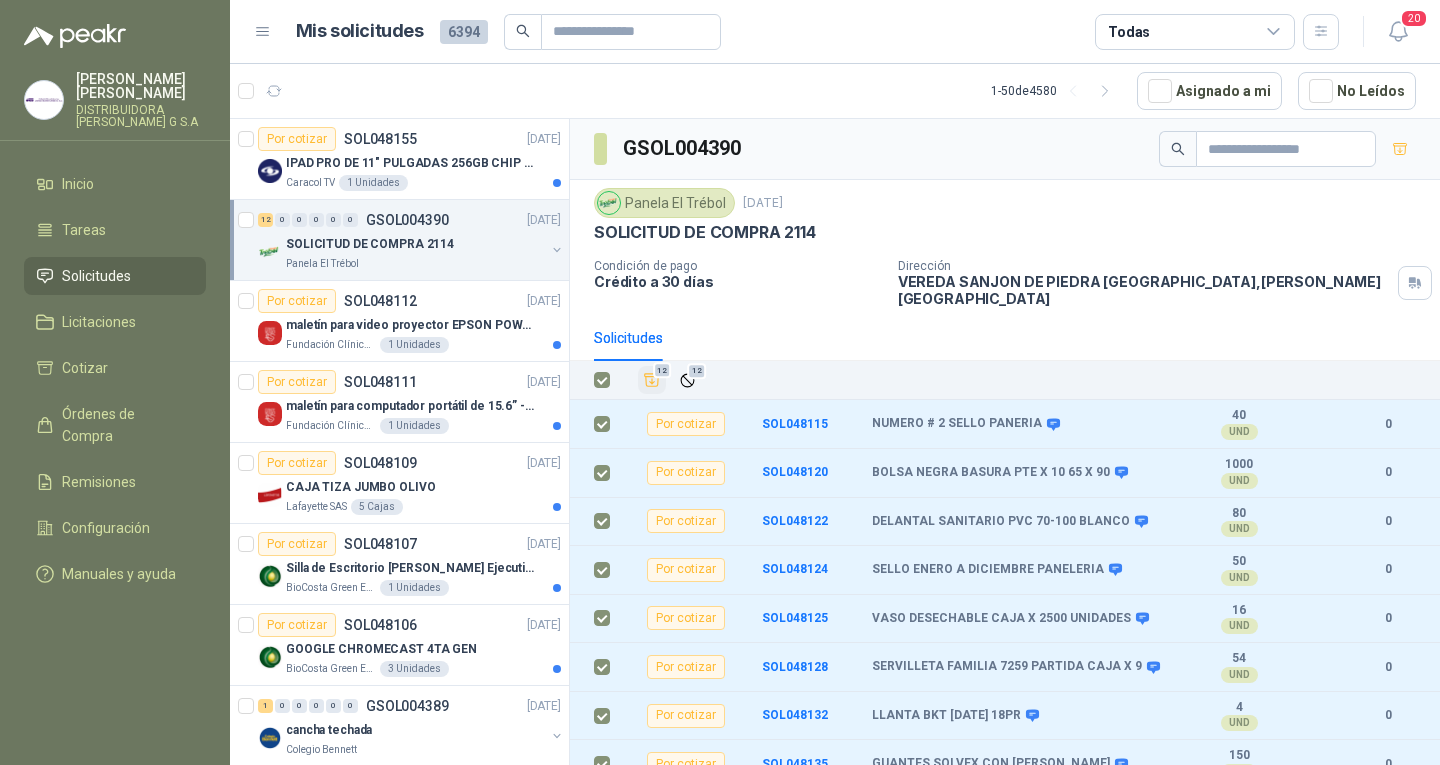 click on "12" at bounding box center [652, 380] 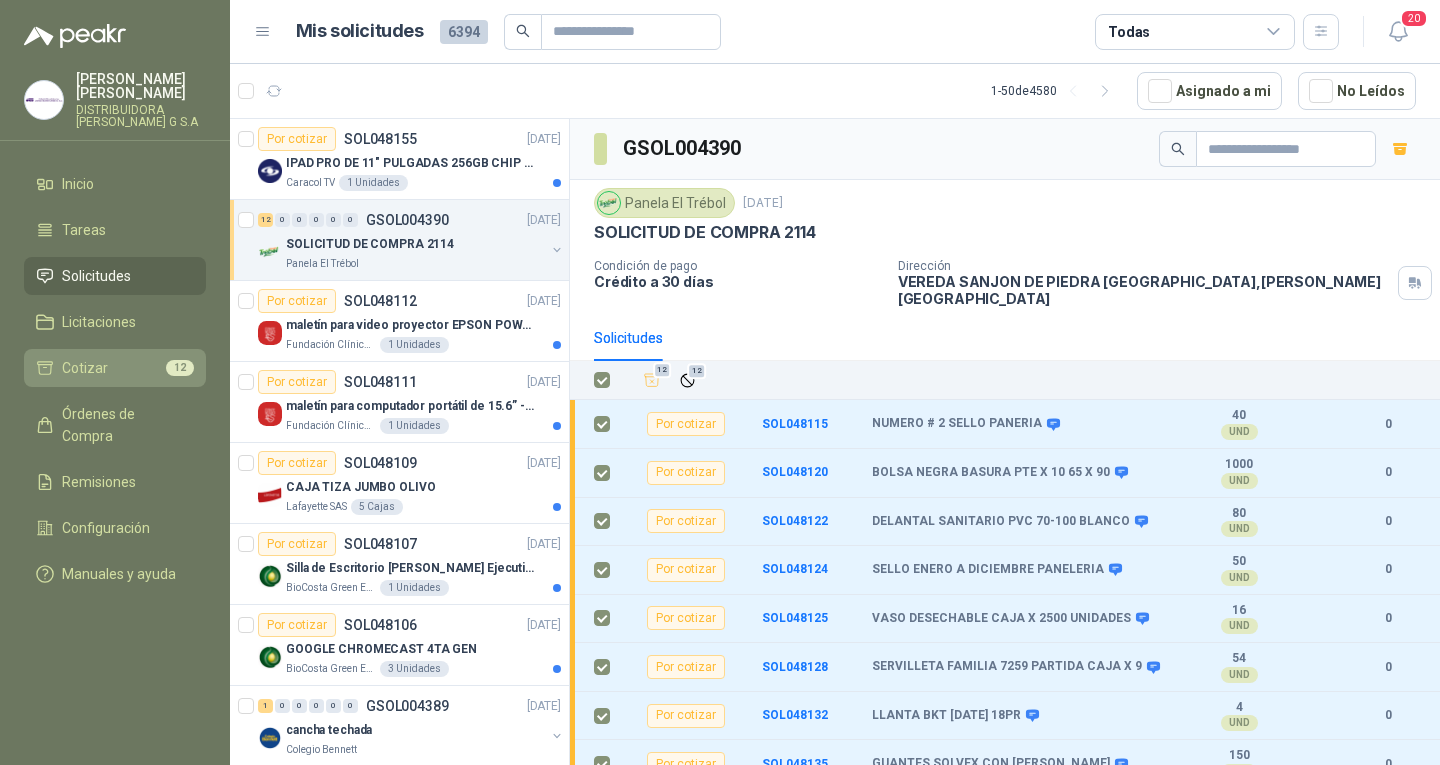 click on "Cotizar 12" at bounding box center (115, 368) 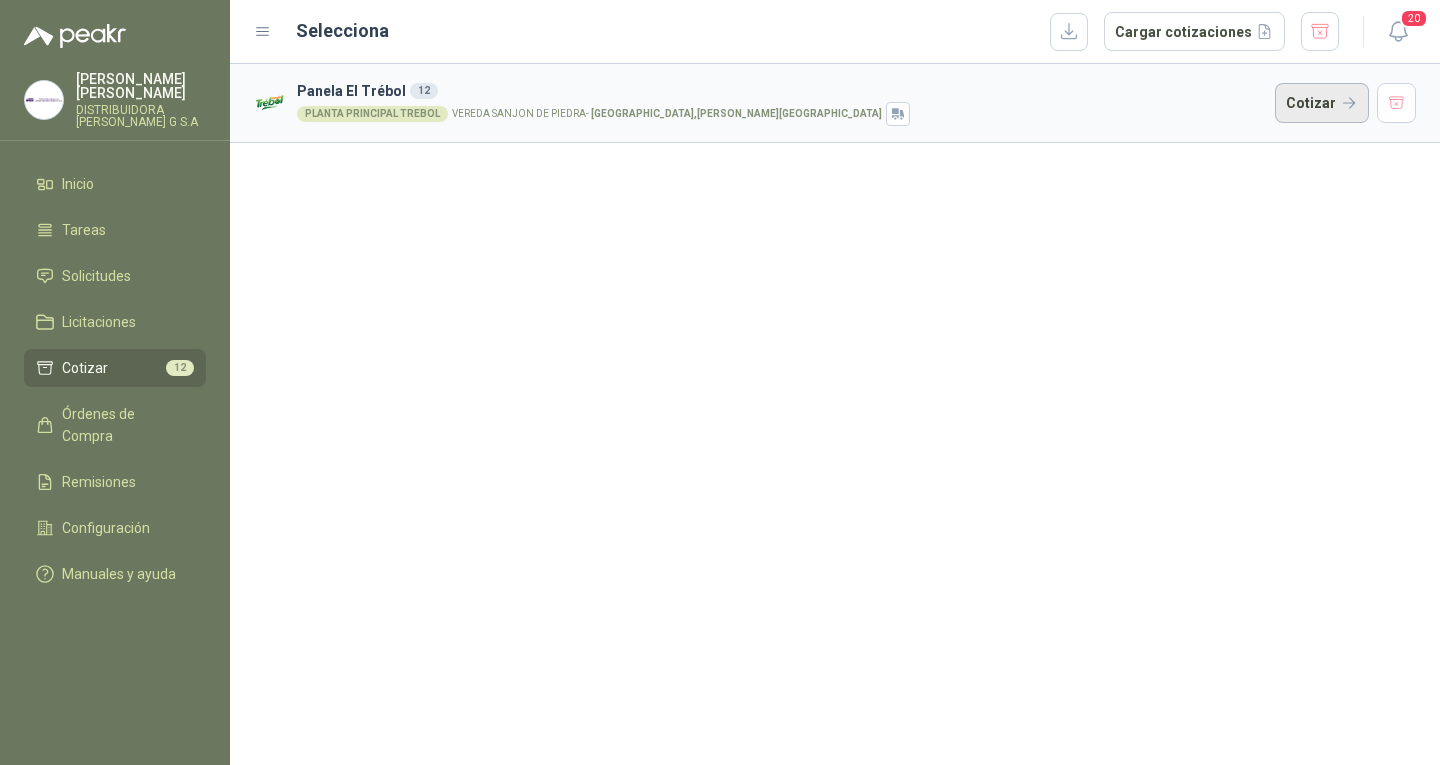 click on "Cotizar" at bounding box center (1322, 103) 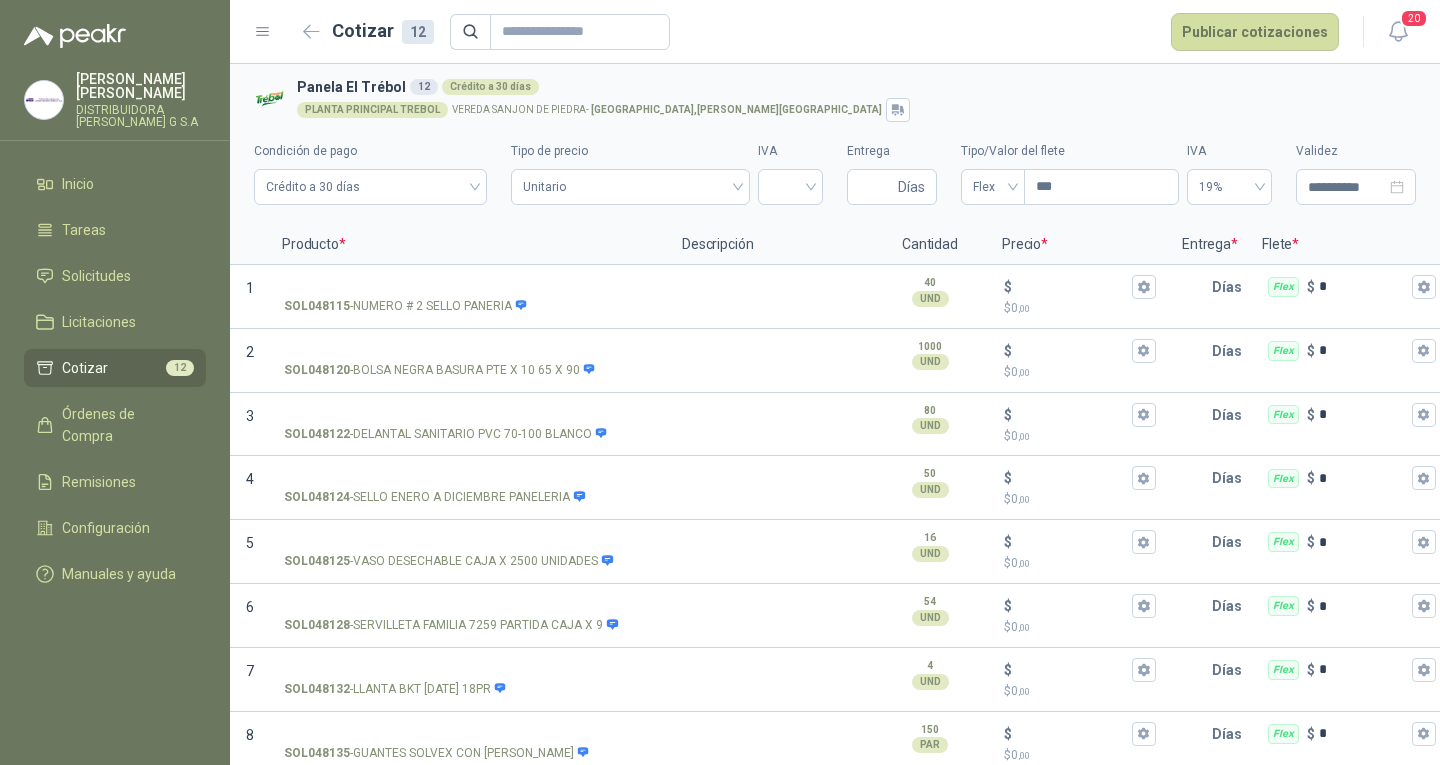 type 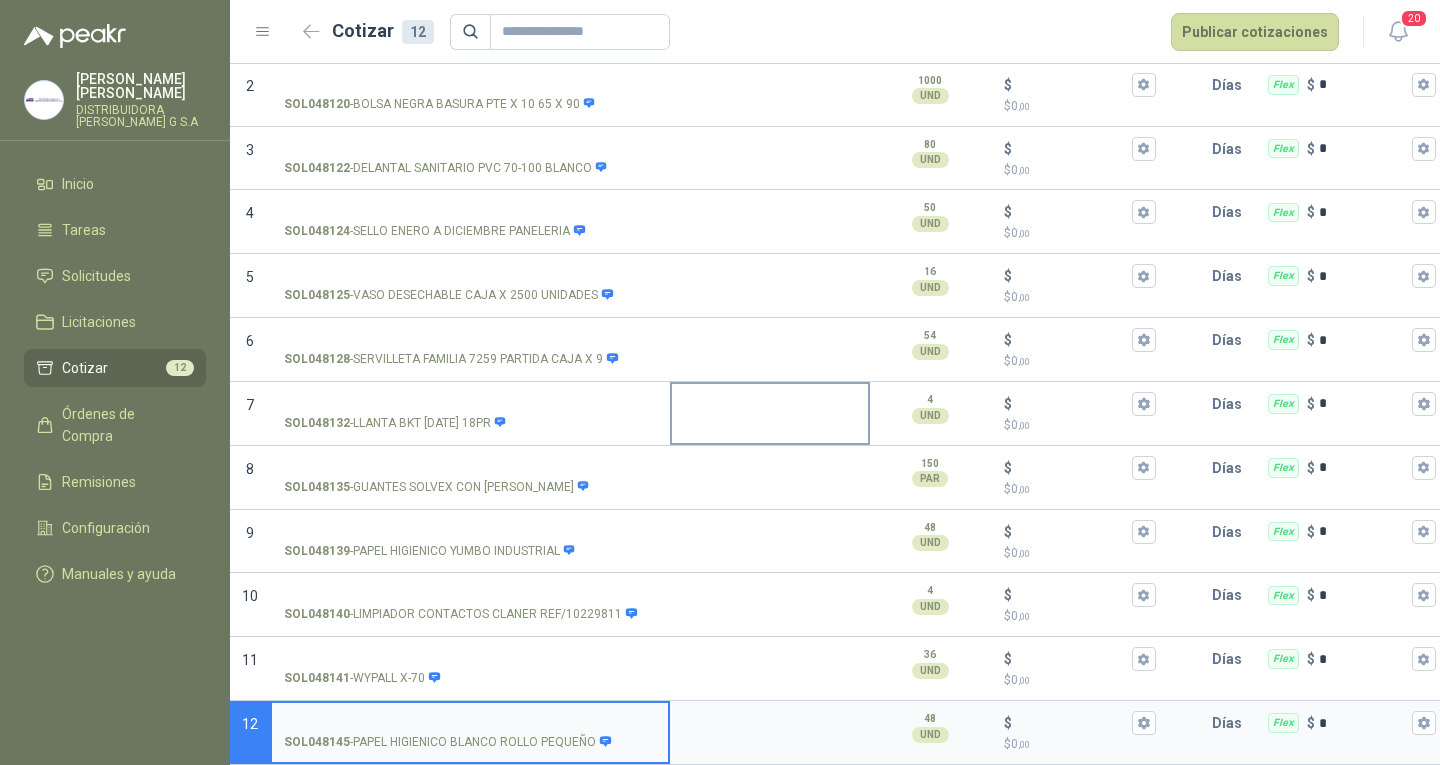 scroll, scrollTop: 282, scrollLeft: 0, axis: vertical 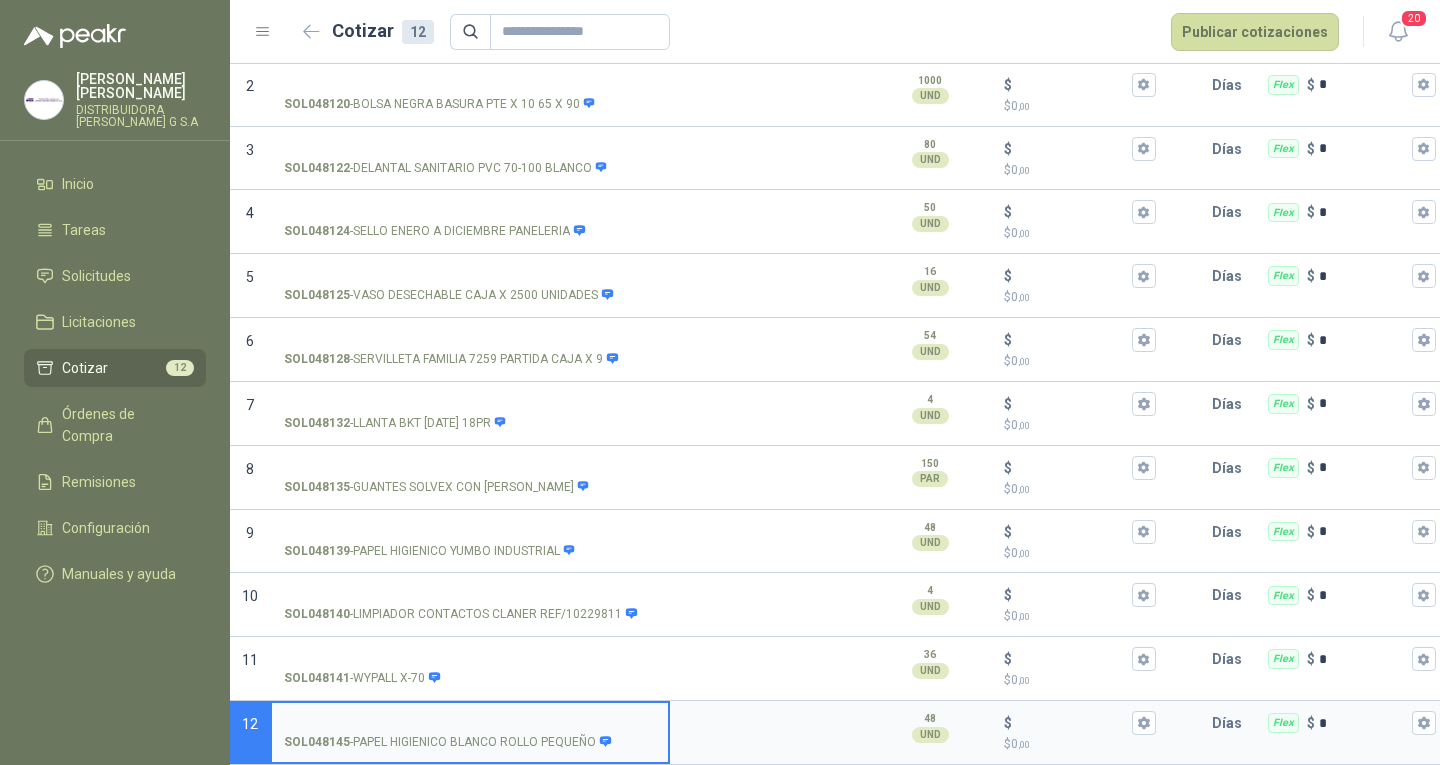 click on "SOL048145  -  PAPEL HIGIENICO [PERSON_NAME] [PERSON_NAME]" at bounding box center [448, 742] 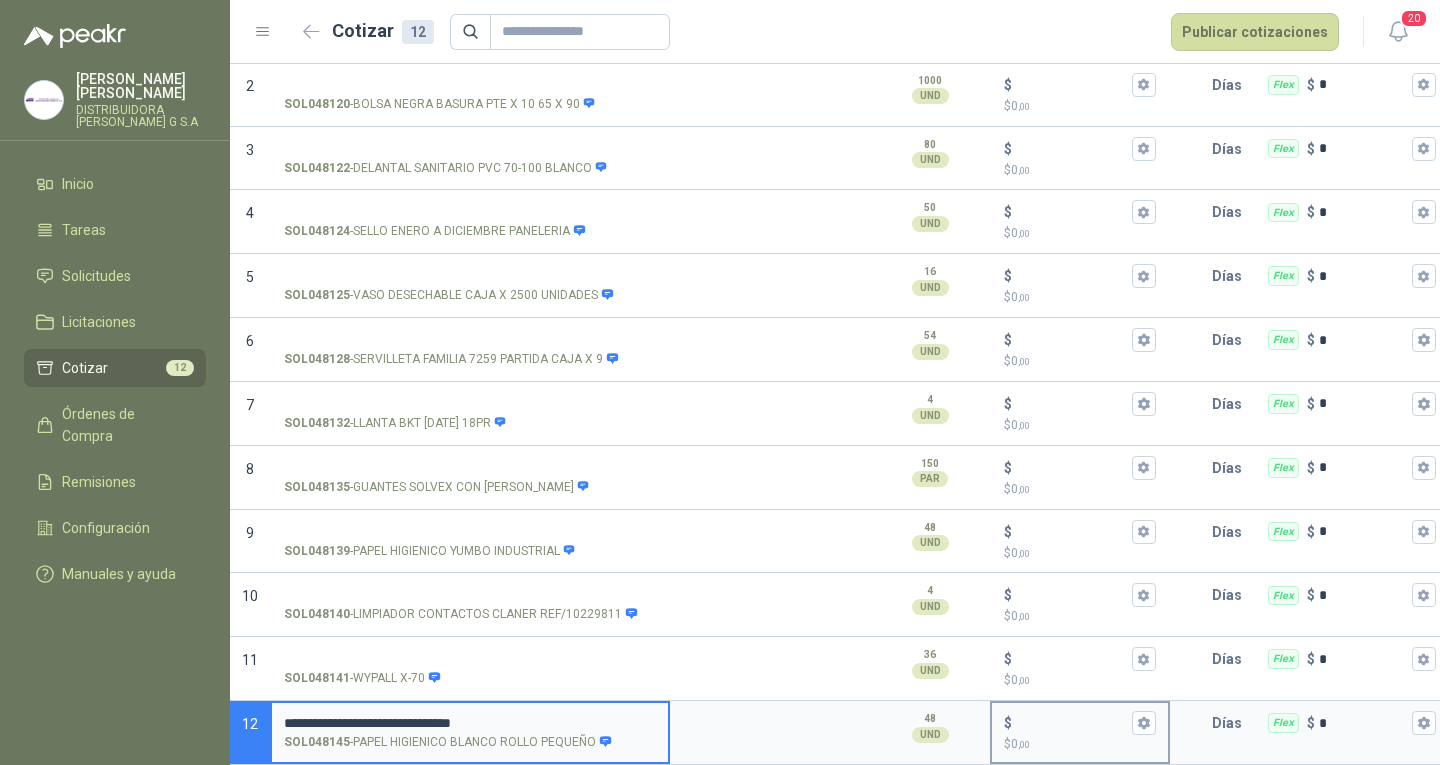 type on "**********" 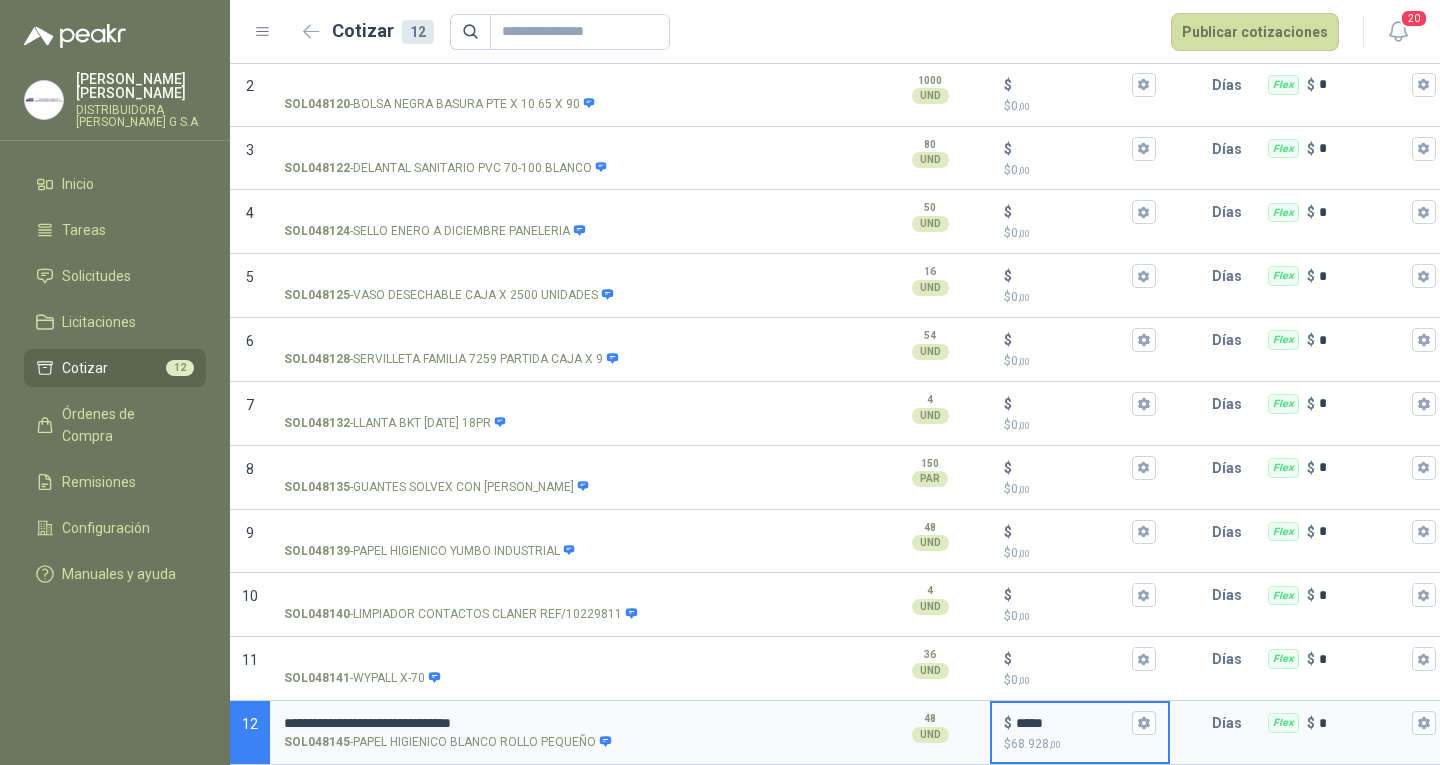 type on "*****" 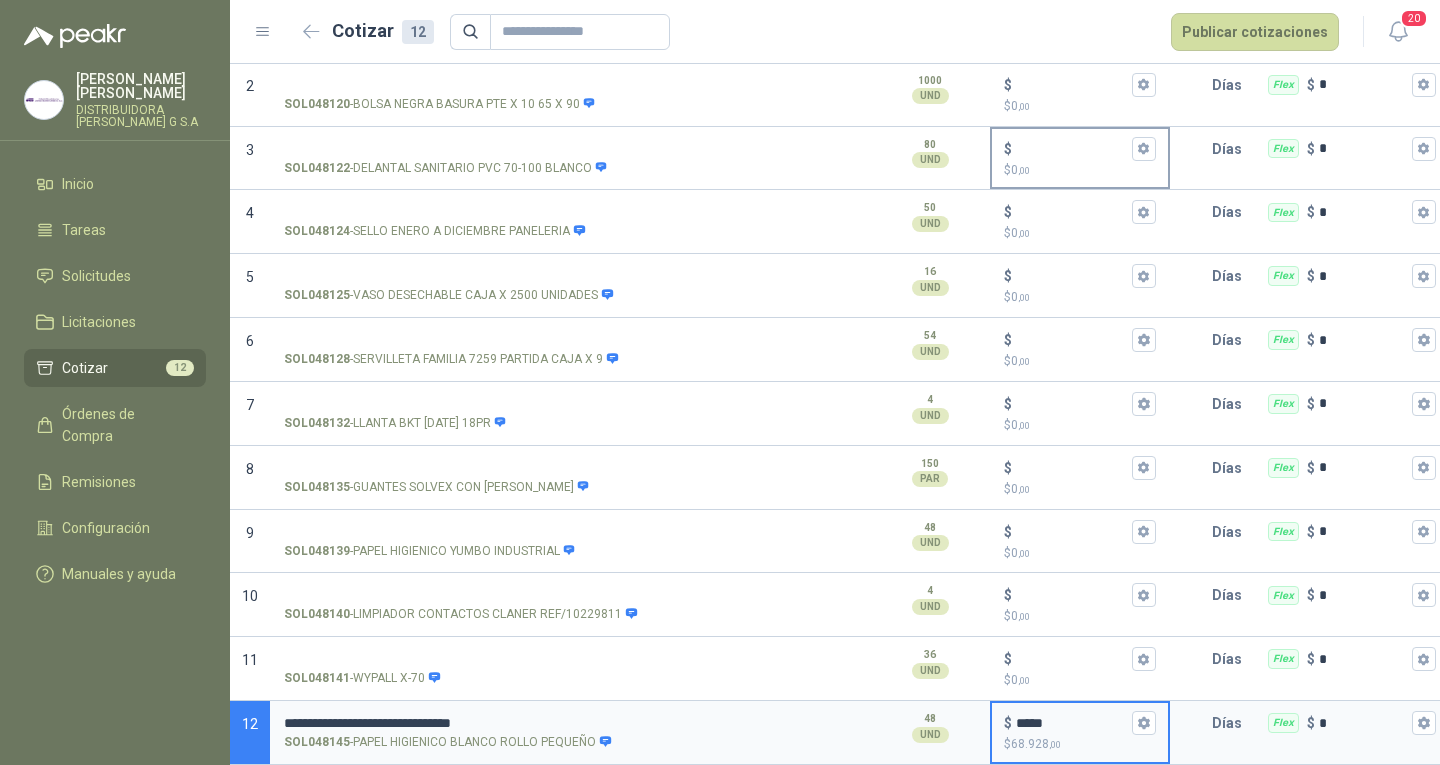 scroll, scrollTop: 0, scrollLeft: 0, axis: both 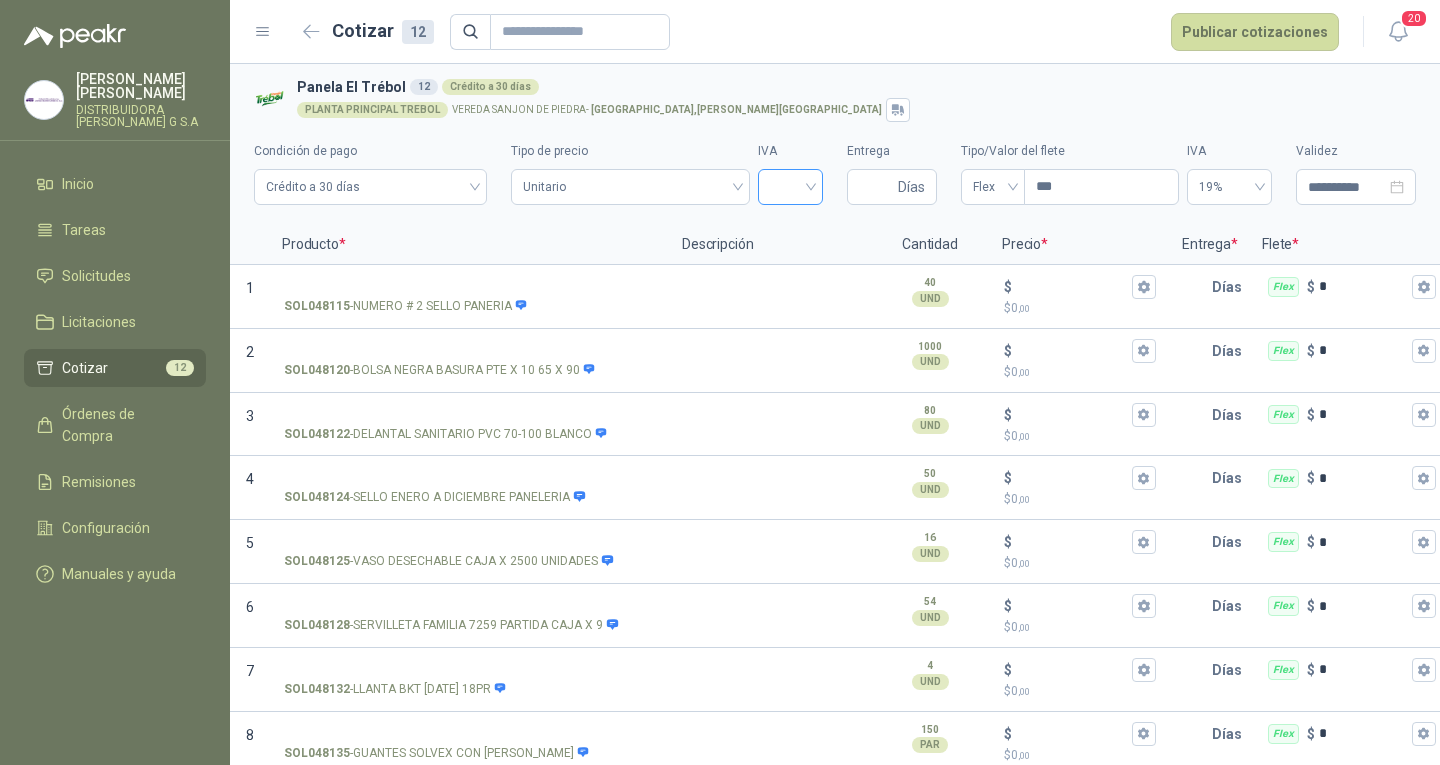 click at bounding box center (790, 185) 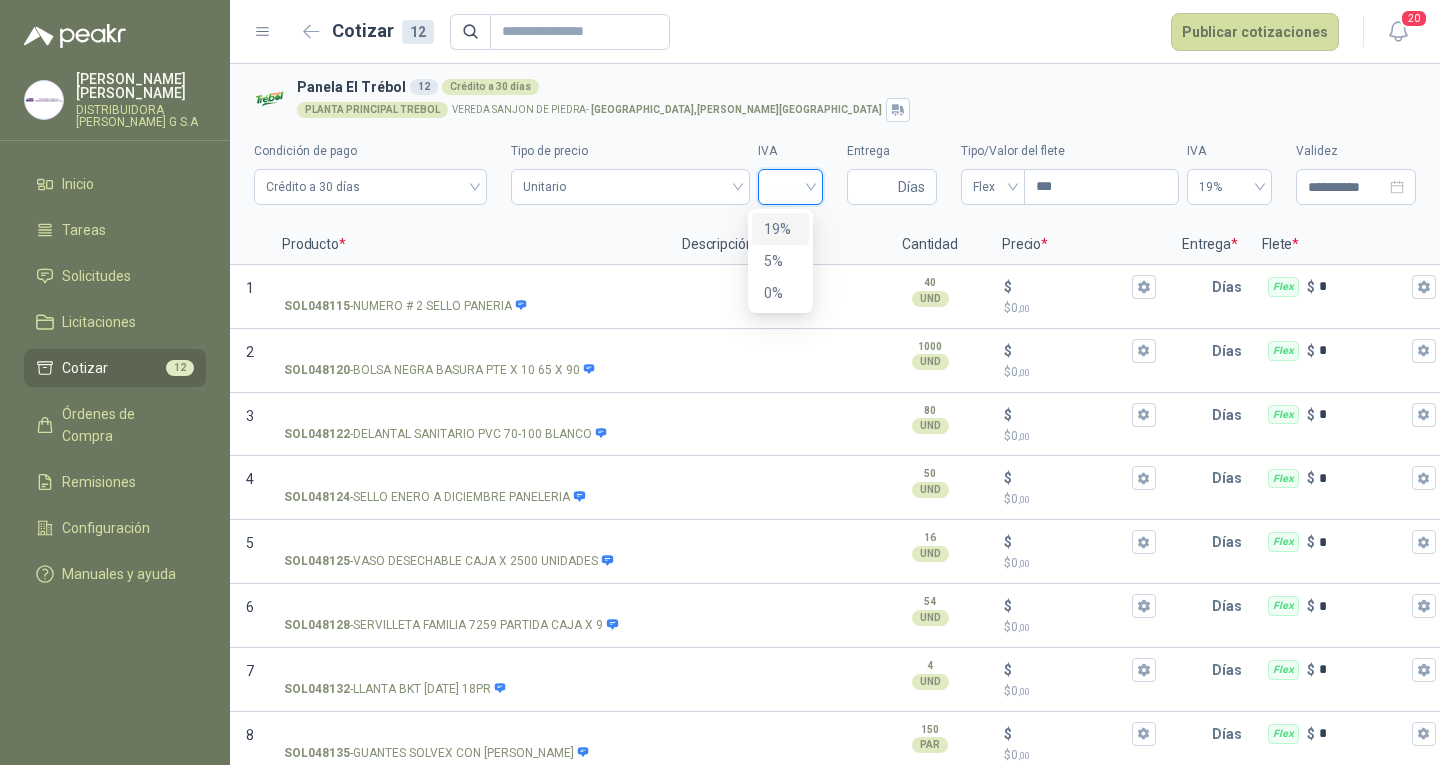 click on "19%" at bounding box center [780, 229] 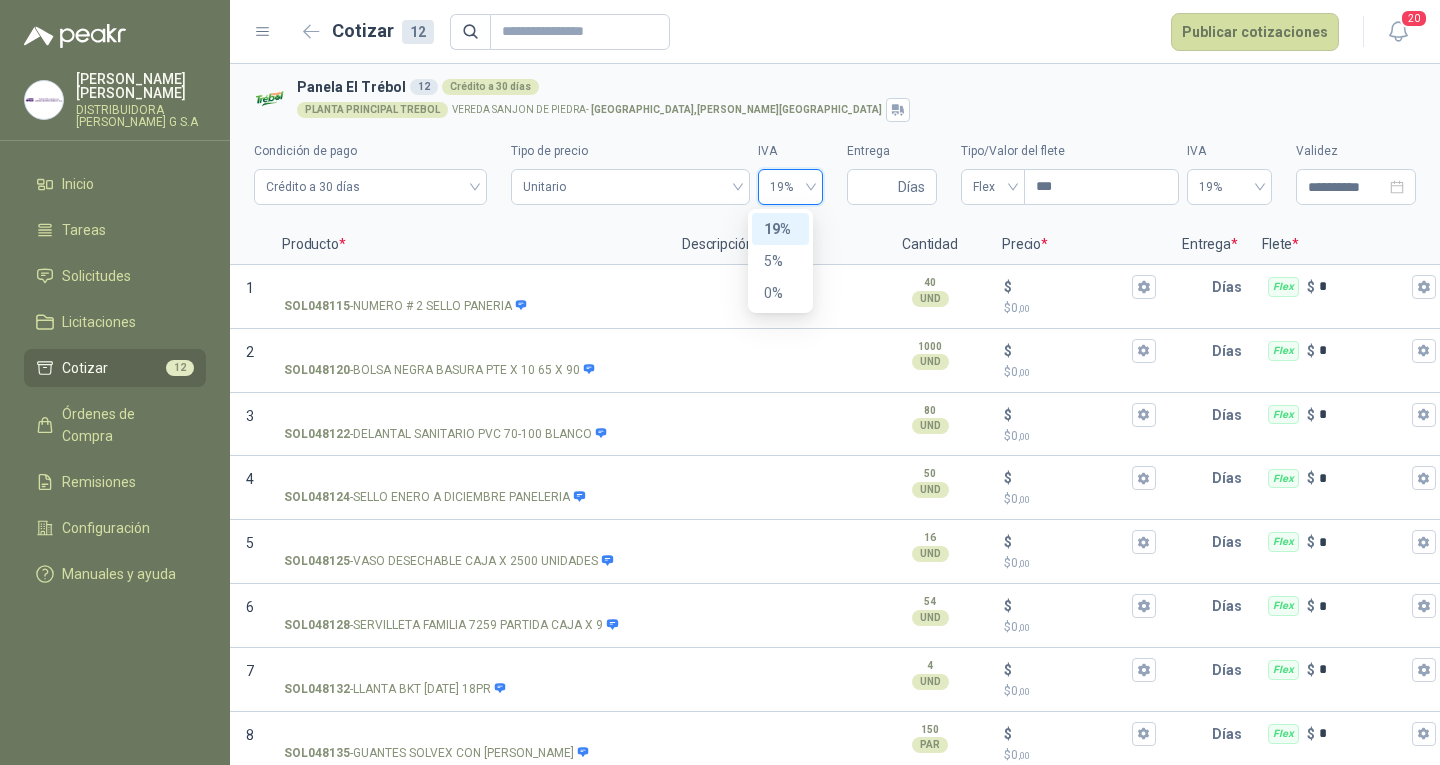 type 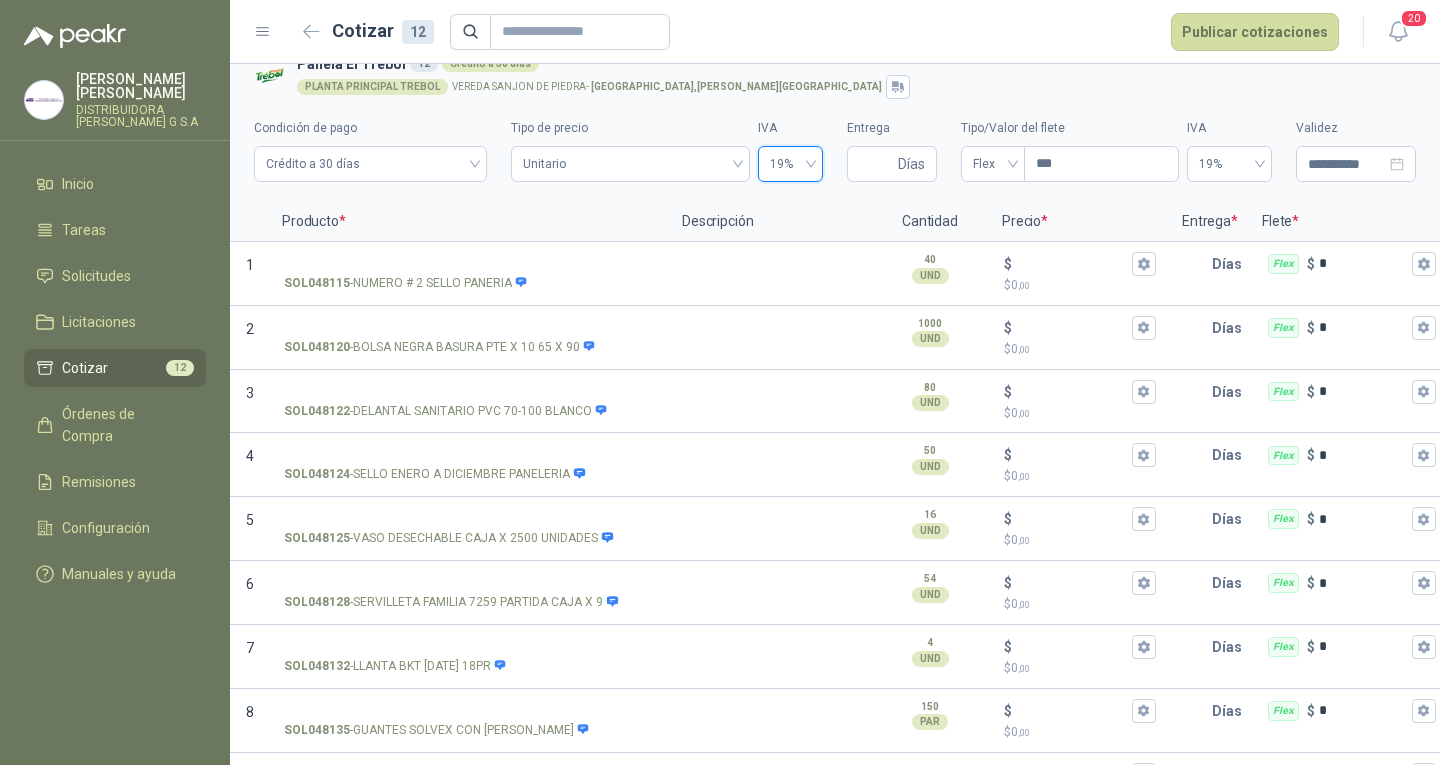 scroll, scrollTop: 0, scrollLeft: 0, axis: both 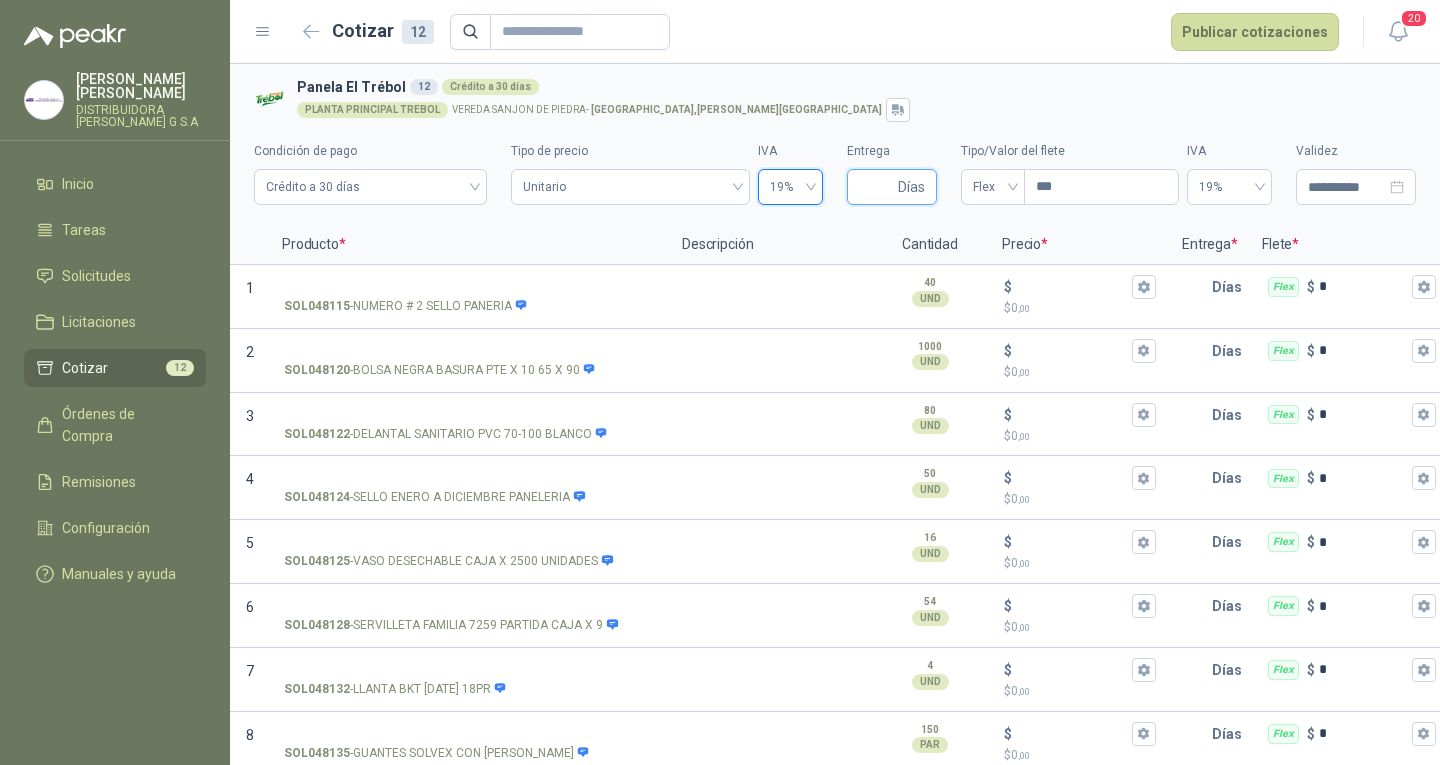 click on "Entrega" at bounding box center (876, 187) 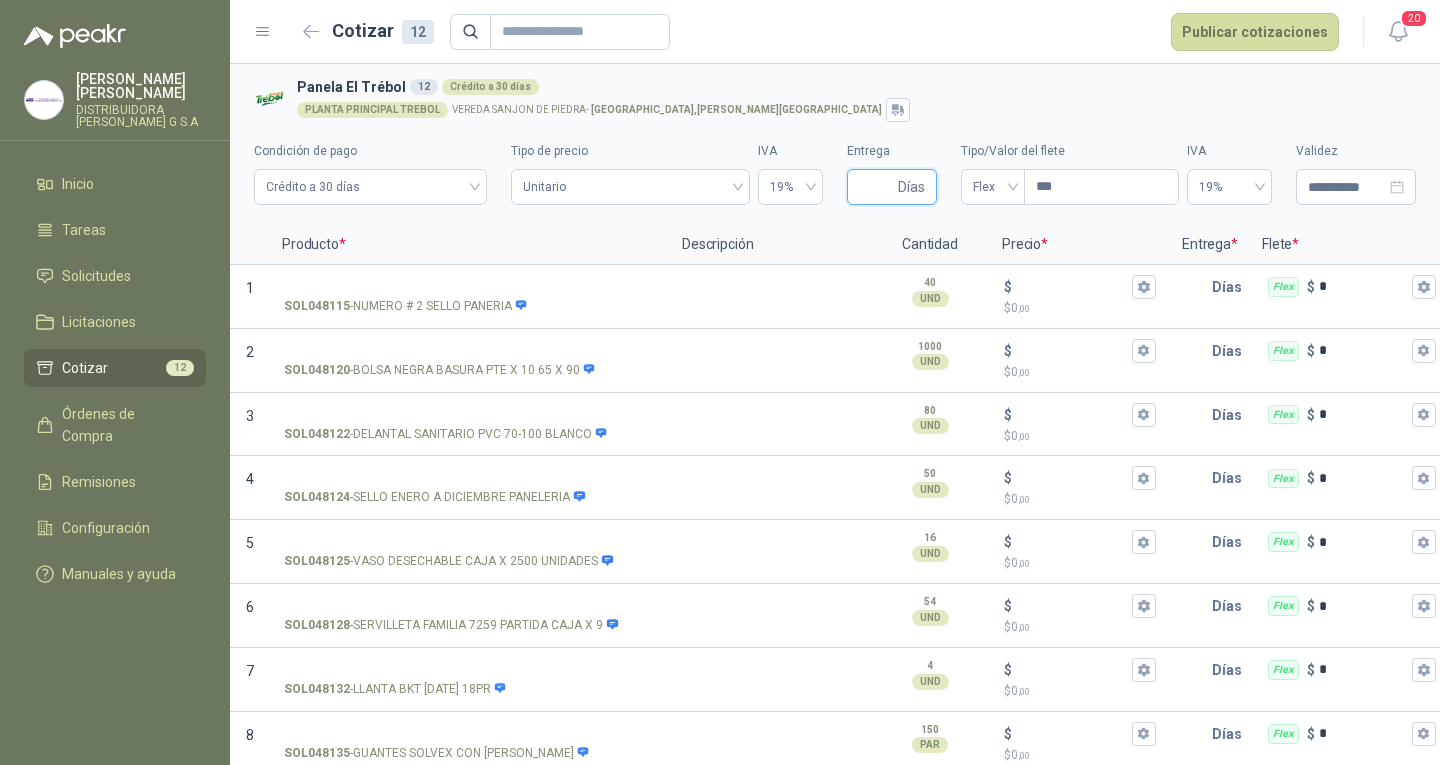 type on "*" 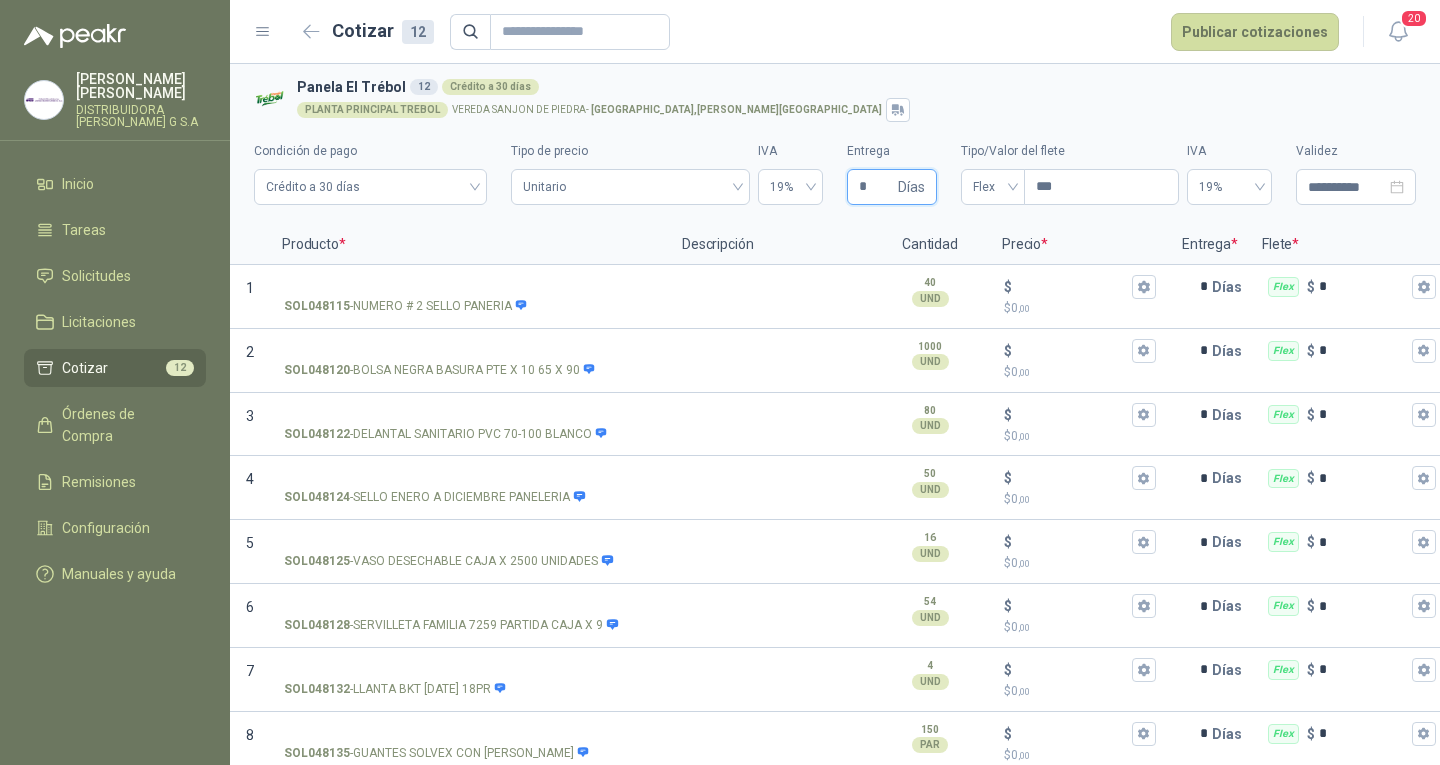 type 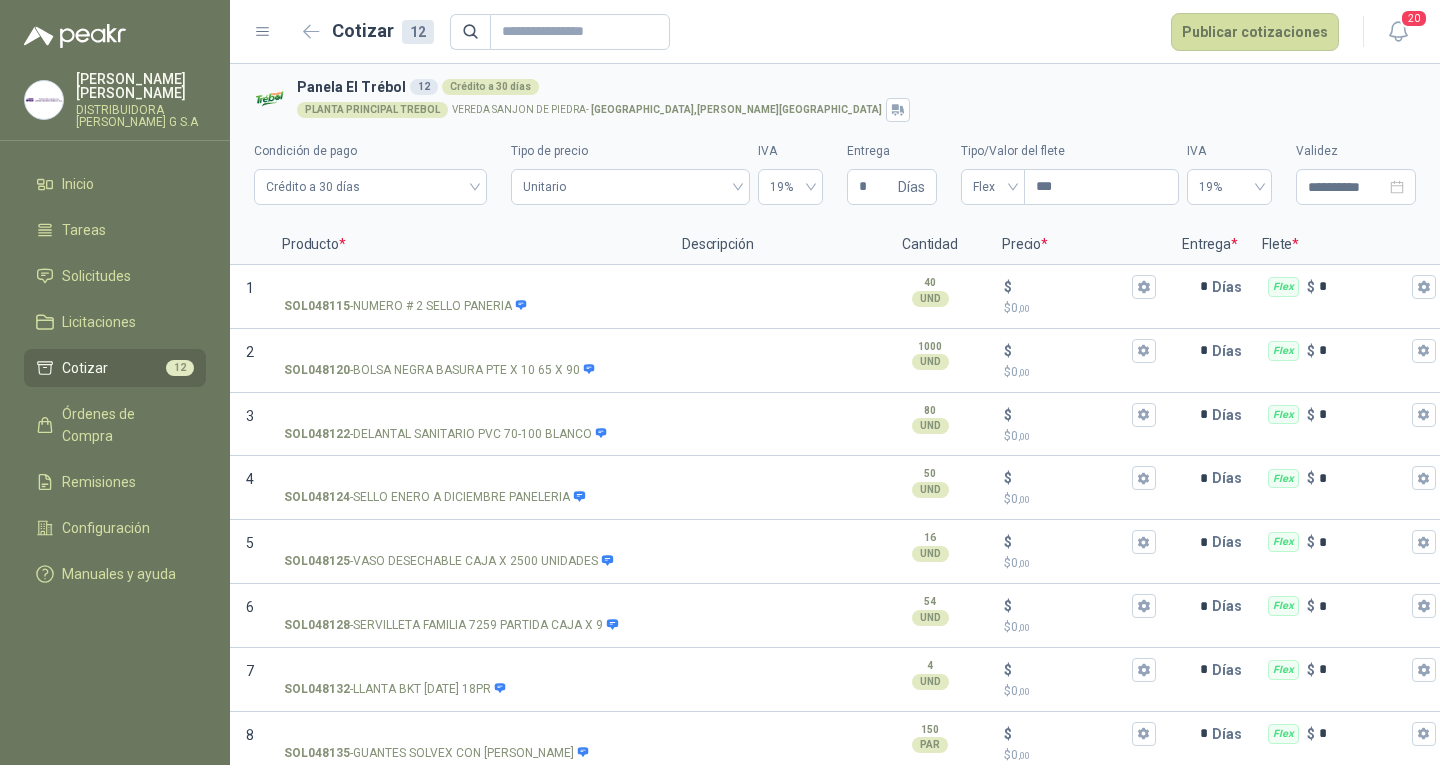 click on "SOL048141  -  WYPALL X-70" at bounding box center (470, 925) 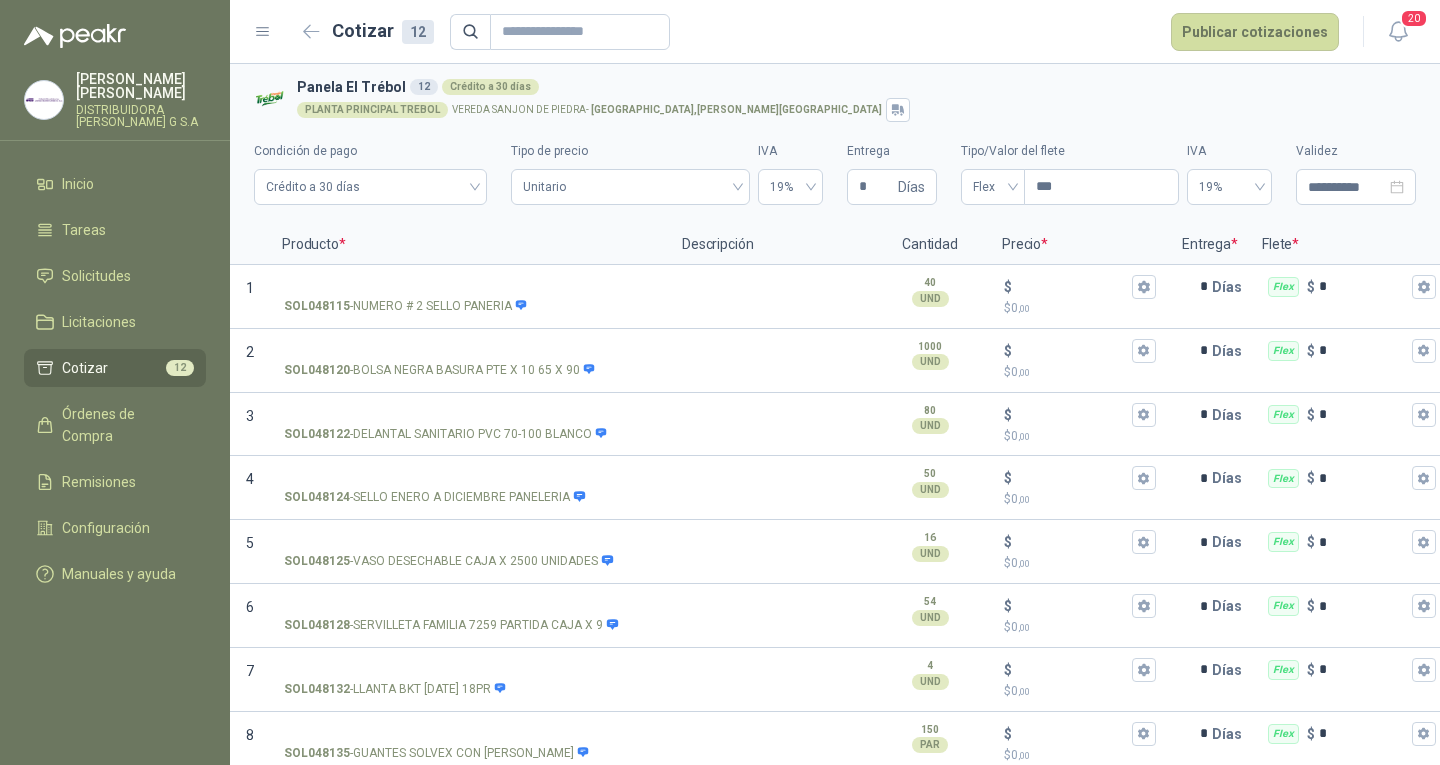 scroll, scrollTop: 282, scrollLeft: 0, axis: vertical 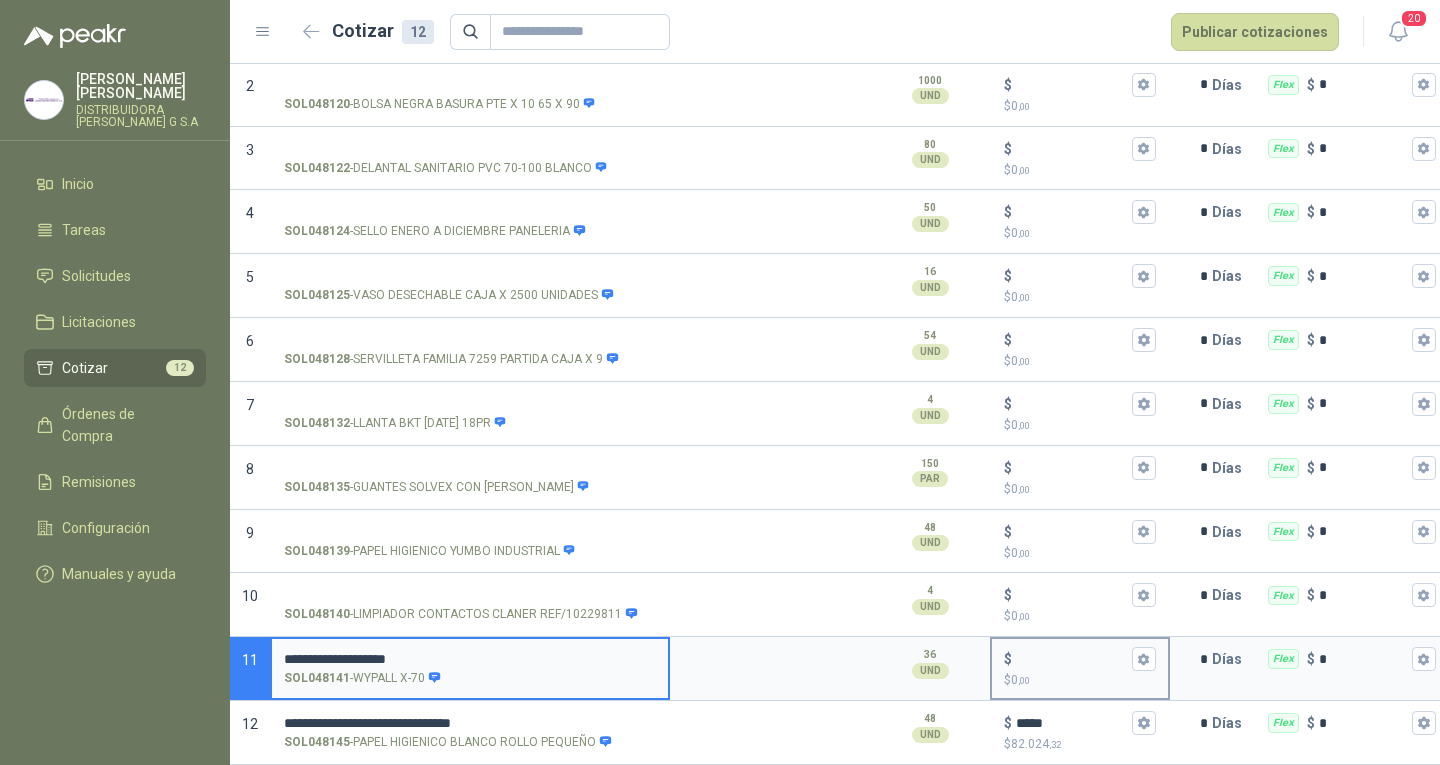type on "**********" 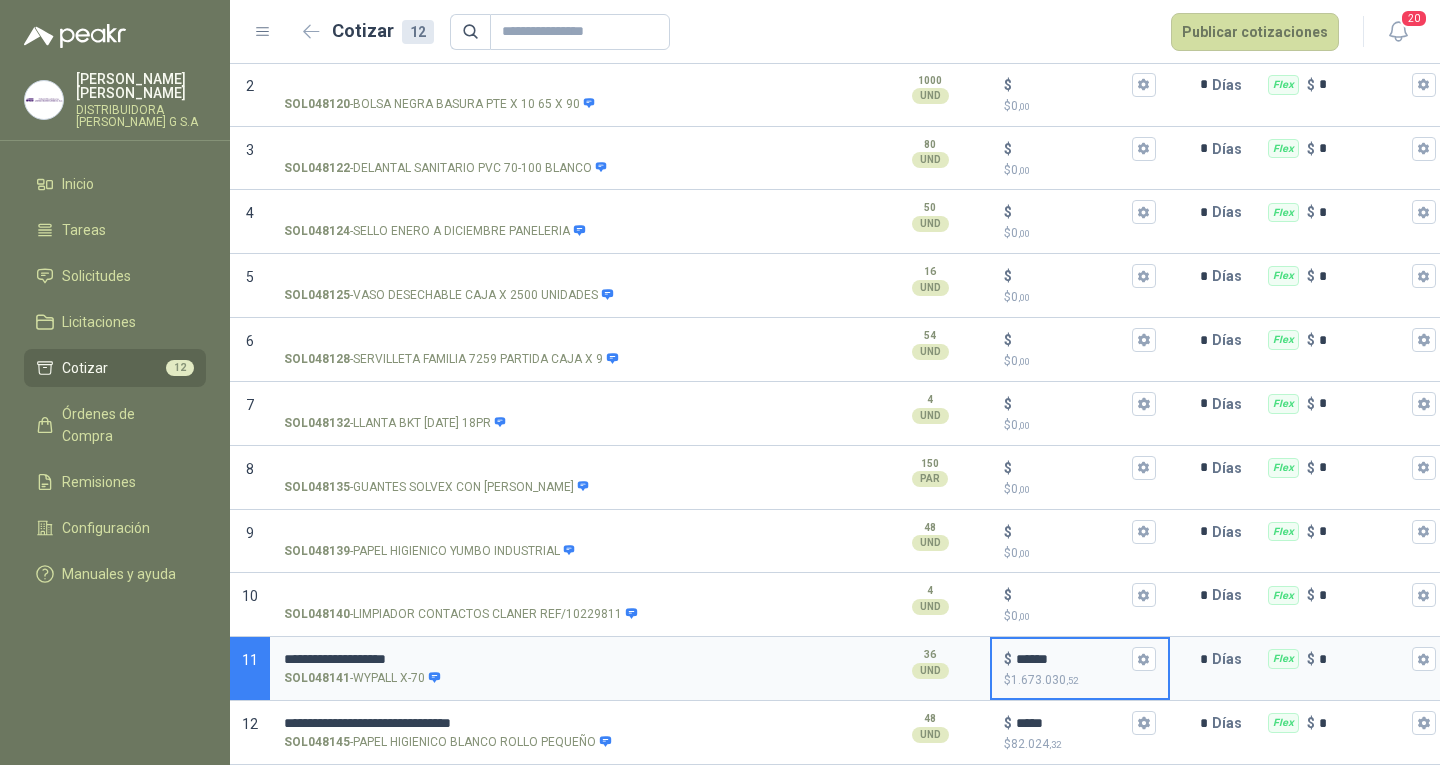 type on "******" 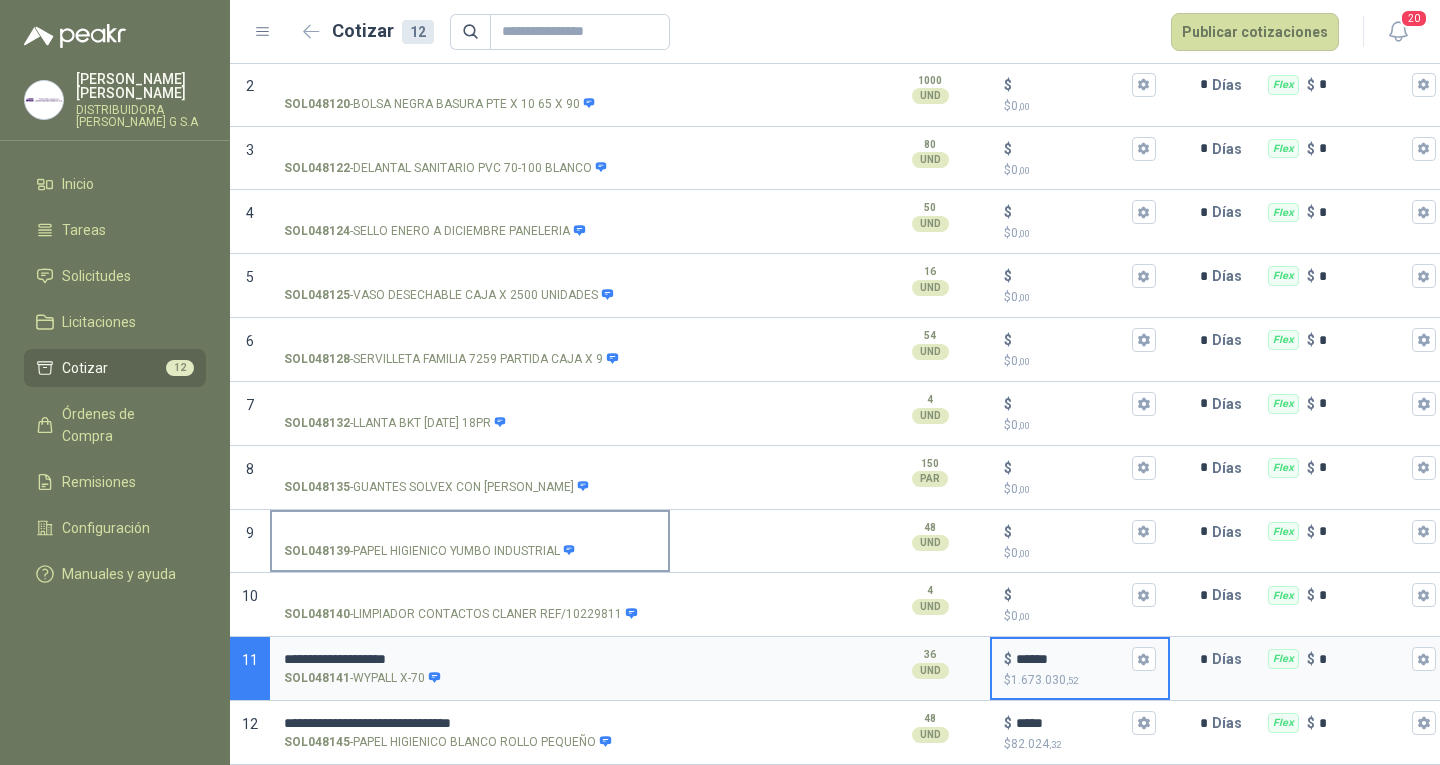 click on "SOL048139  -  PAPEL HIGIENICO YUMBO INDUSTRIAL" at bounding box center [470, 532] 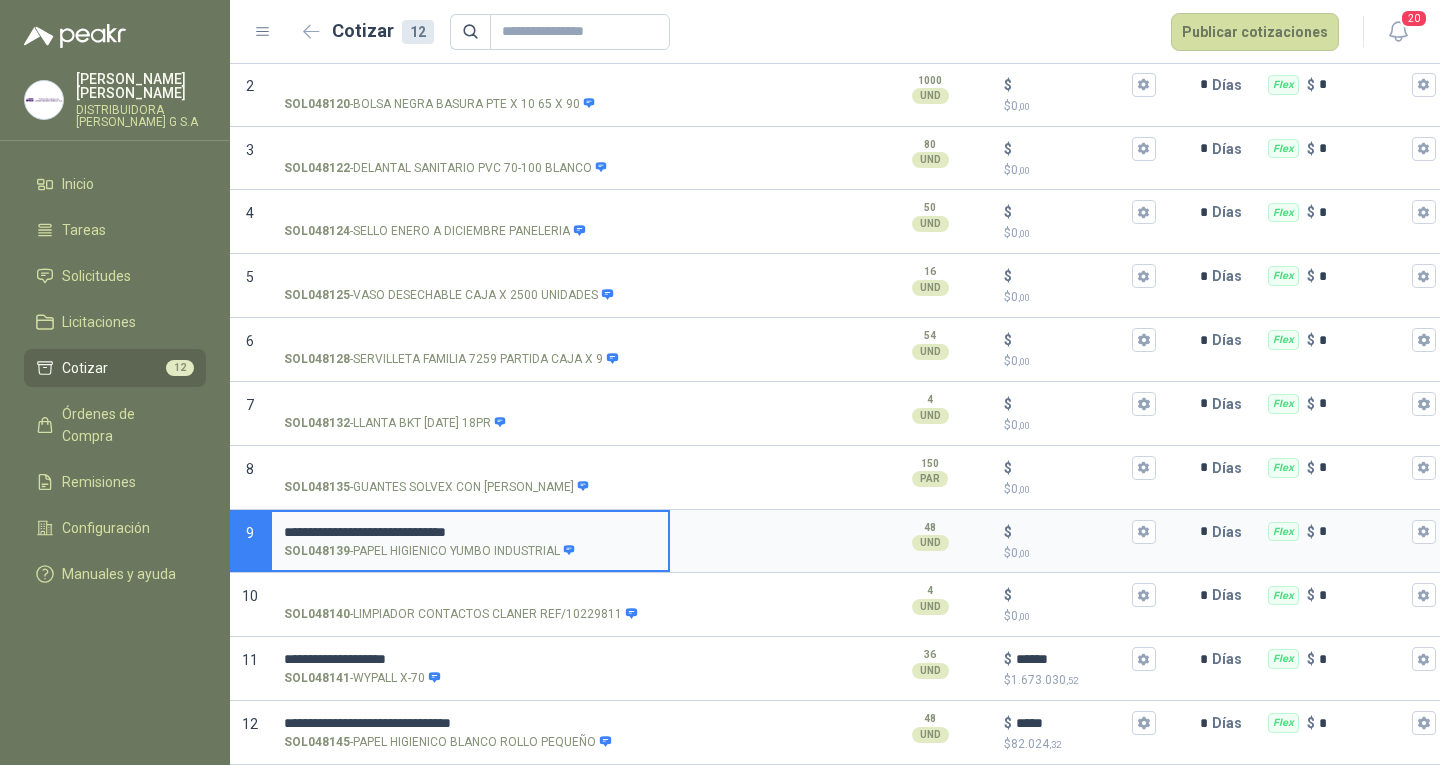 type on "**********" 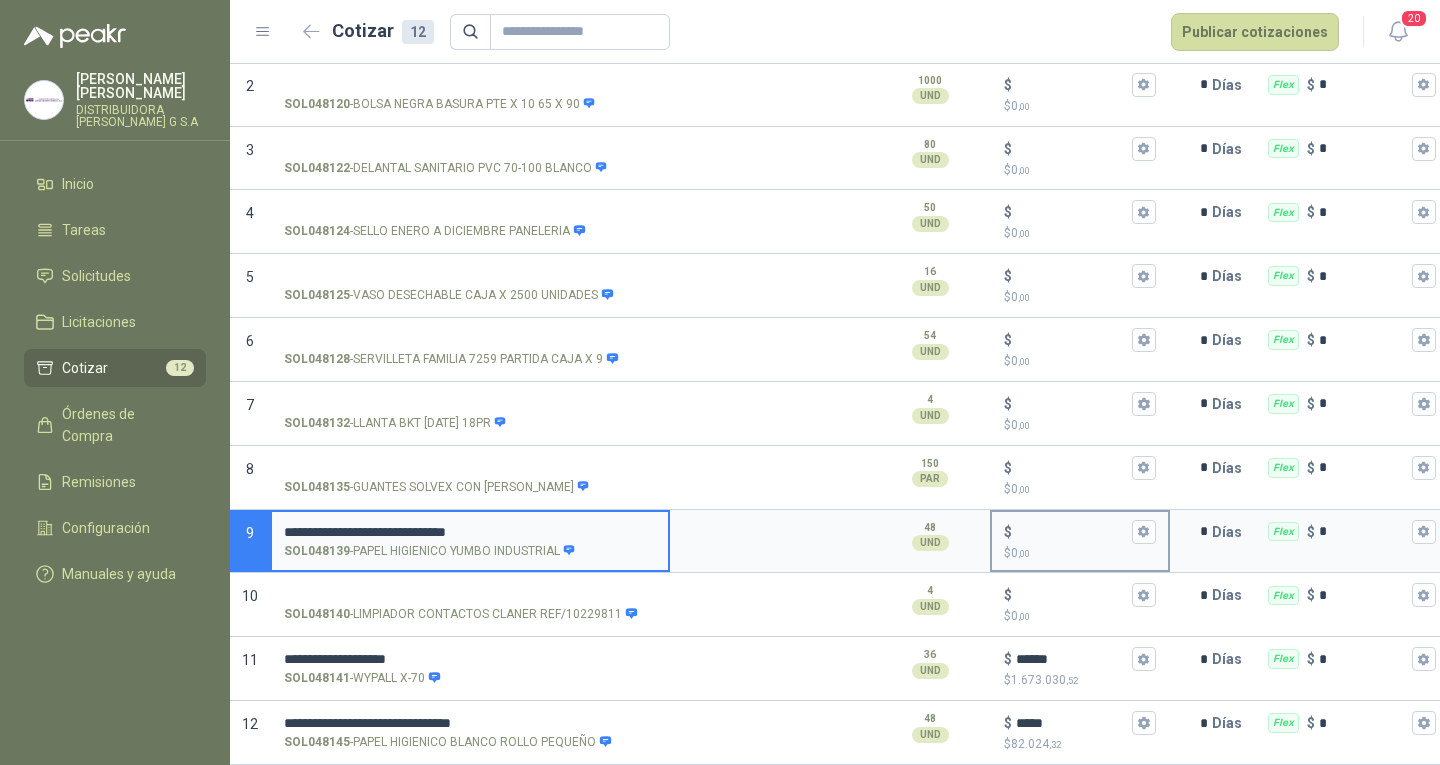 click on "$ $  0 ,00" at bounding box center (1072, 531) 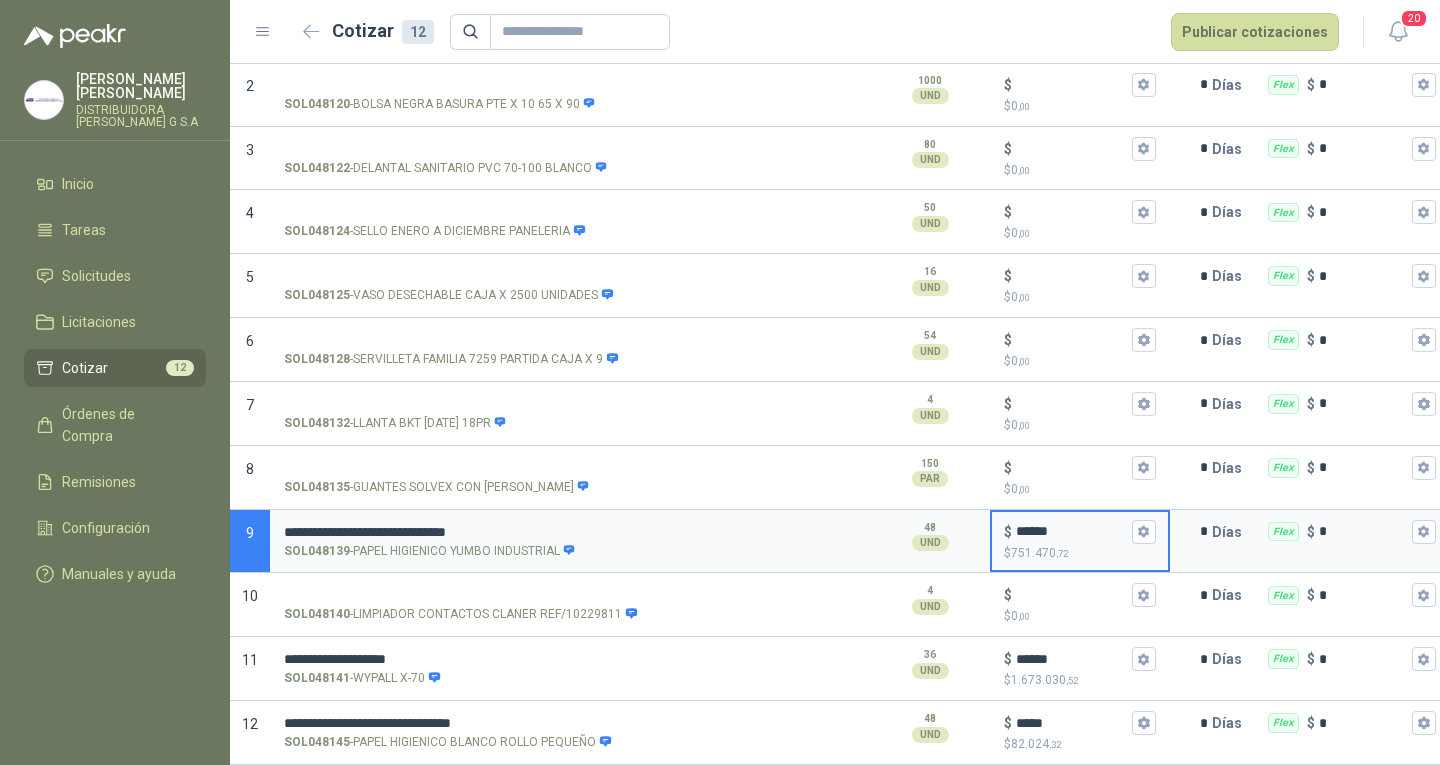 type on "******" 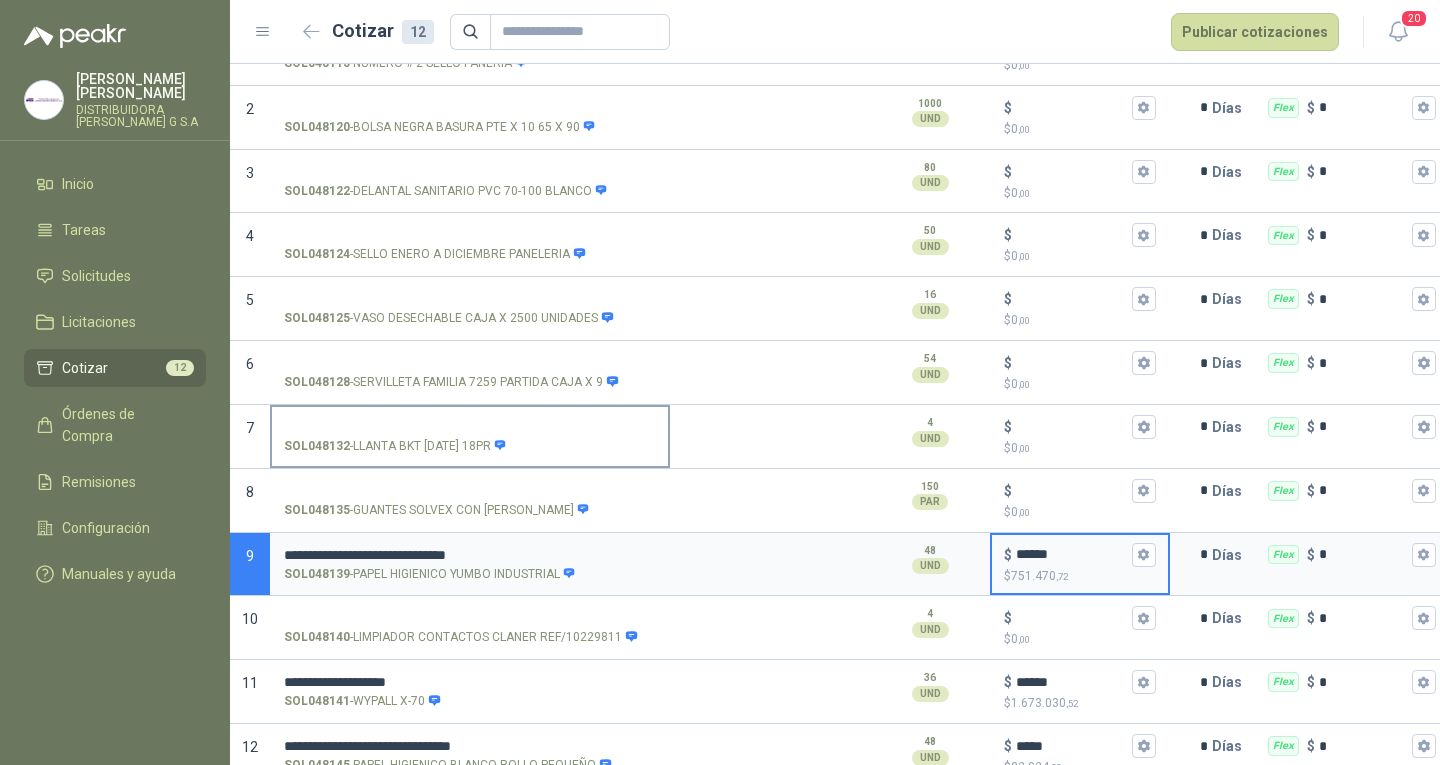 scroll, scrollTop: 182, scrollLeft: 0, axis: vertical 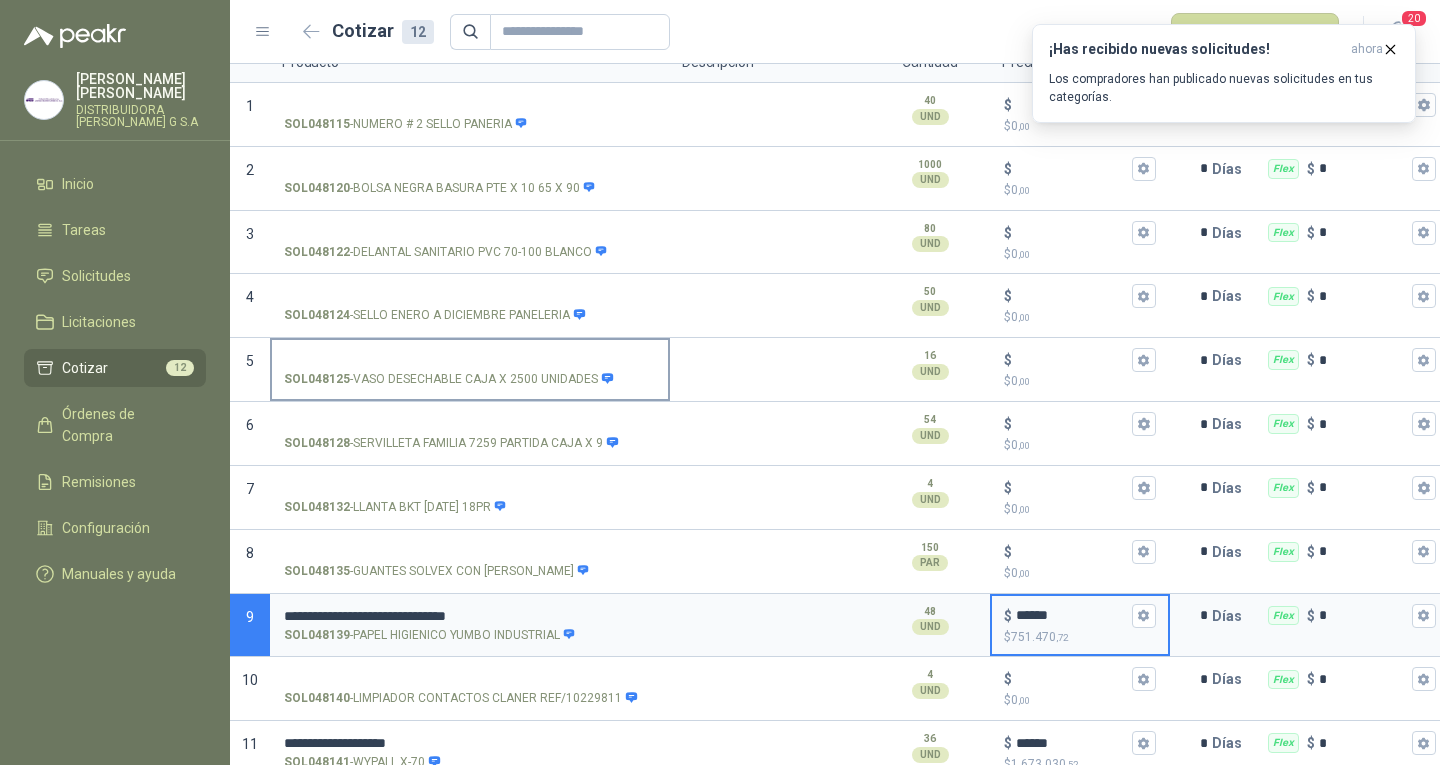 click on "SOL048125  -  VASO DESECHABLE CAJA X 2500 UNIDADES" at bounding box center (470, 360) 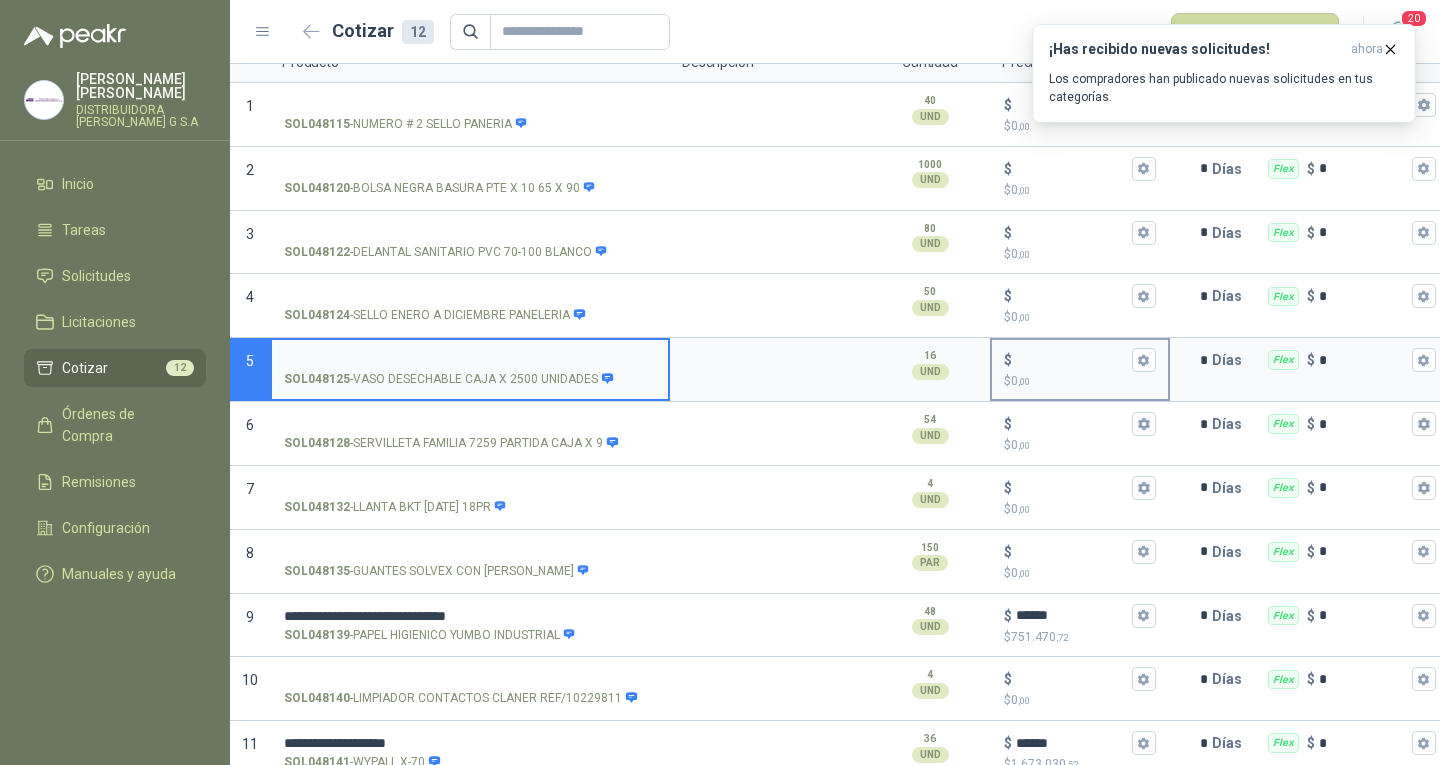 click on "$ $  0 ,00" at bounding box center [1072, 360] 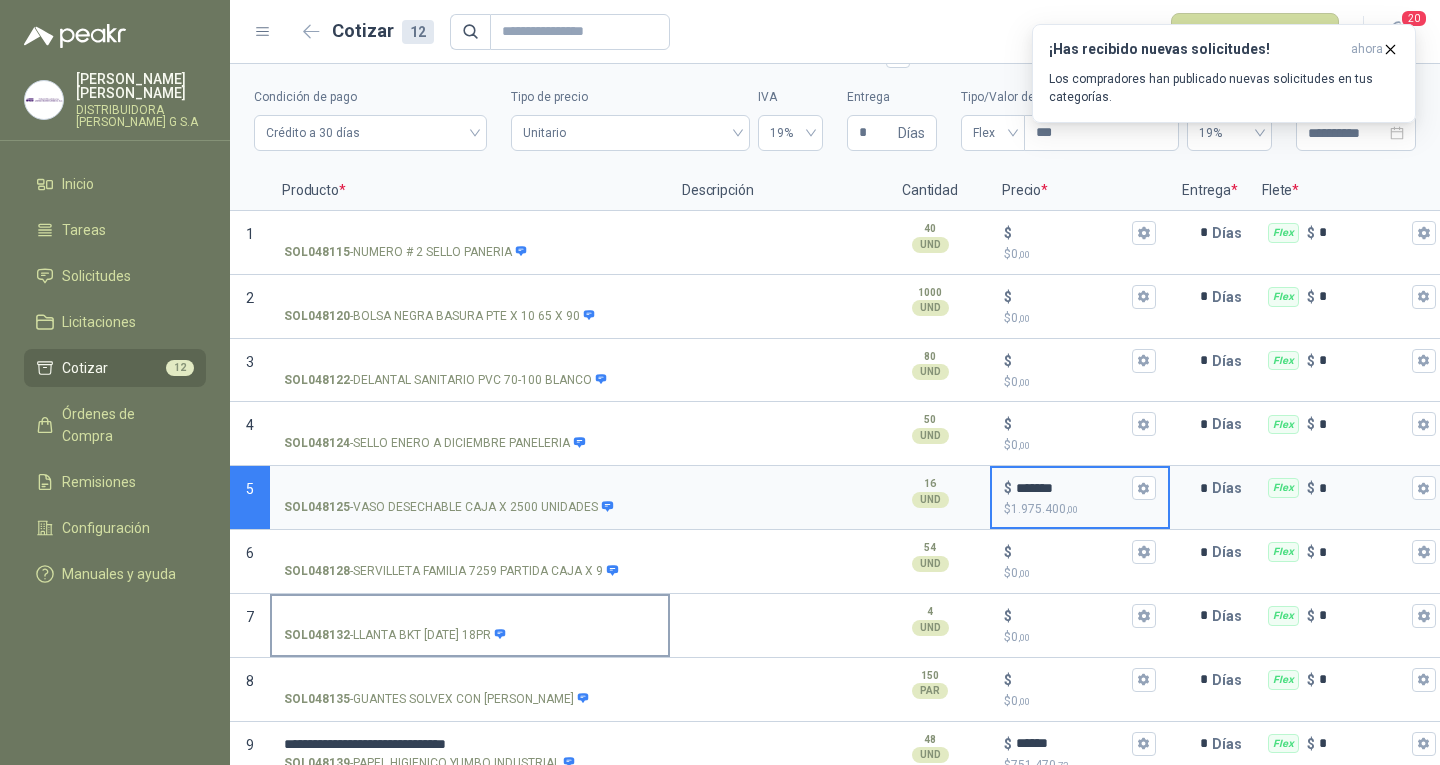 scroll, scrollTop: 0, scrollLeft: 0, axis: both 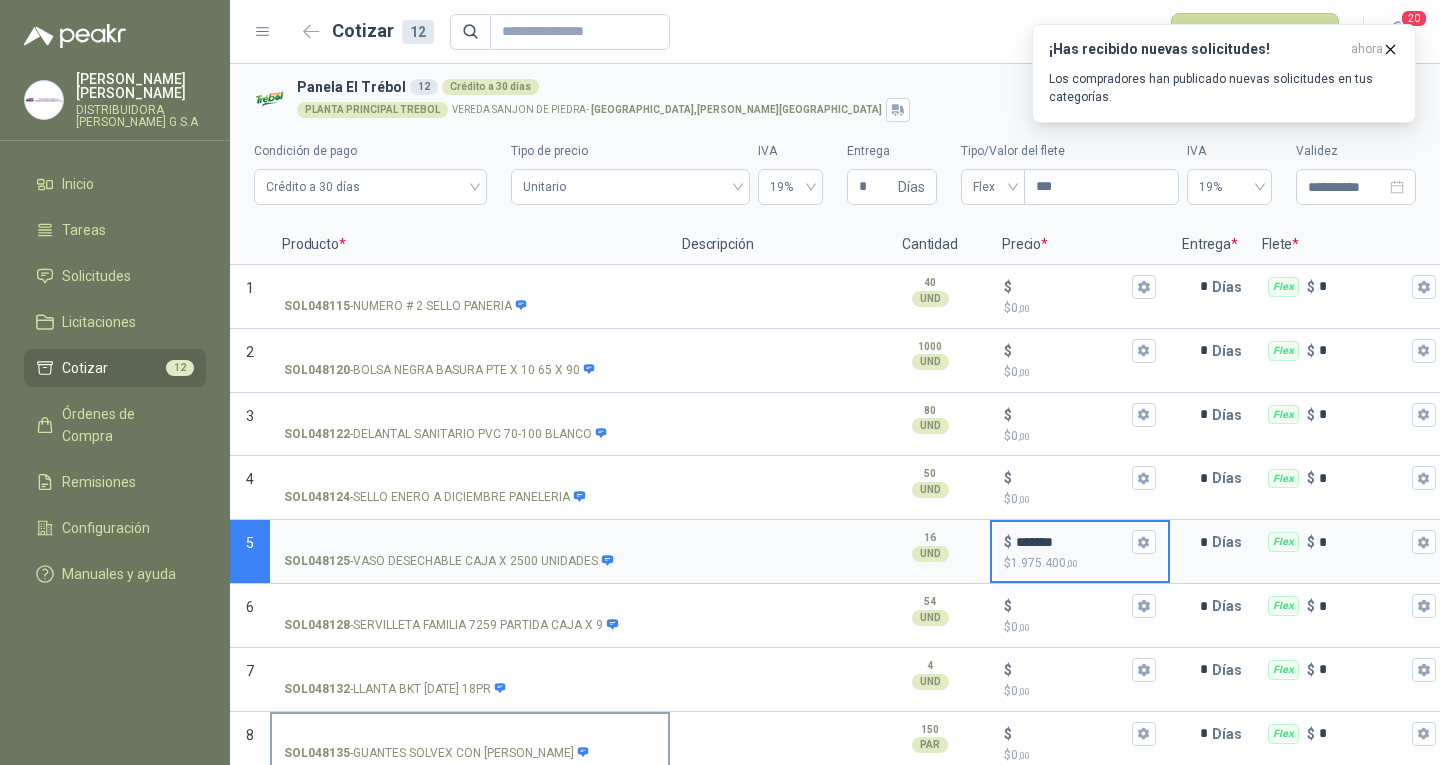 type on "*******" 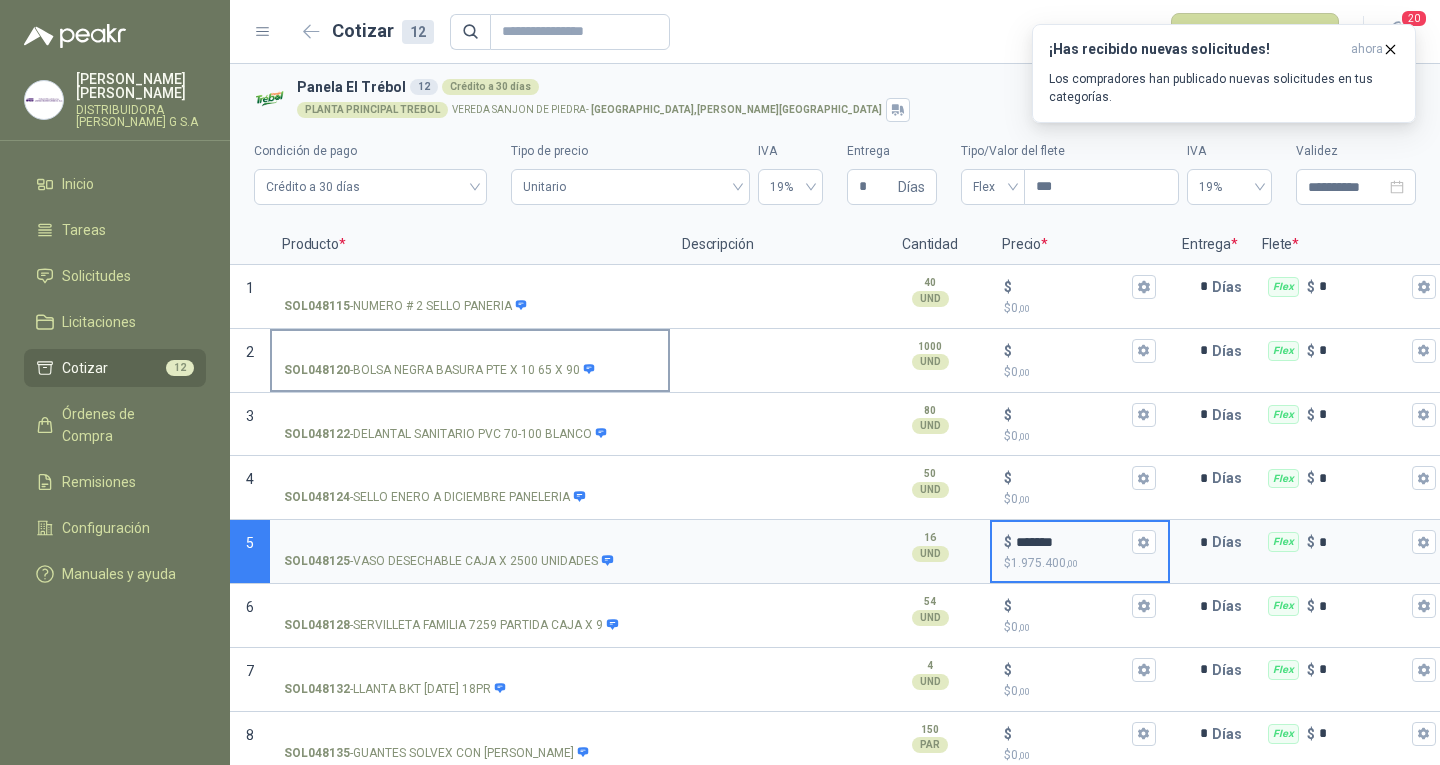 click on "SOL048120  -  BOLSA NEGRA BASURA PTE X 10 65 X 90" at bounding box center [470, 359] 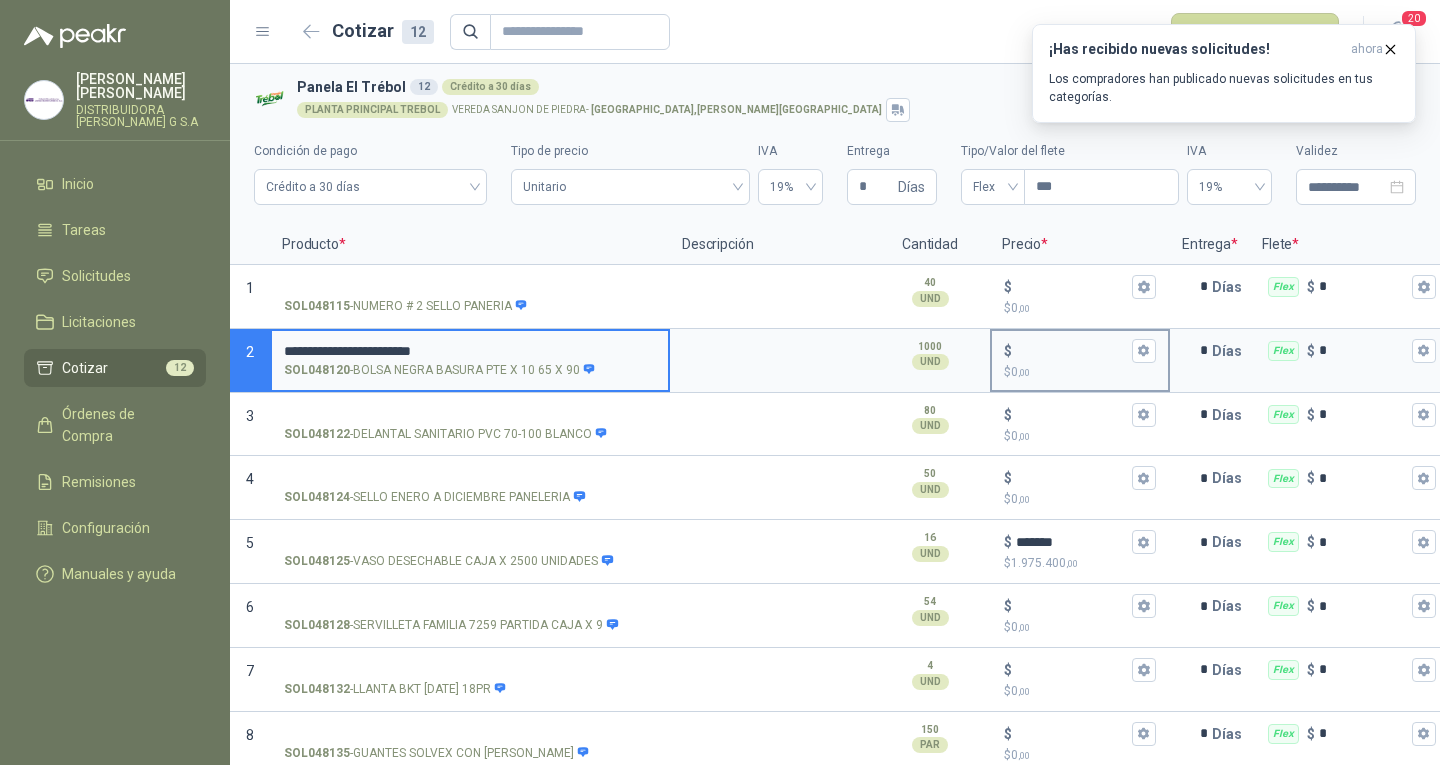 type on "**********" 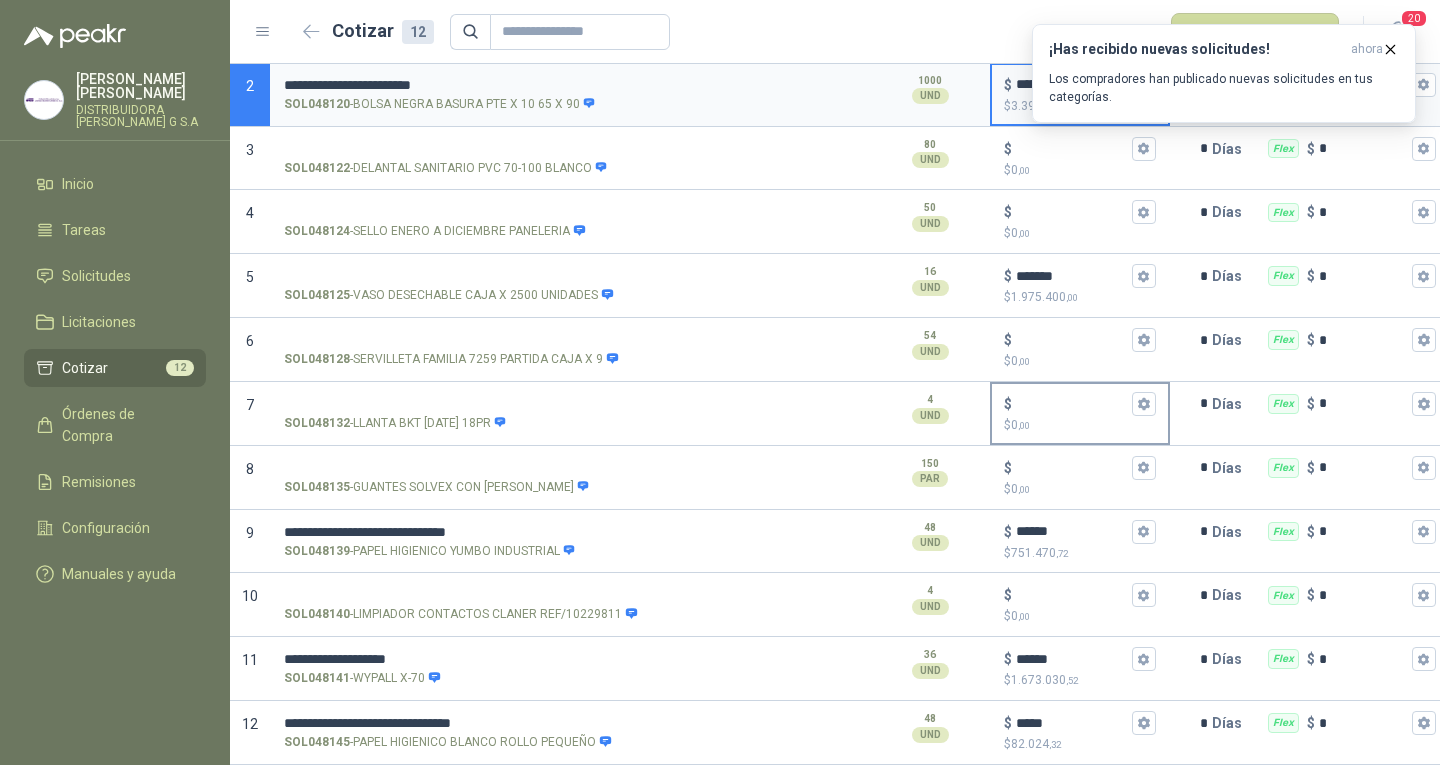 scroll, scrollTop: 0, scrollLeft: 0, axis: both 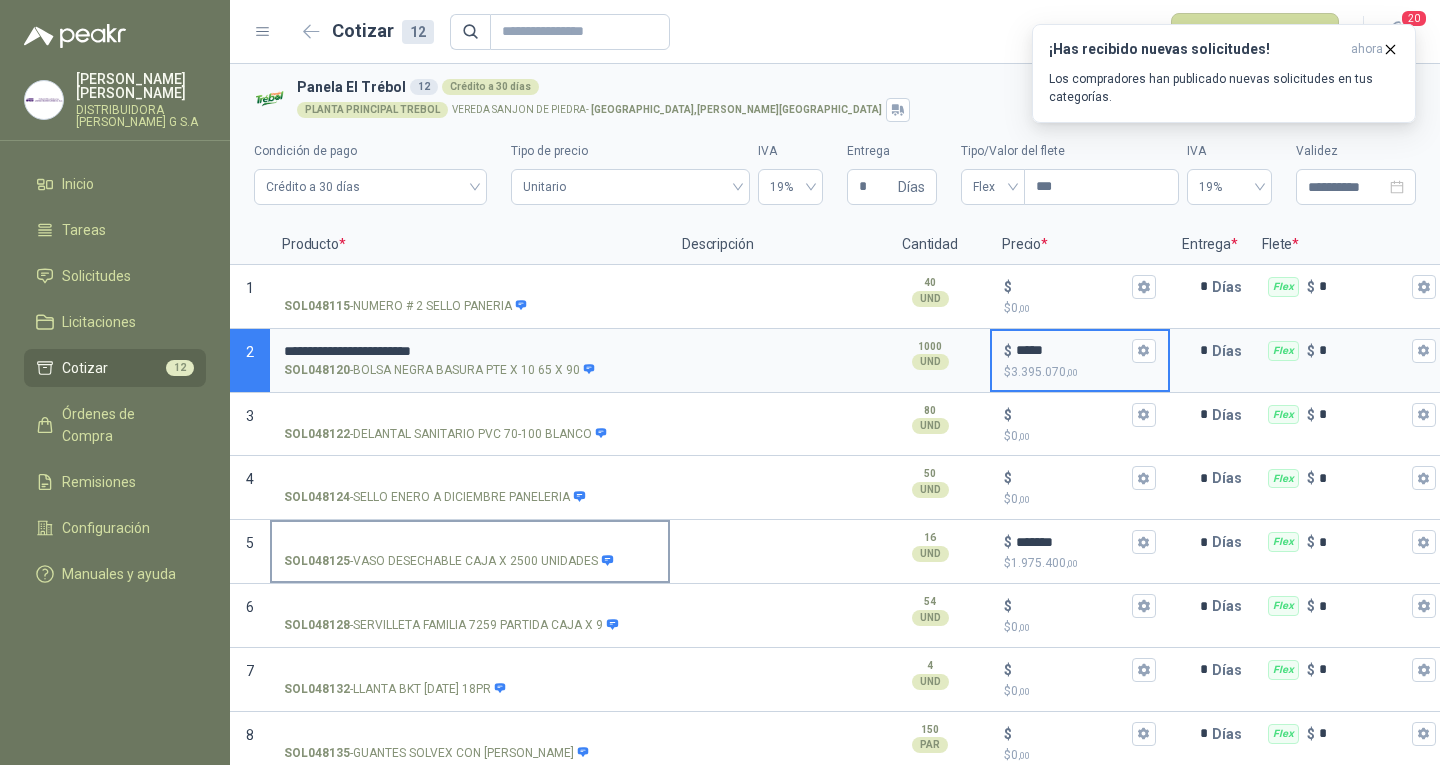 type on "*****" 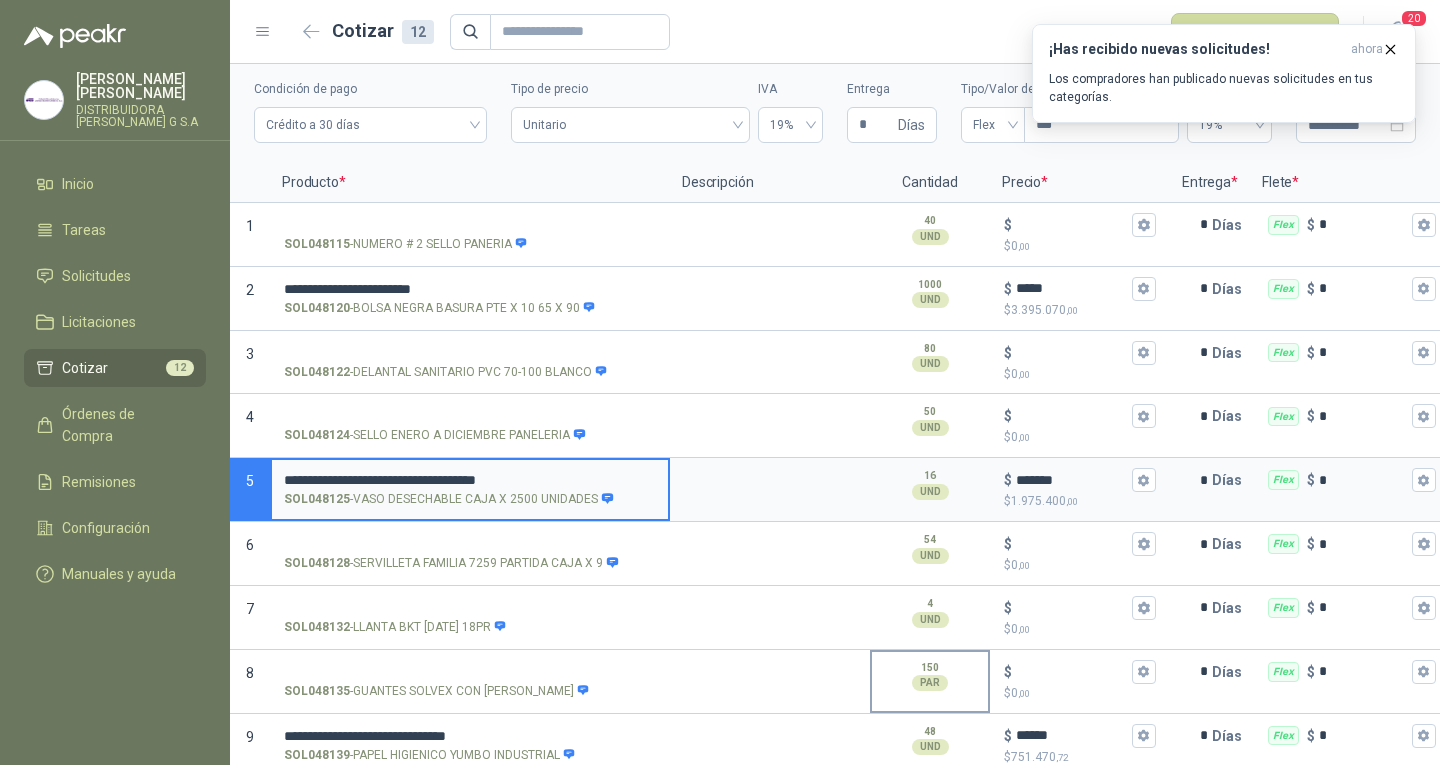 scroll, scrollTop: 0, scrollLeft: 0, axis: both 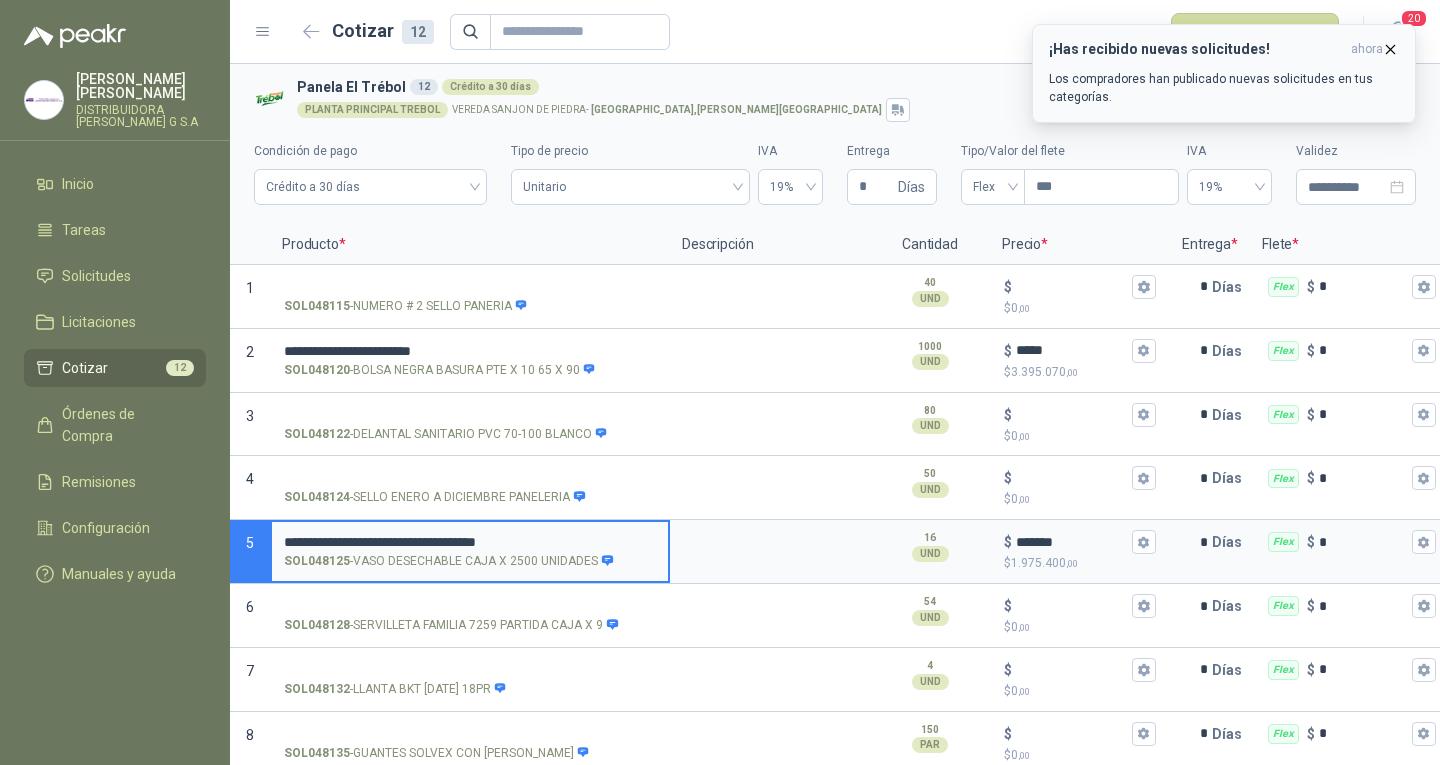 type on "**********" 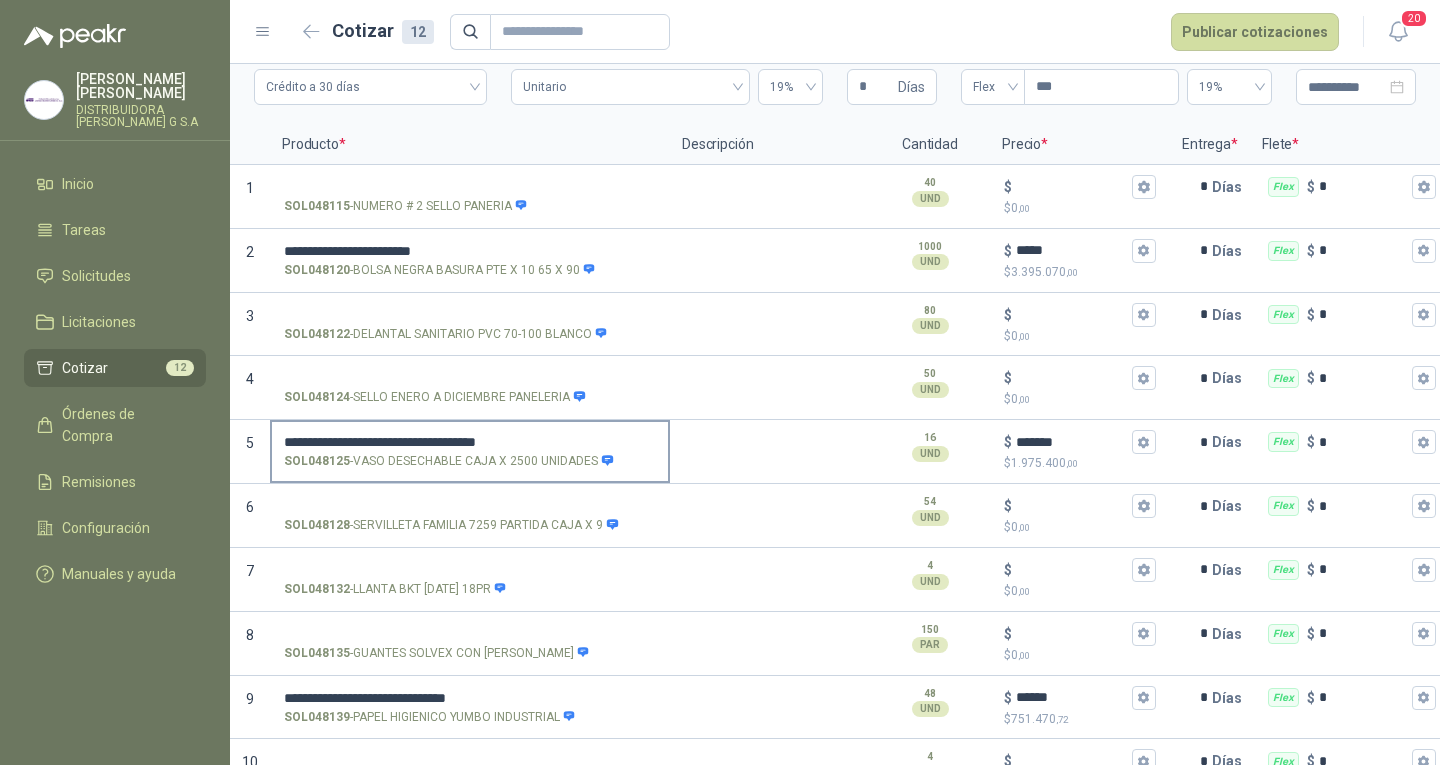 scroll, scrollTop: 0, scrollLeft: 0, axis: both 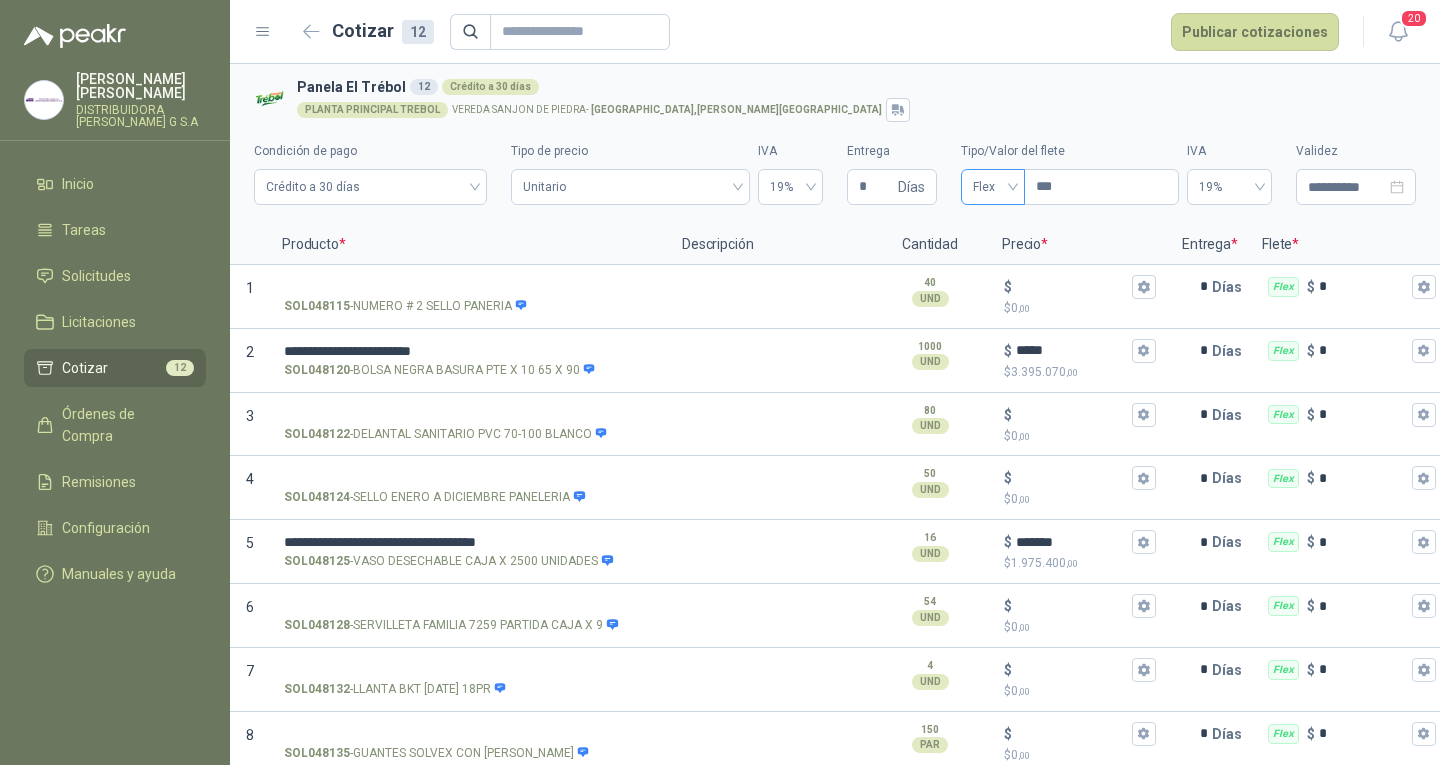 click on "Flex" at bounding box center (993, 187) 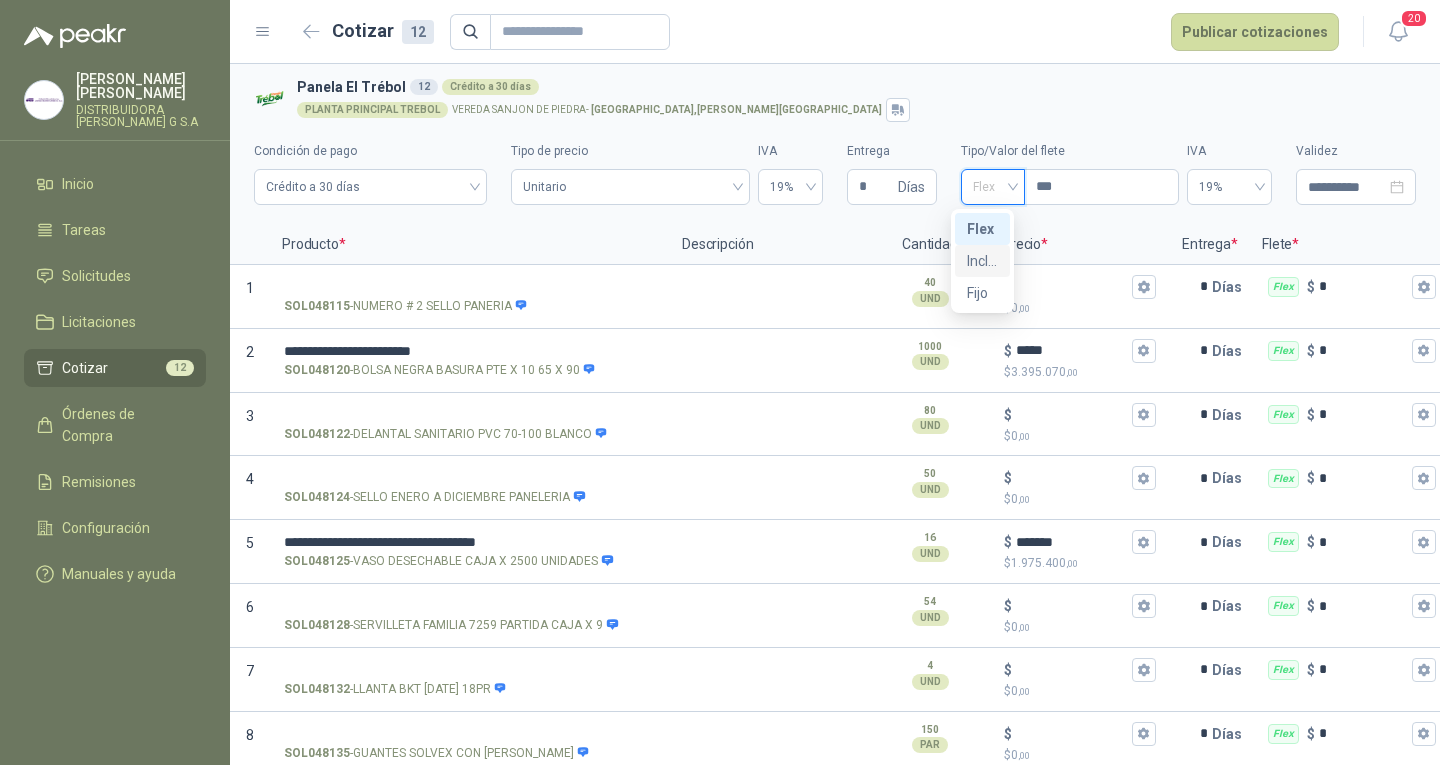 click on "Incluido" at bounding box center [983, 261] 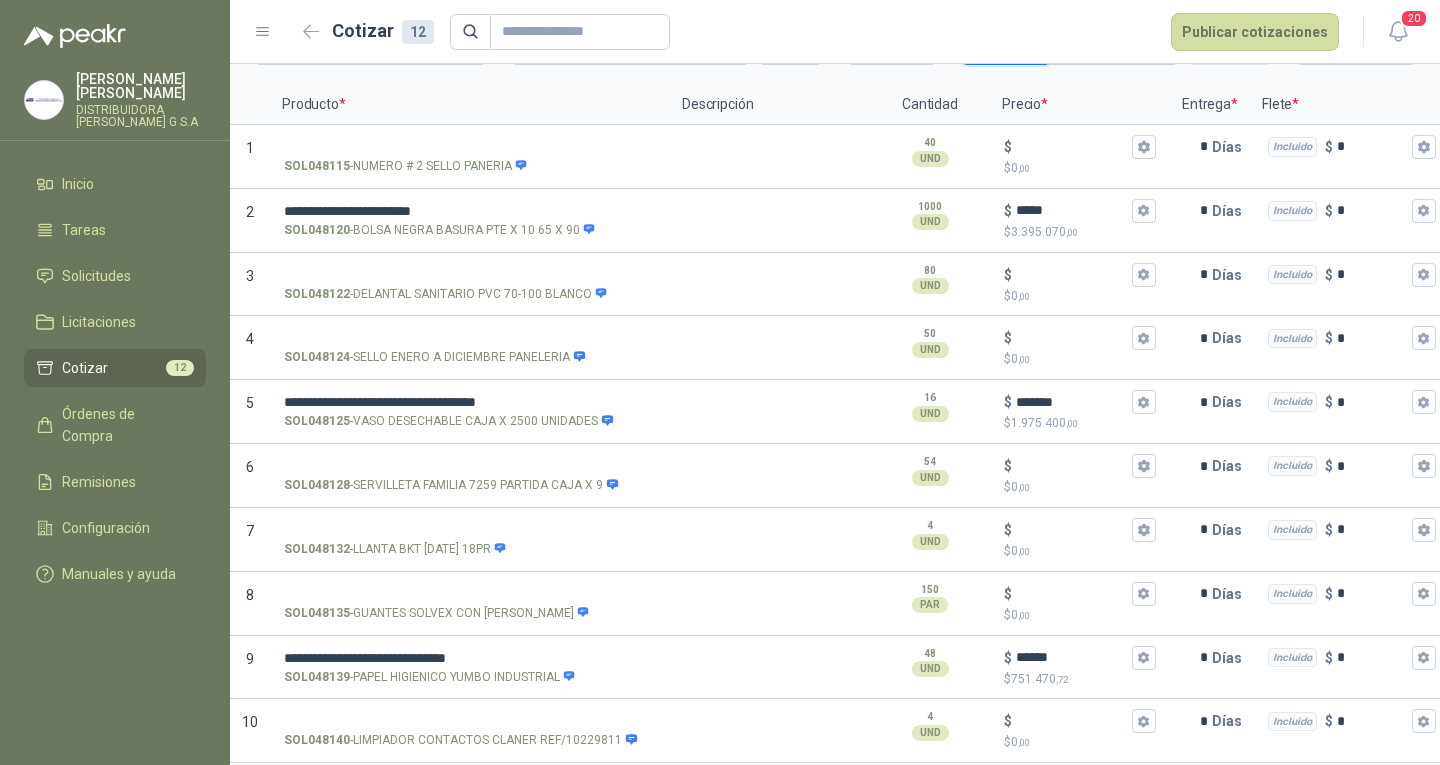 scroll, scrollTop: 0, scrollLeft: 0, axis: both 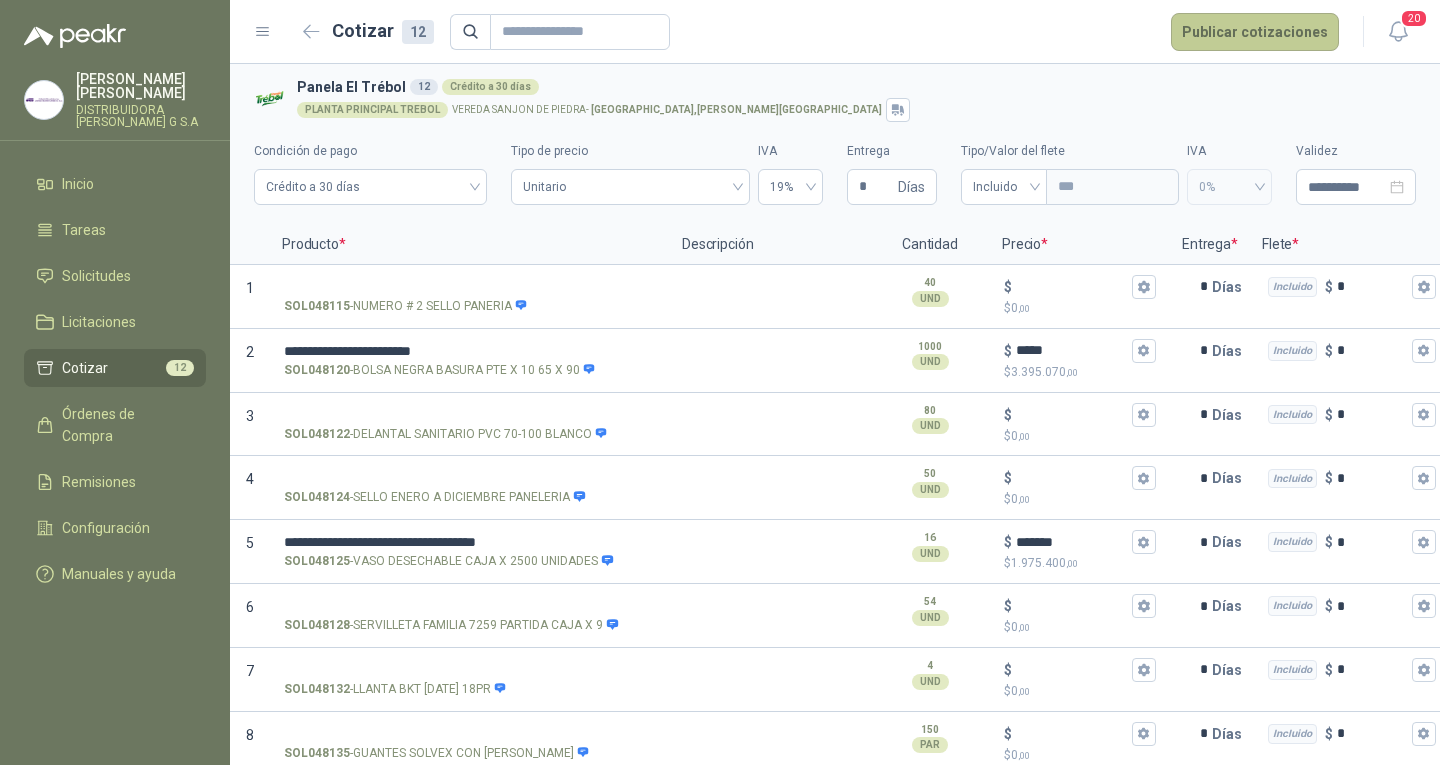 click on "Publicar cotizaciones" at bounding box center [1255, 32] 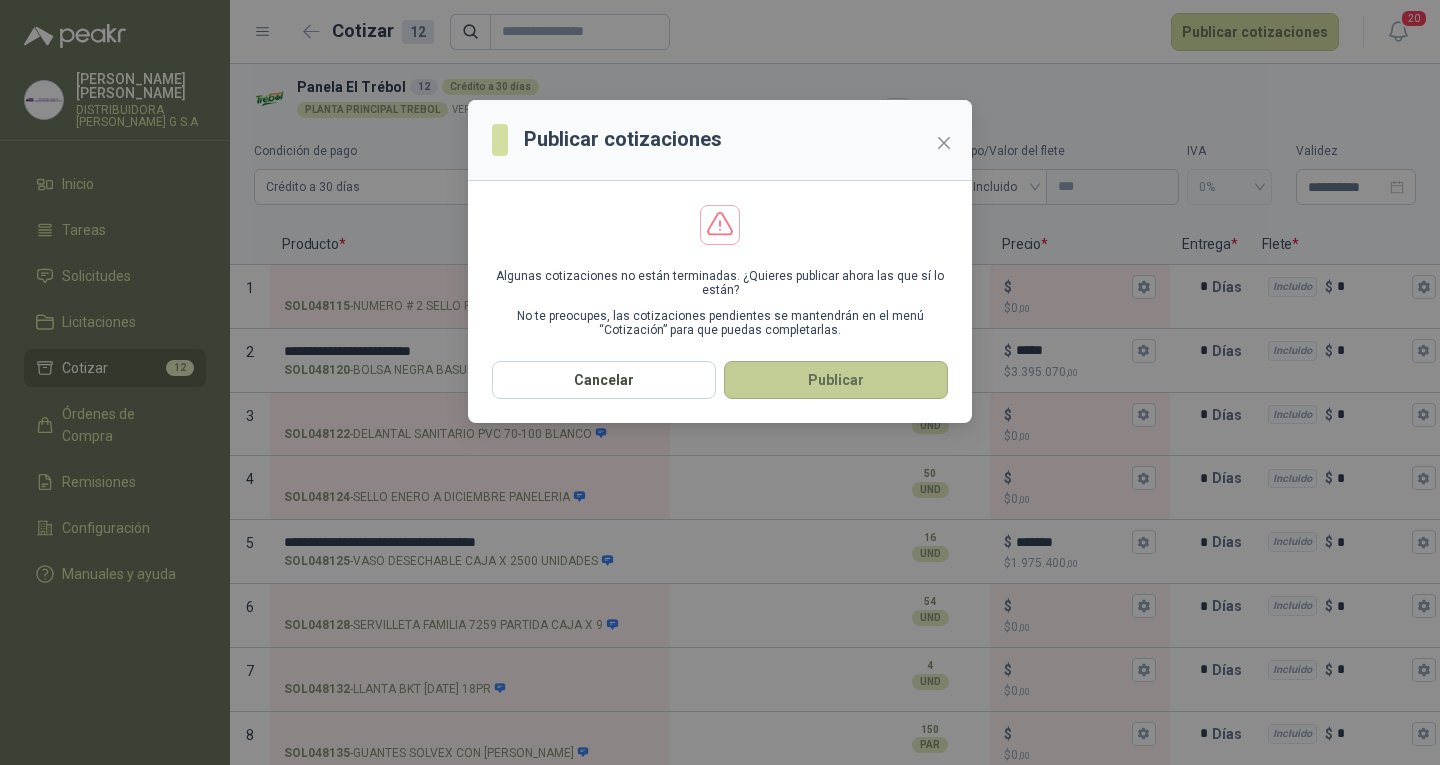 click on "Publicar" at bounding box center [836, 380] 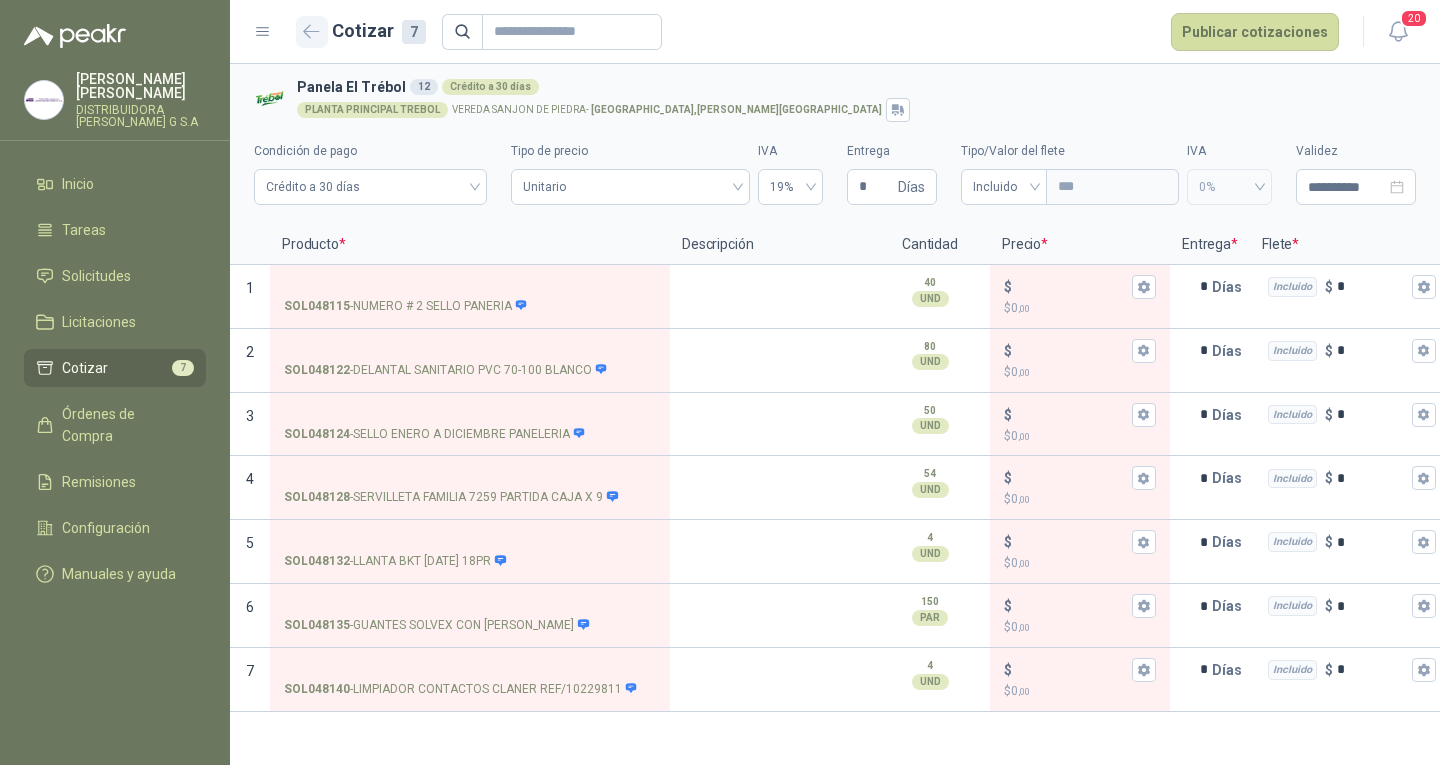 click at bounding box center [312, 32] 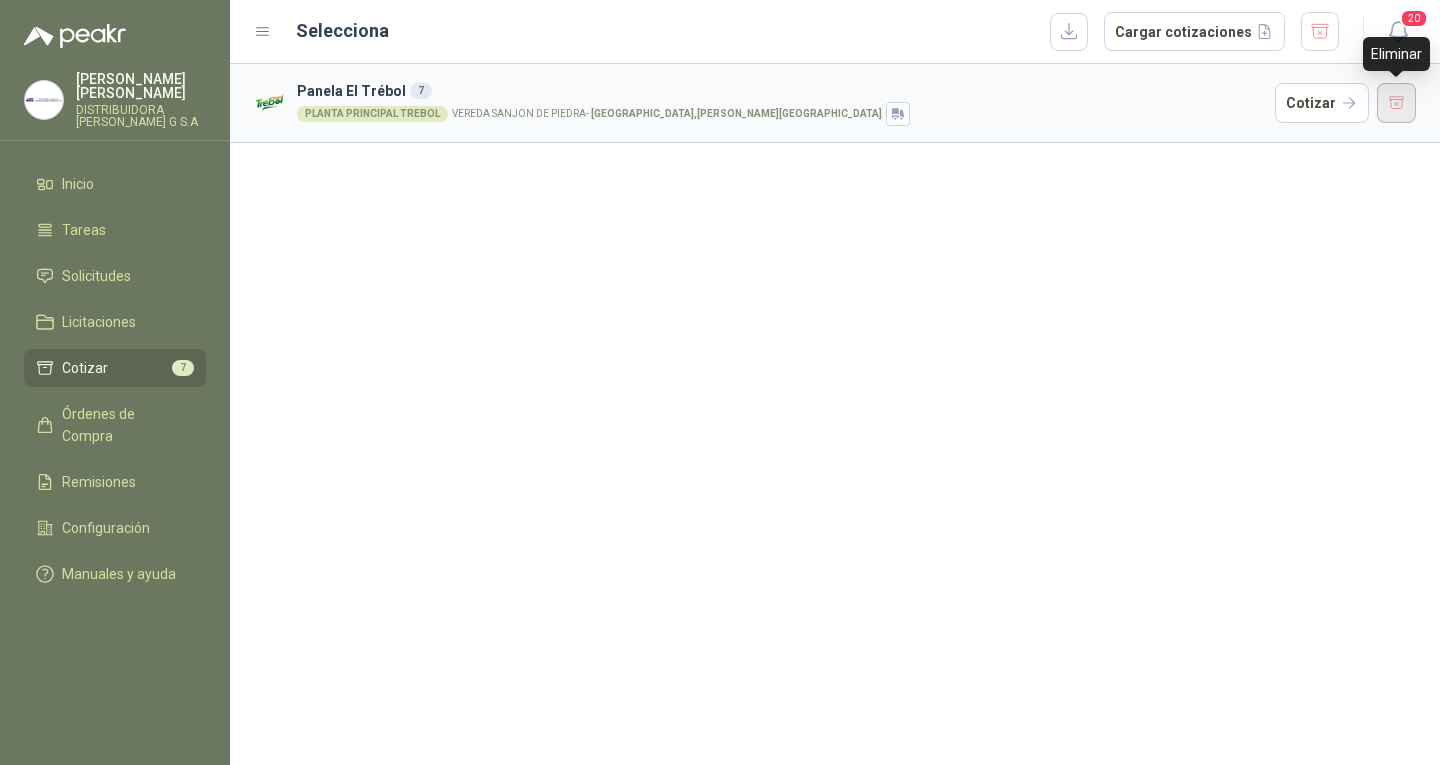 click at bounding box center (1397, 103) 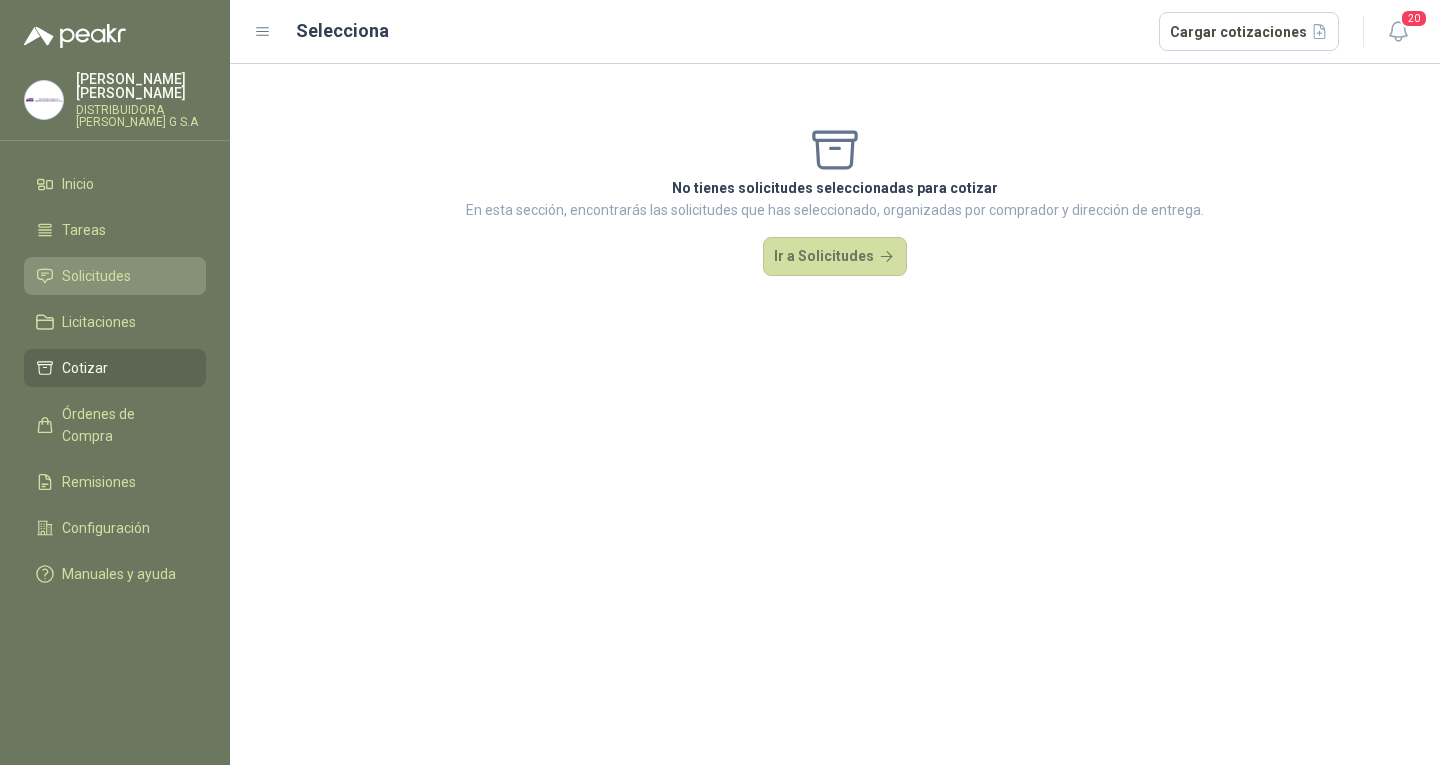 click on "Solicitudes" at bounding box center [115, 276] 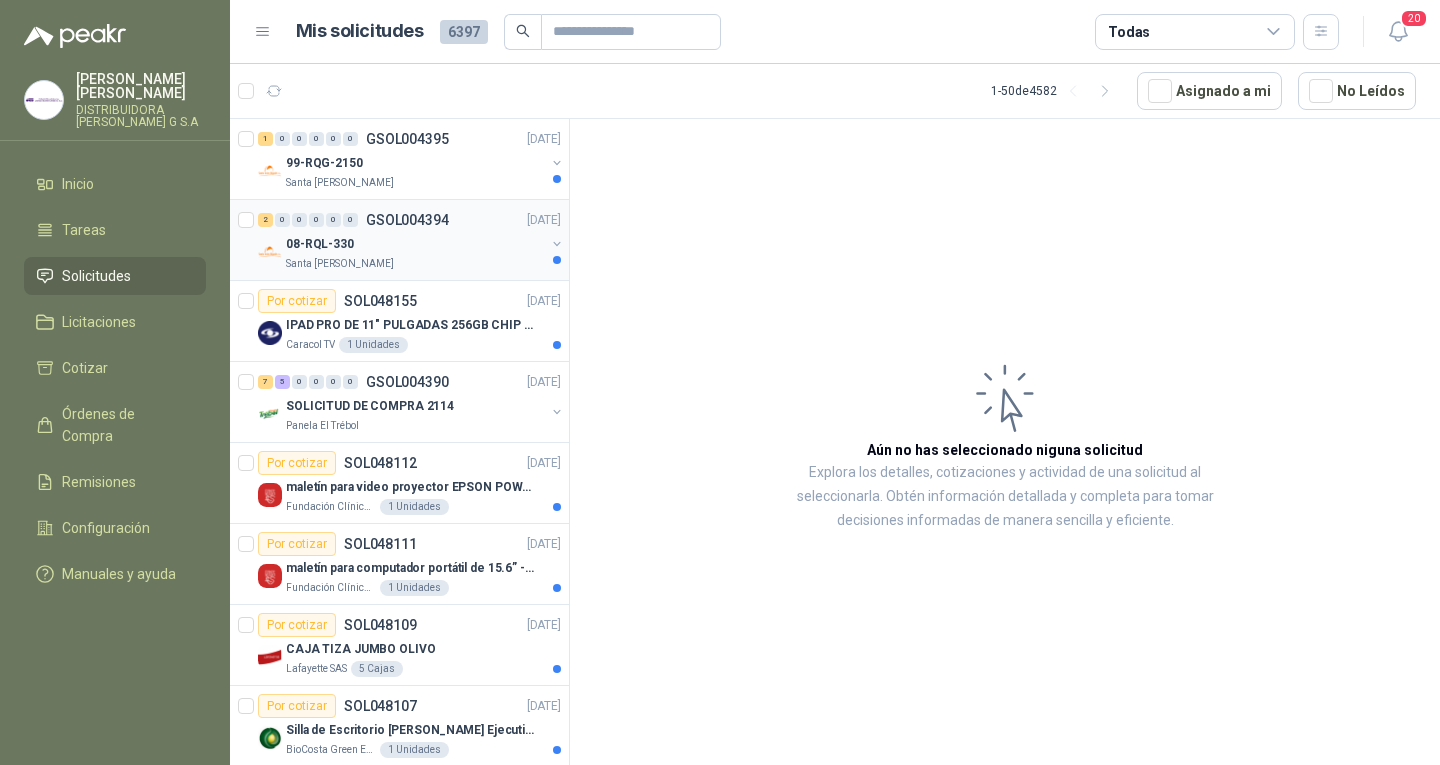 click on "2   0   0   0   0   0   GSOL004394" at bounding box center [353, 220] 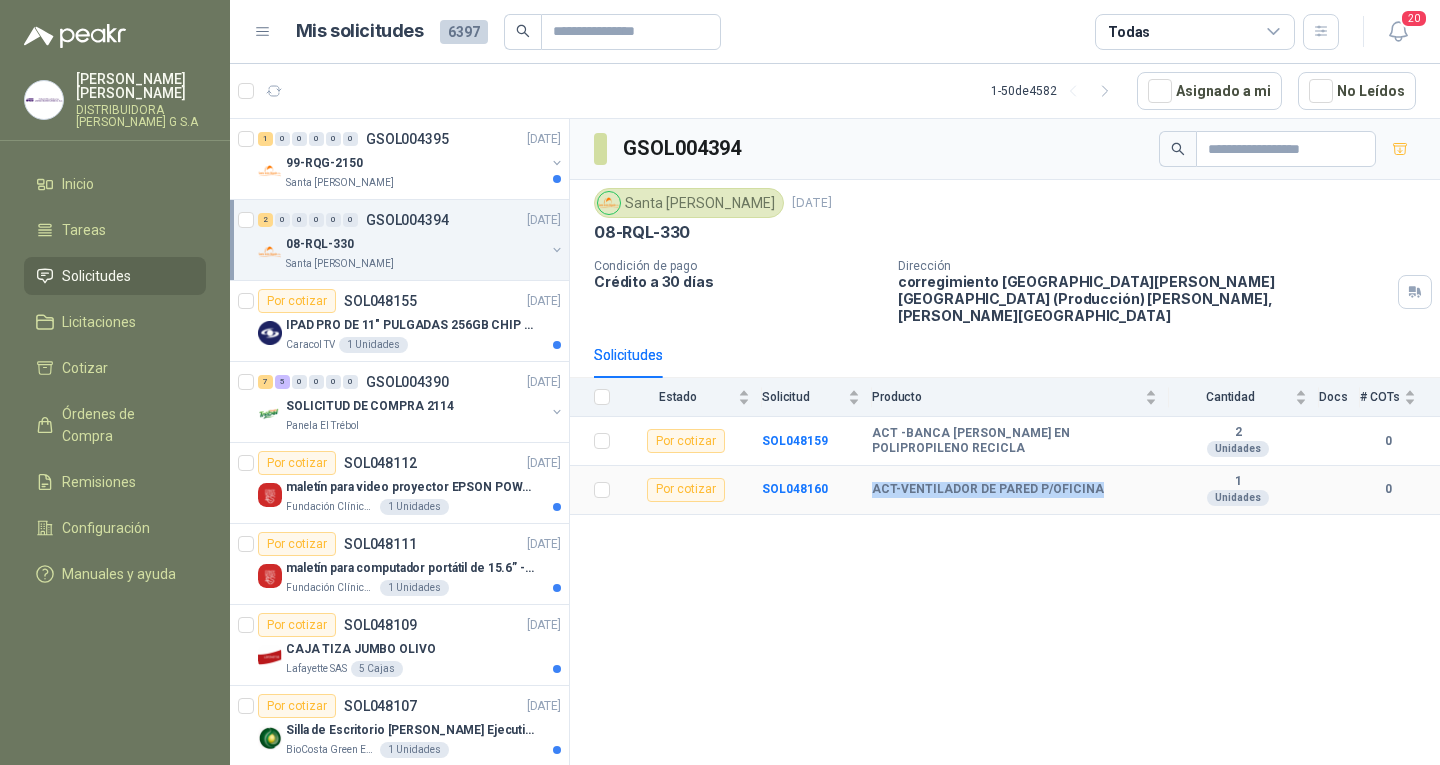 drag, startPoint x: 869, startPoint y: 475, endPoint x: 1100, endPoint y: 474, distance: 231.00217 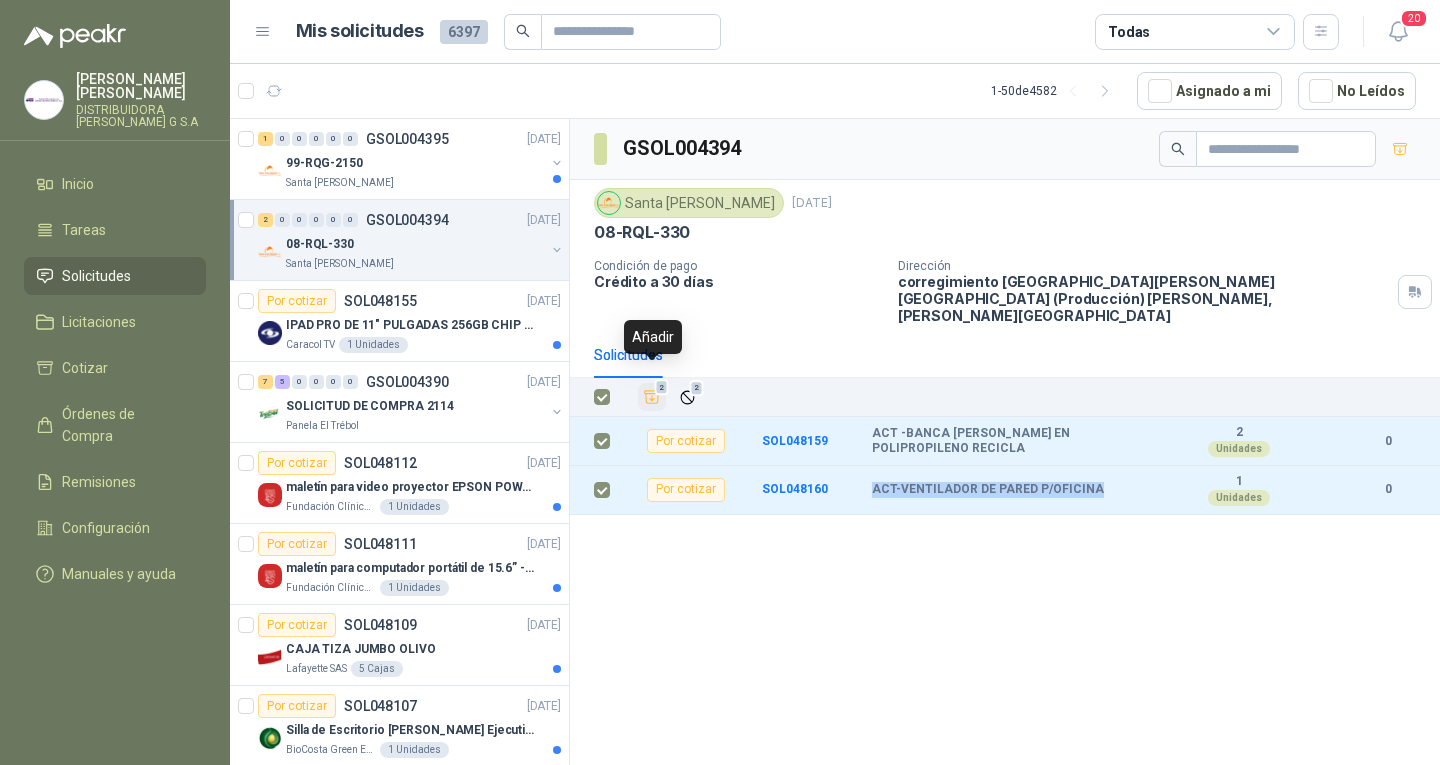 click 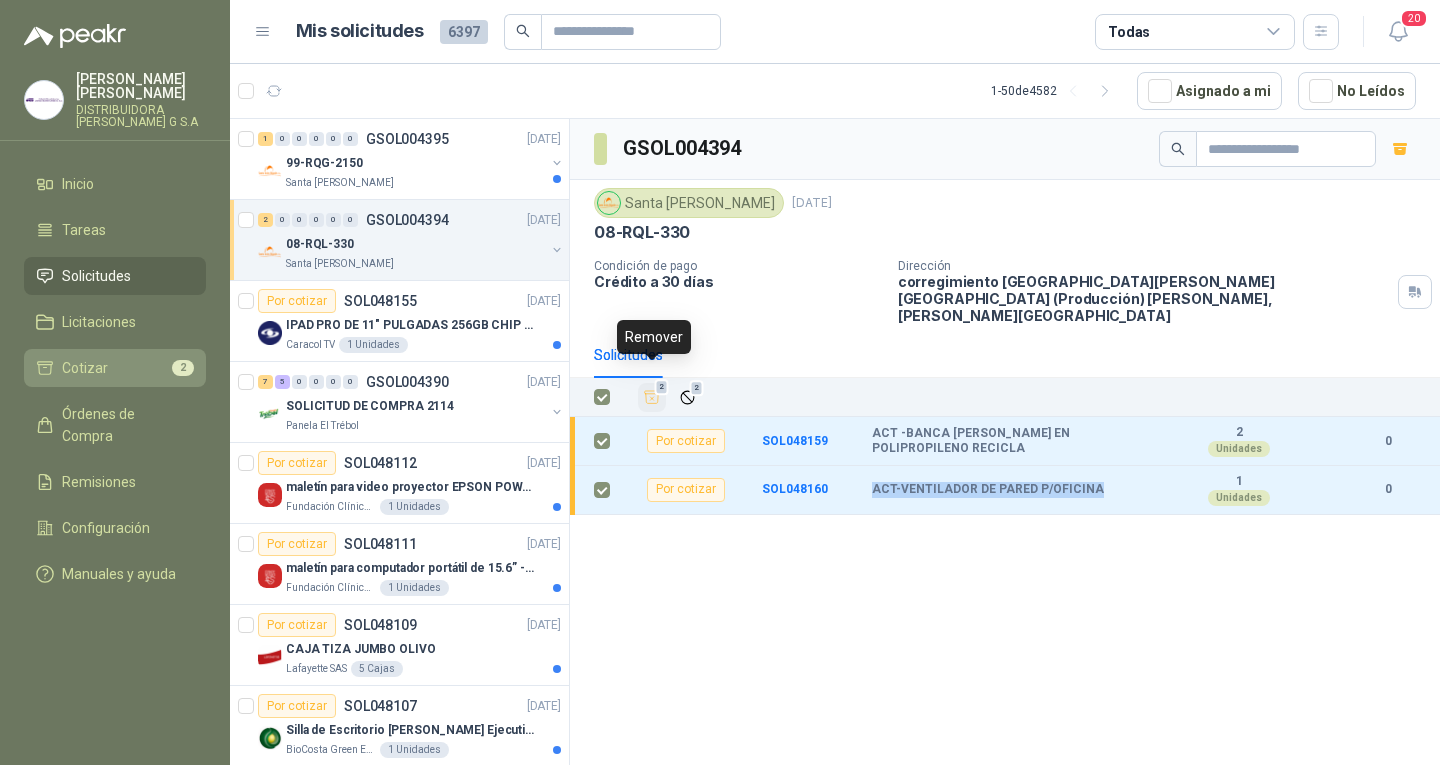 click on "2" at bounding box center (183, 368) 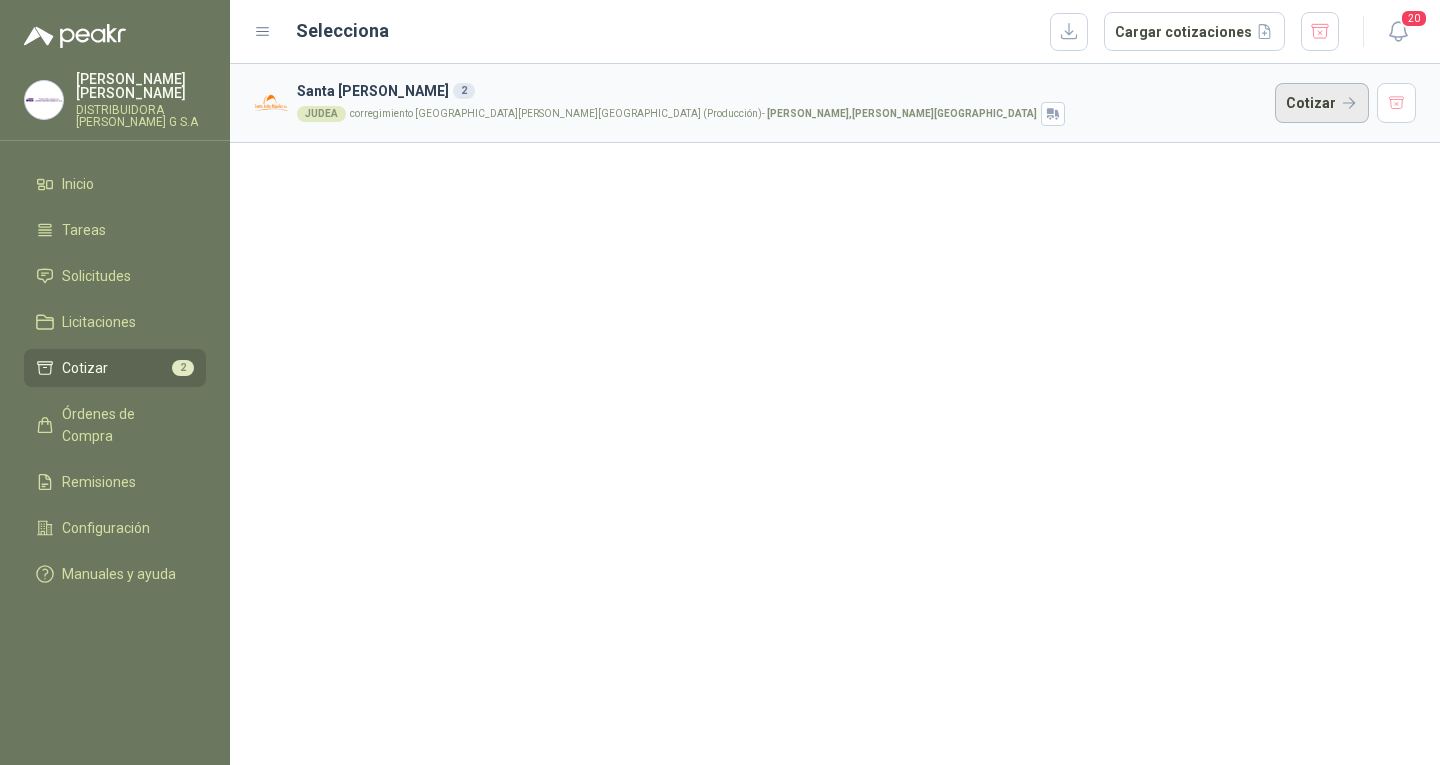 click on "Cotizar" at bounding box center (1322, 103) 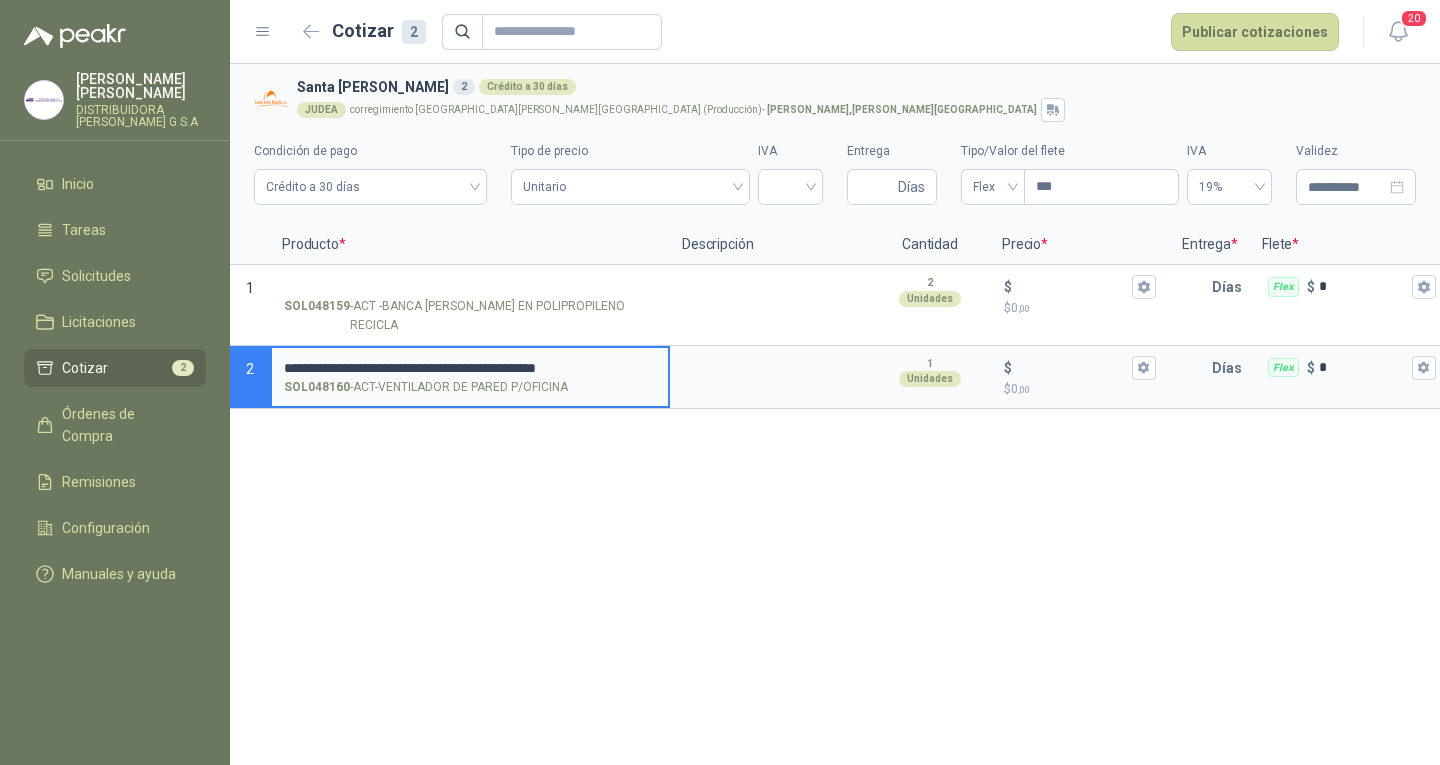 type 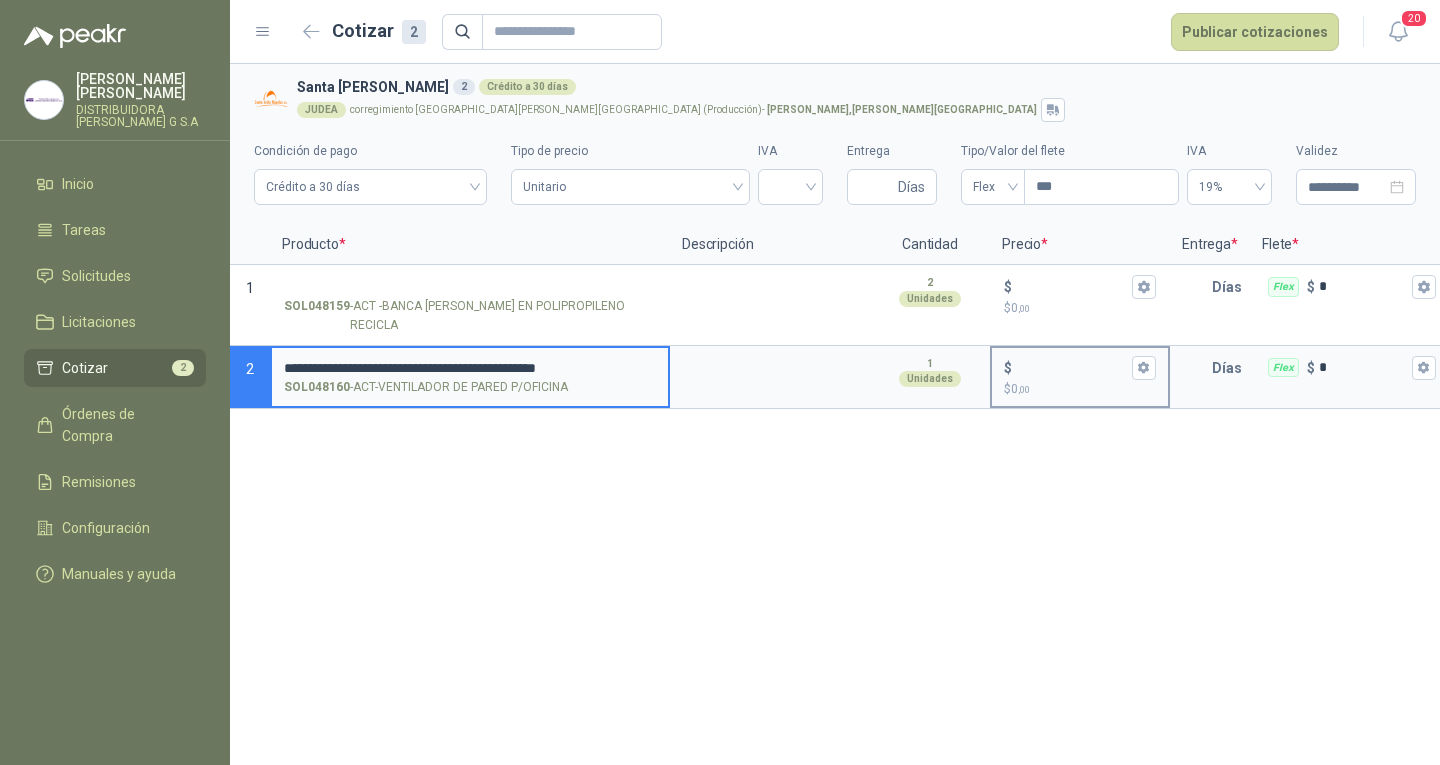 click on "$ $  0 ,00" at bounding box center [1072, 367] 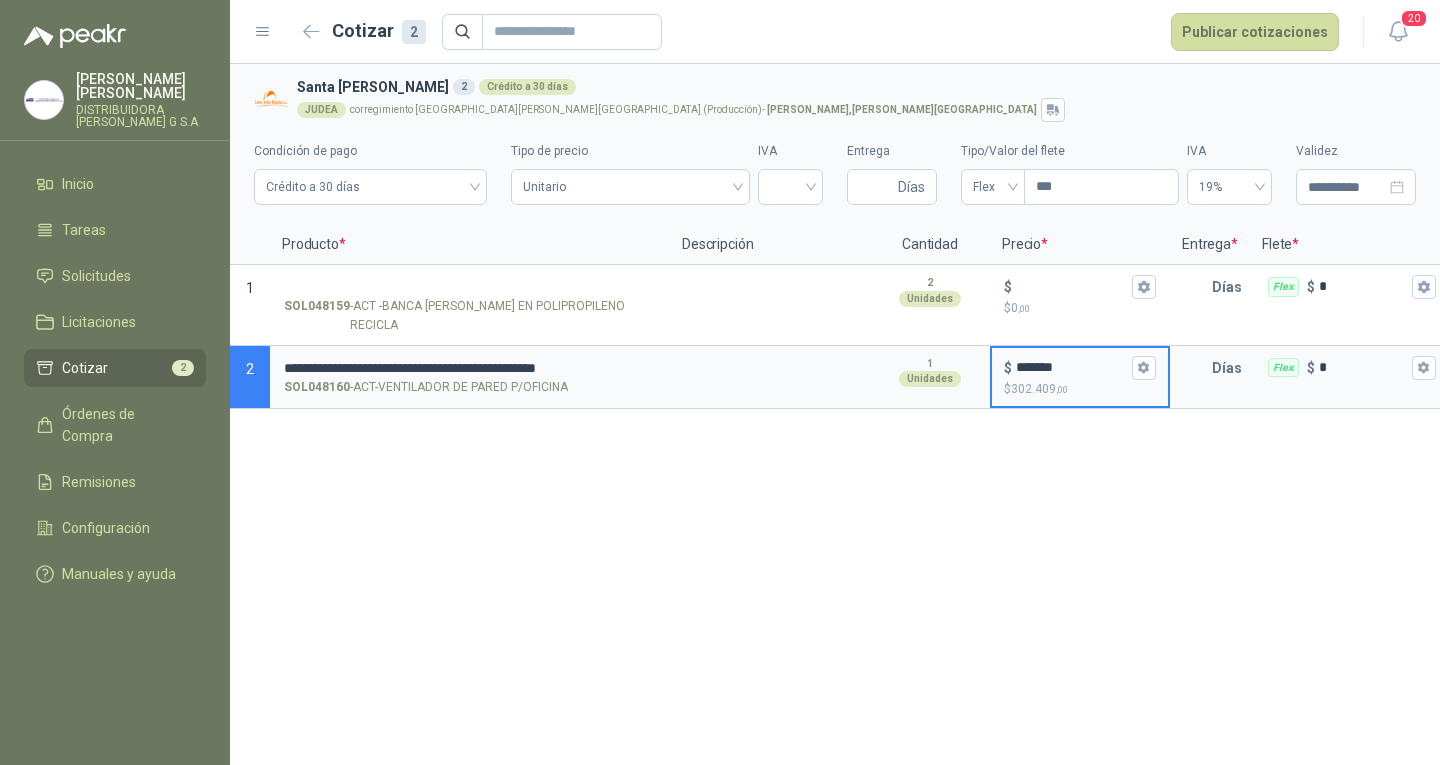 type on "*******" 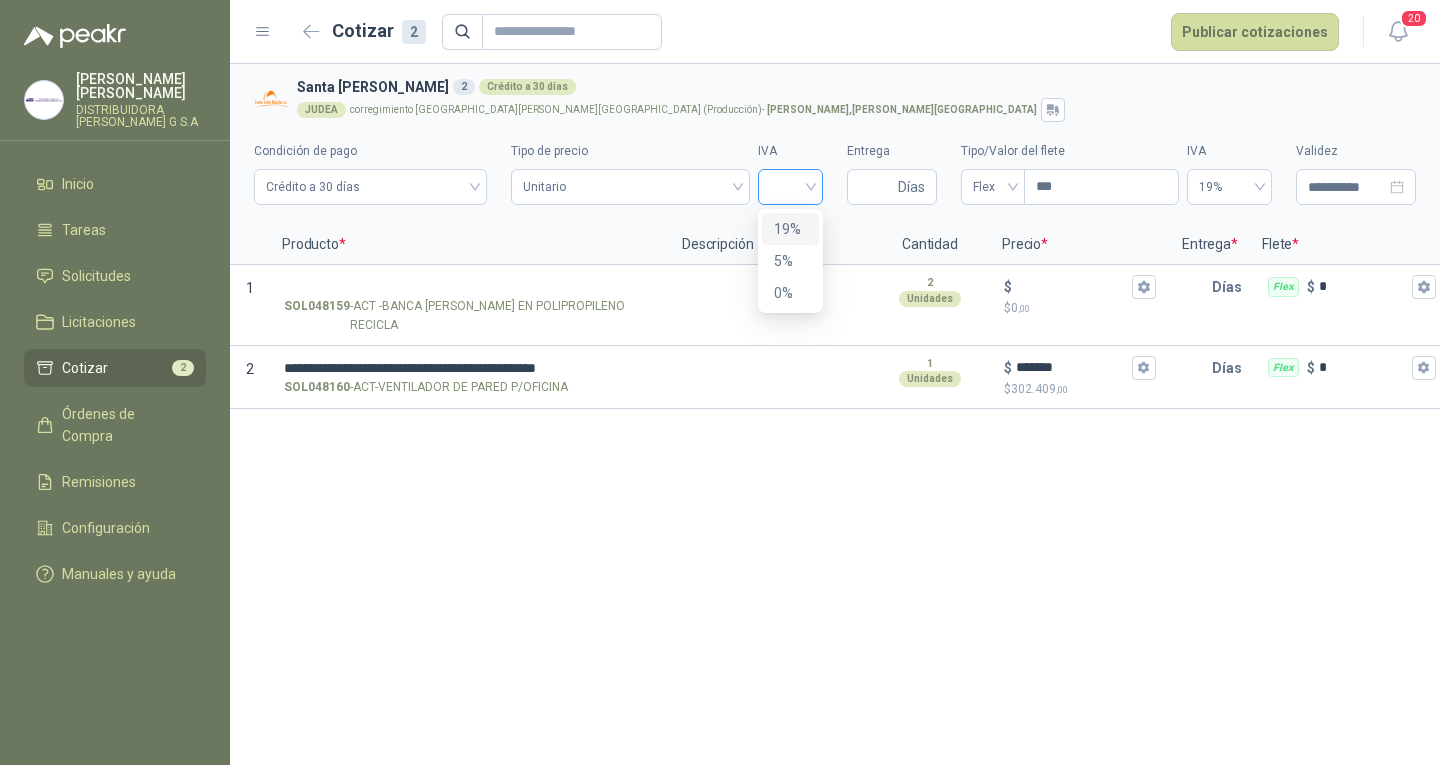 click at bounding box center [790, 187] 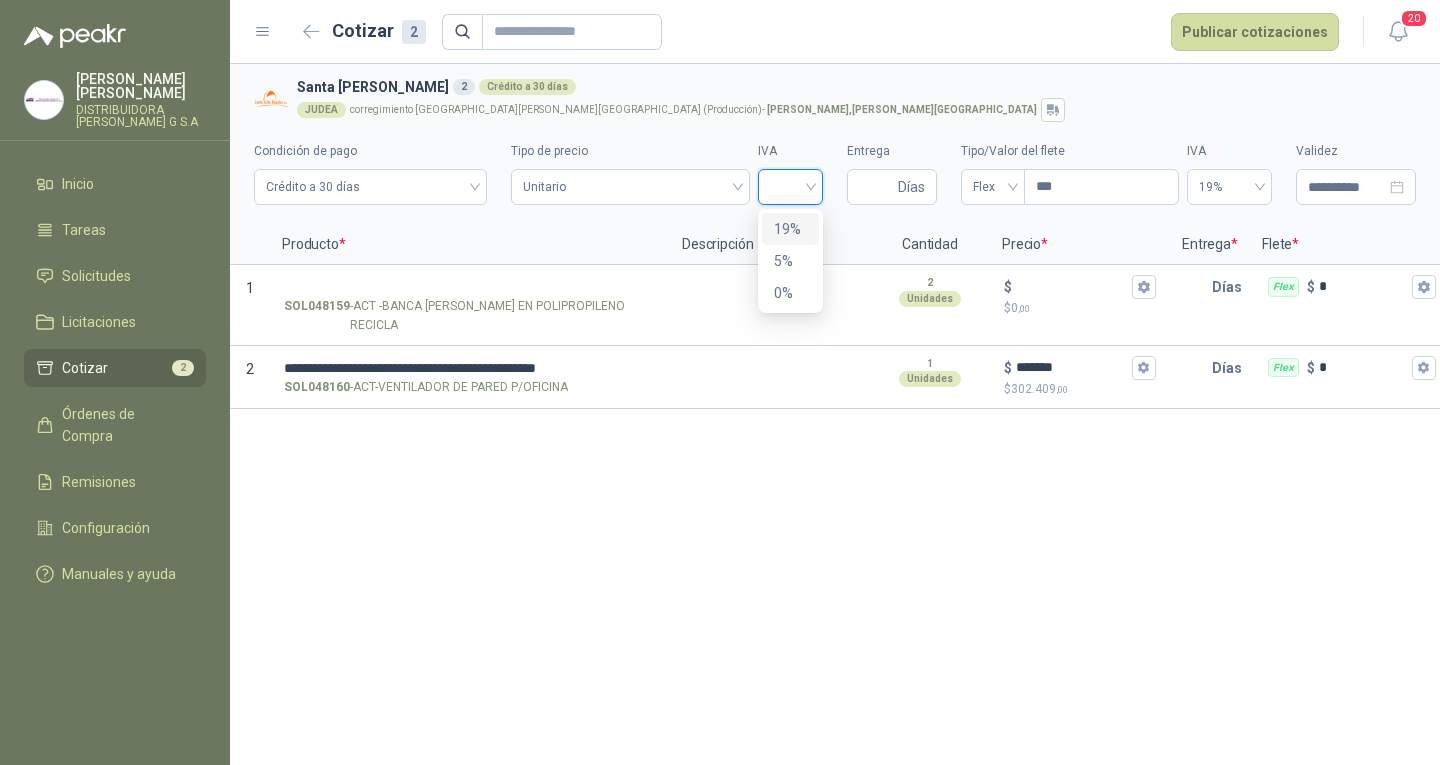 click on "19%" at bounding box center (790, 229) 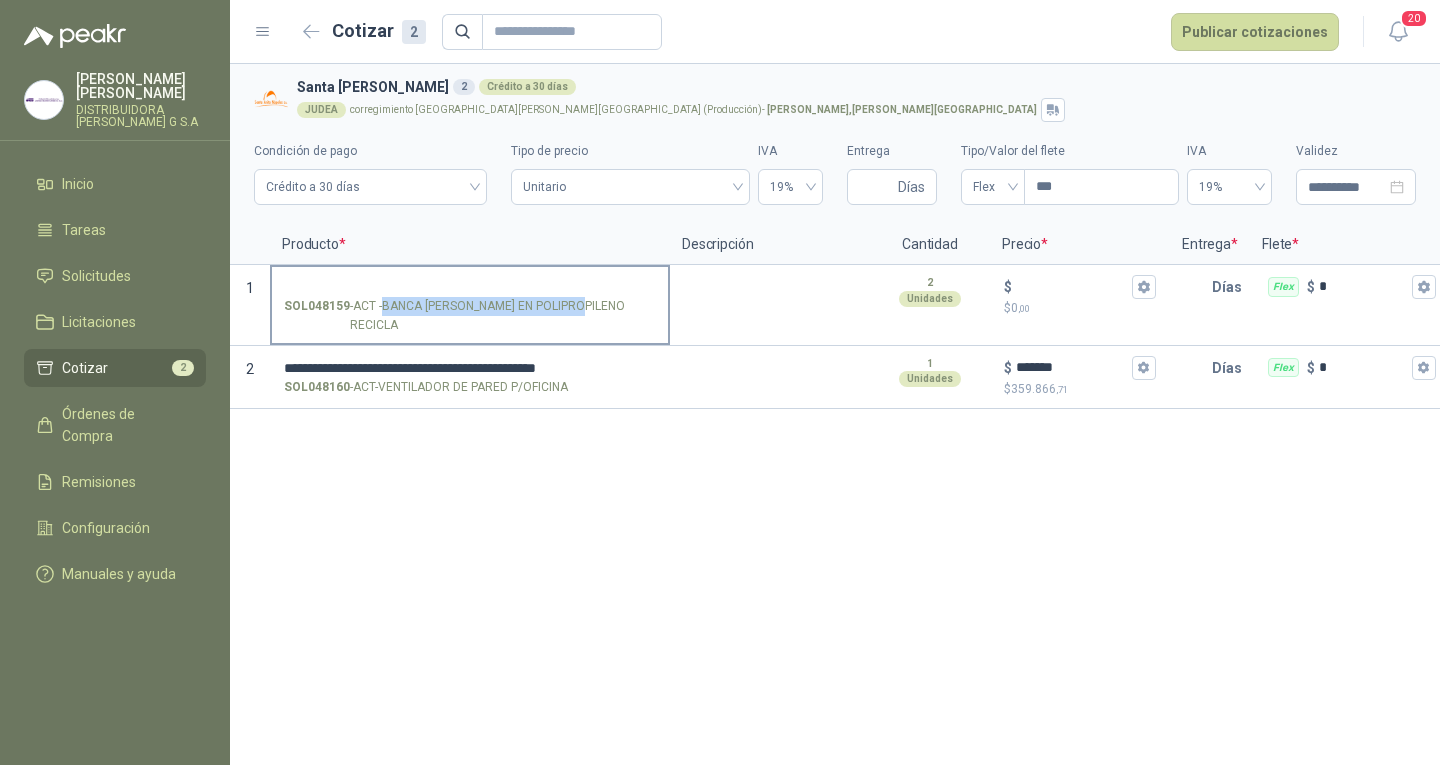 drag, startPoint x: 382, startPoint y: 304, endPoint x: 590, endPoint y: 309, distance: 208.06009 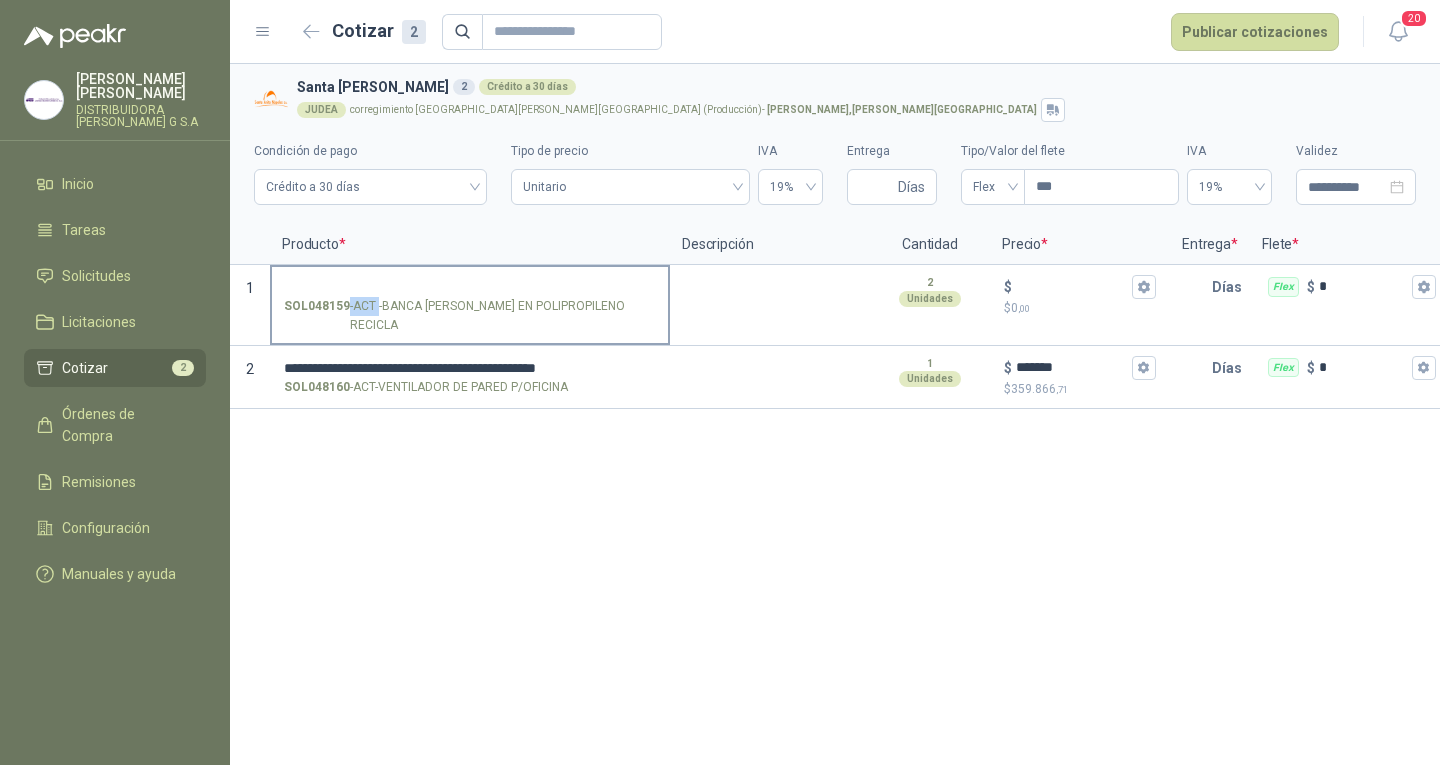 drag, startPoint x: 622, startPoint y: 308, endPoint x: 378, endPoint y: 312, distance: 244.03279 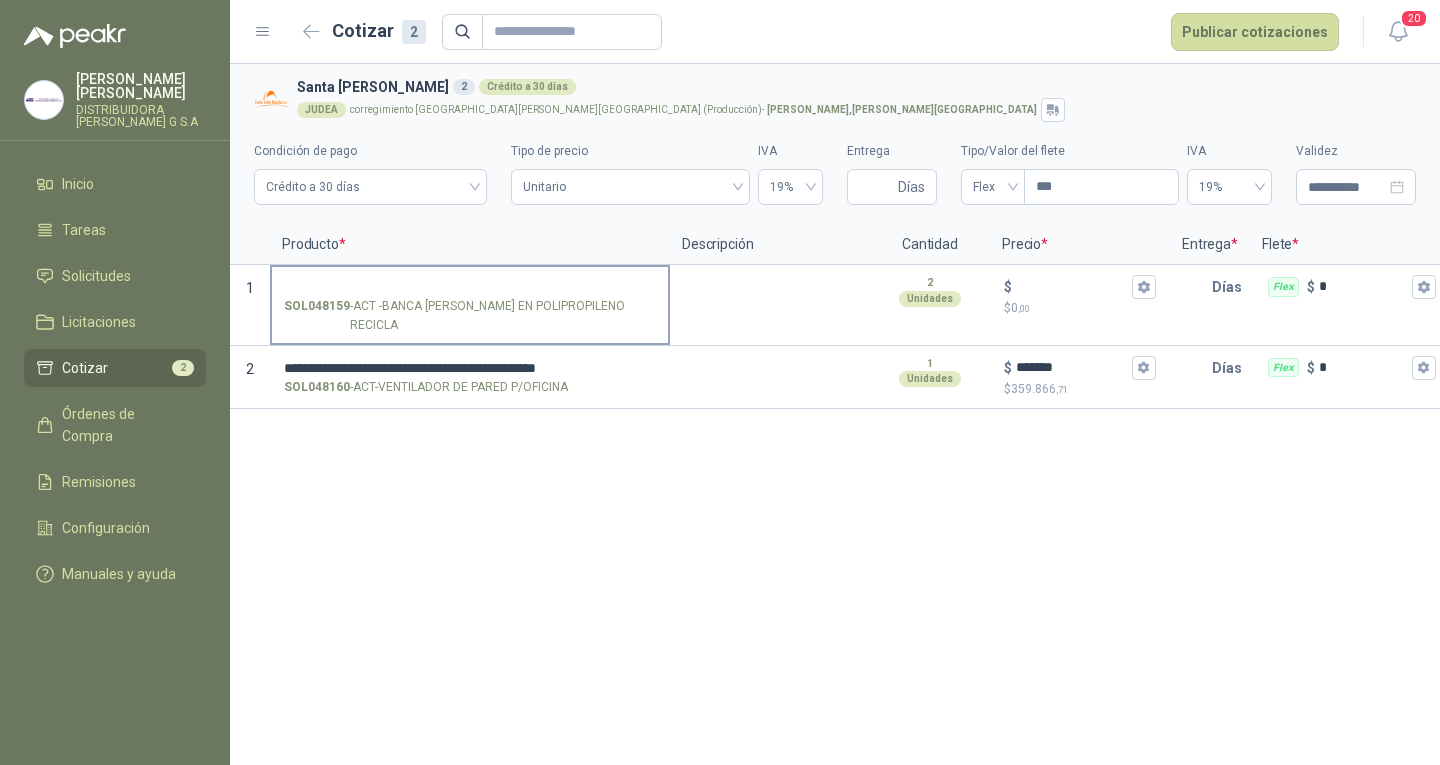 click on "SOL048159  -  ACT -BANCA [PERSON_NAME] EN POLIPROPILENO RECICLA" at bounding box center [470, 316] 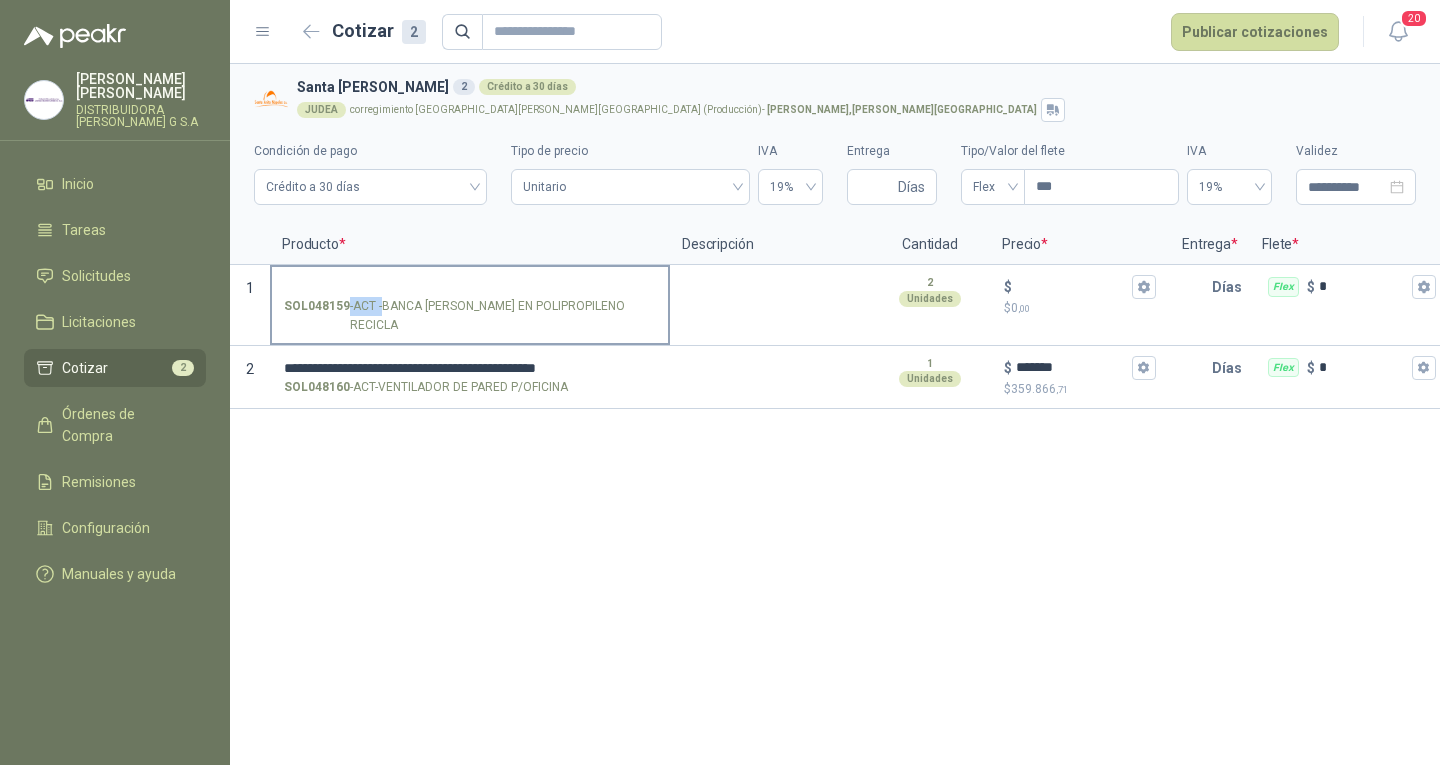 drag, startPoint x: 383, startPoint y: 307, endPoint x: 619, endPoint y: 314, distance: 236.10379 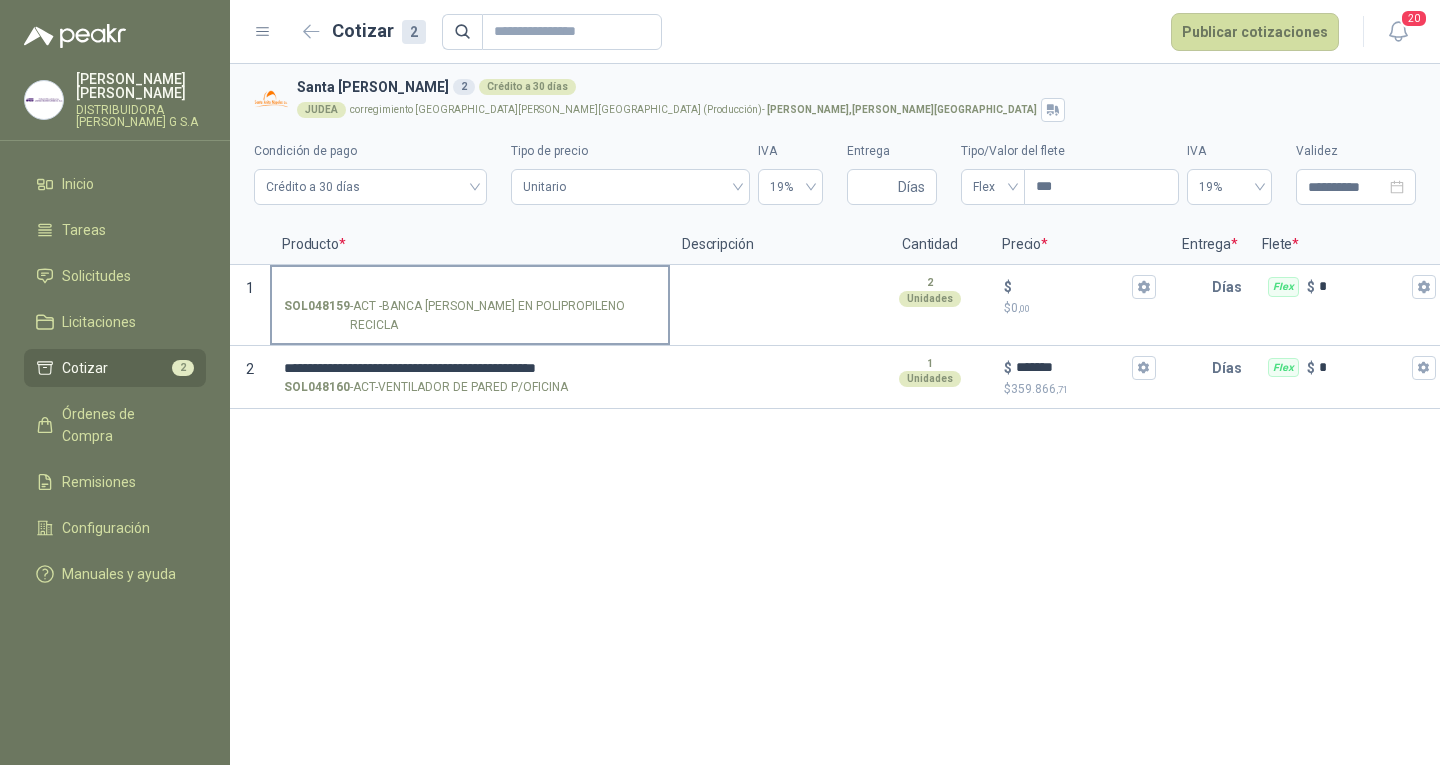 drag, startPoint x: 336, startPoint y: 312, endPoint x: 350, endPoint y: 316, distance: 14.56022 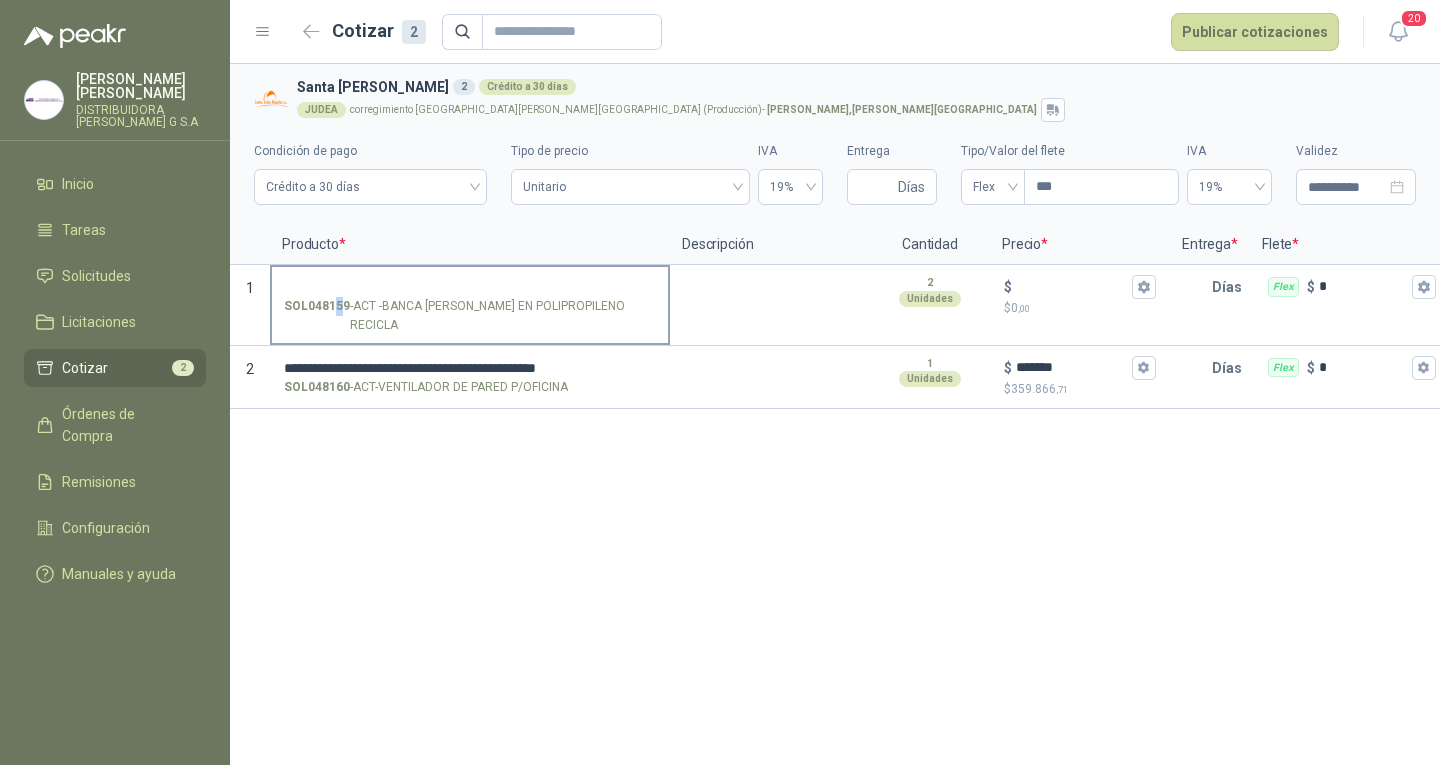 drag, startPoint x: 350, startPoint y: 306, endPoint x: 618, endPoint y: 306, distance: 268 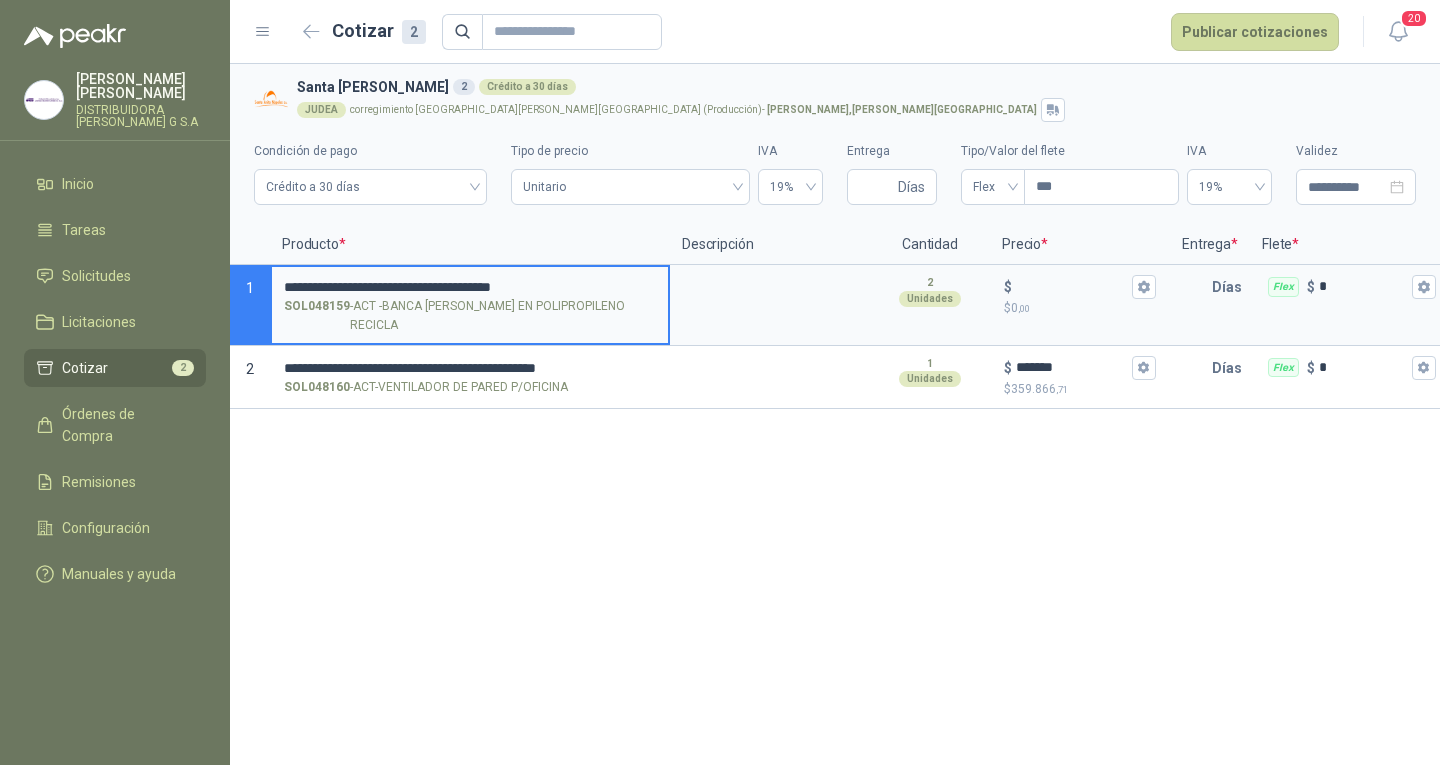 type 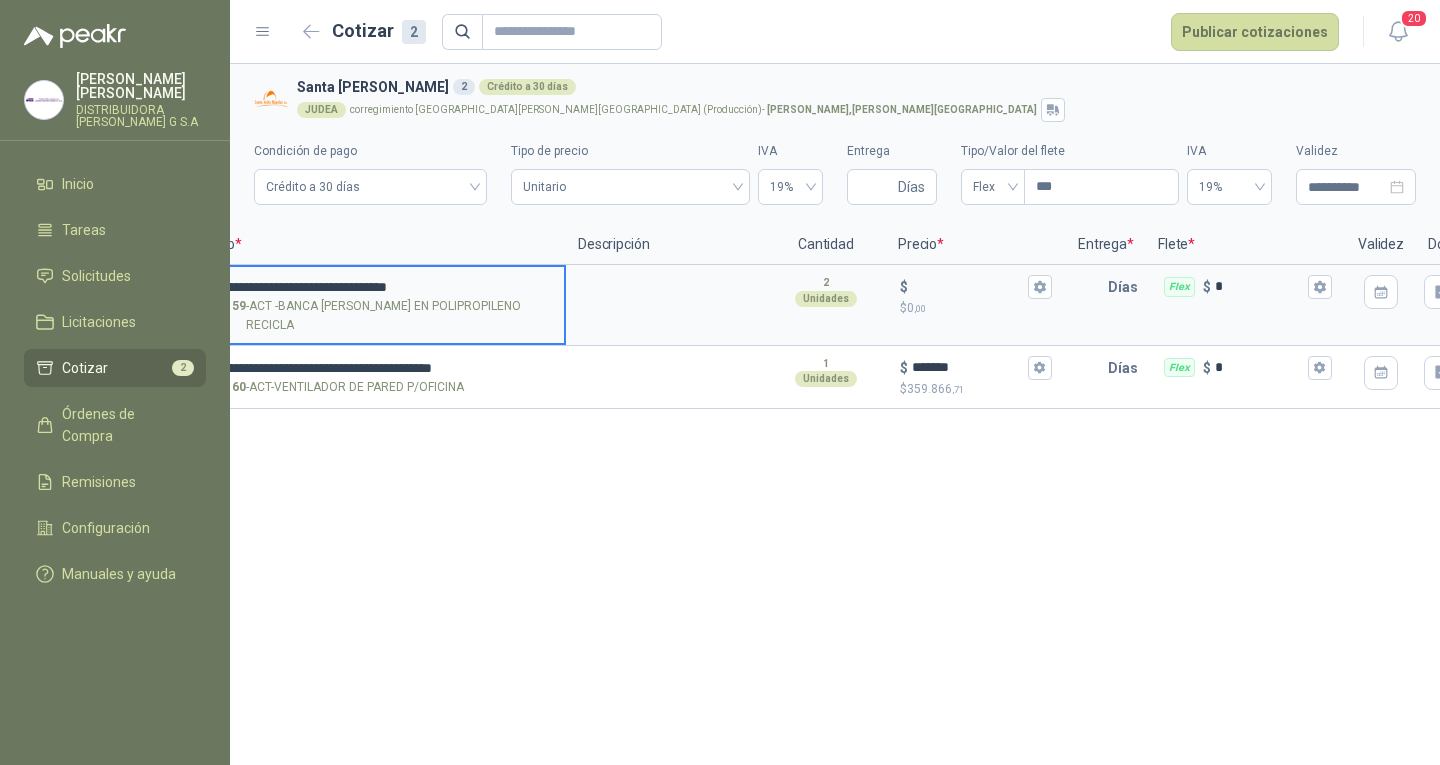 scroll, scrollTop: 0, scrollLeft: 186, axis: horizontal 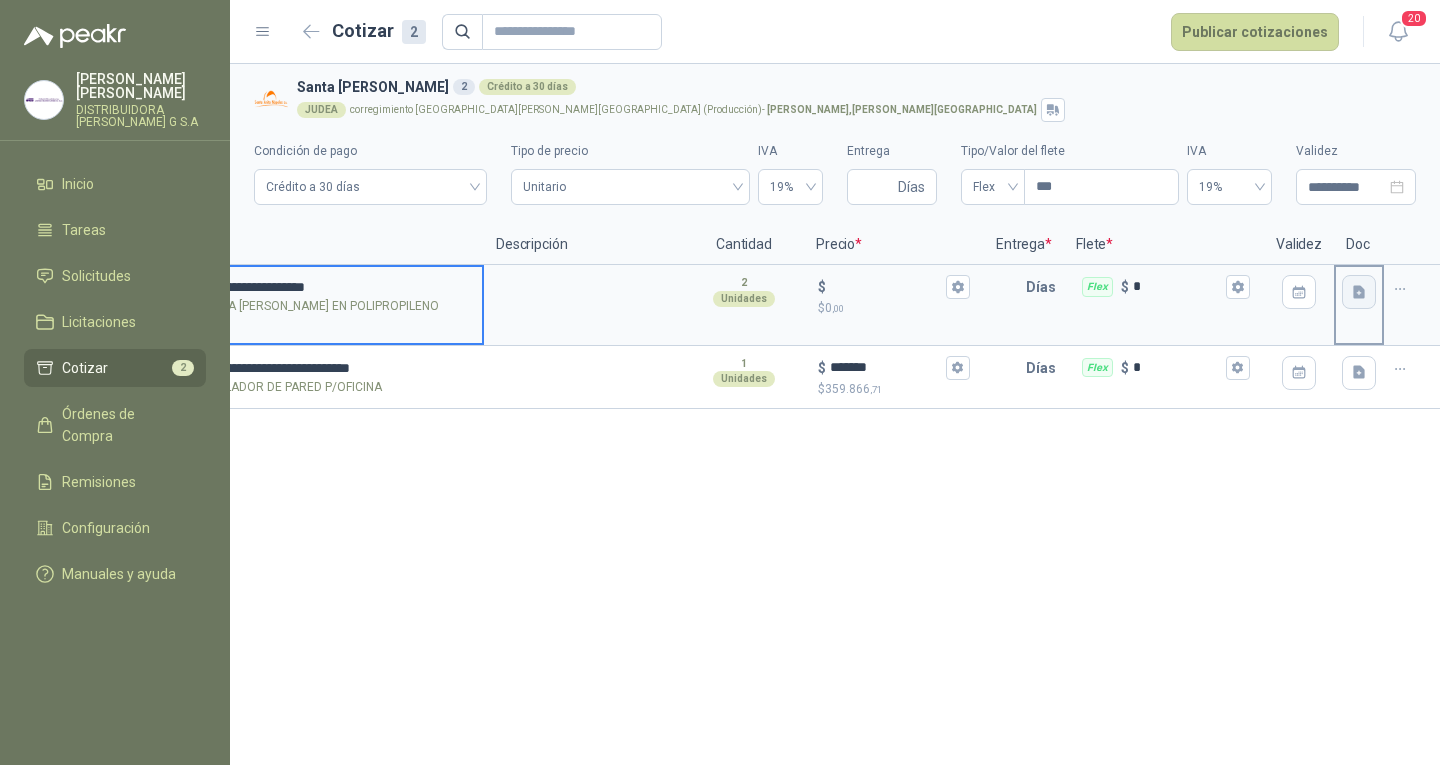 click at bounding box center [1359, 292] 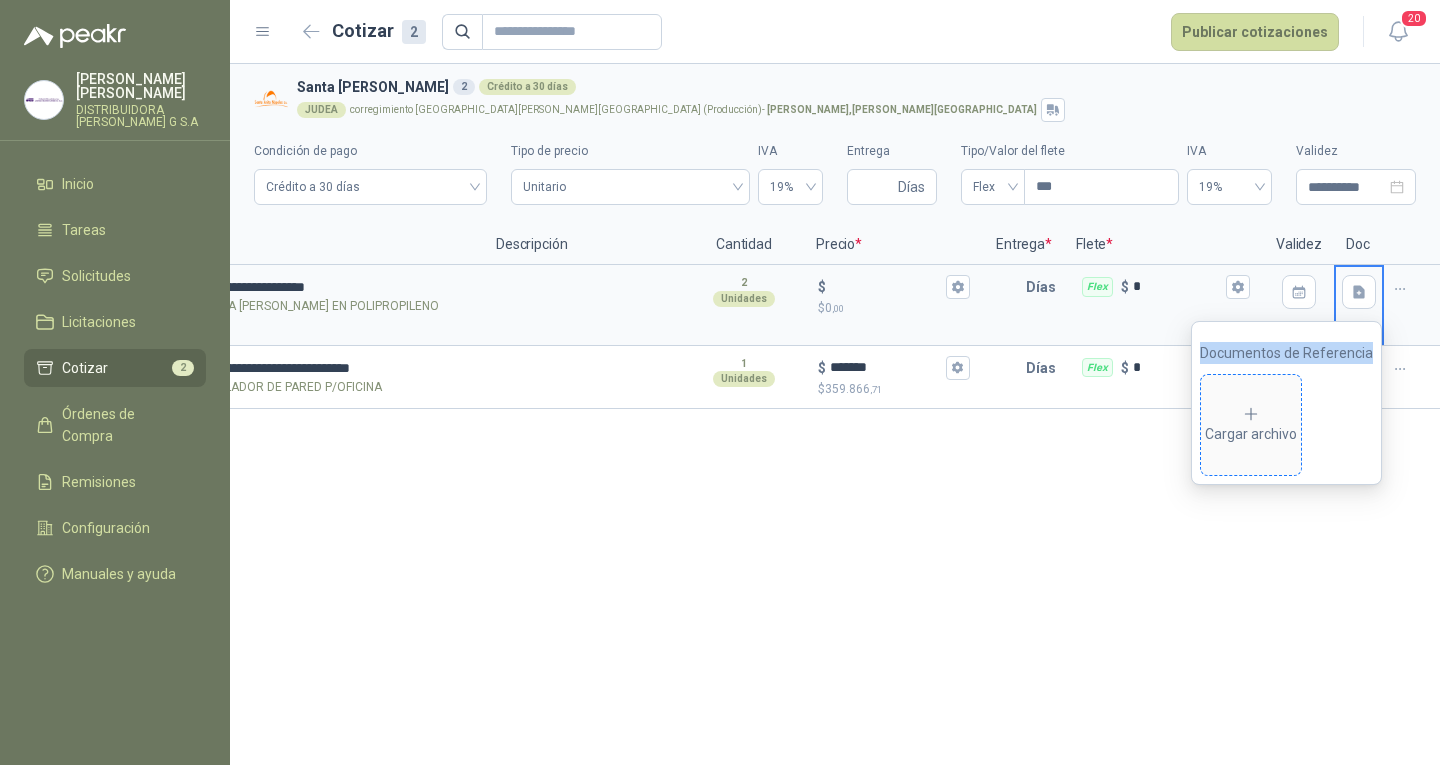 click on "Cargar archivo" at bounding box center (1251, 425) 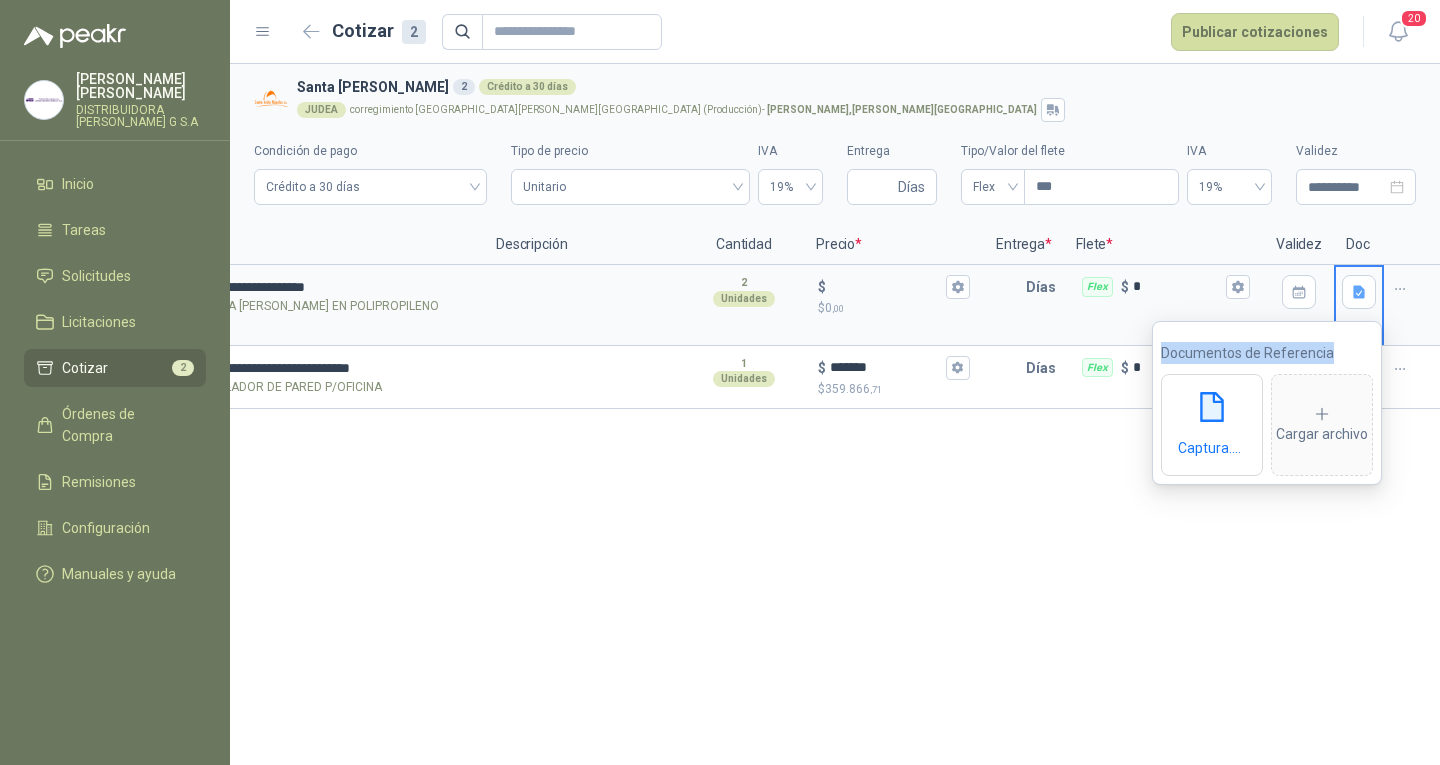 click on "**********" at bounding box center [835, 414] 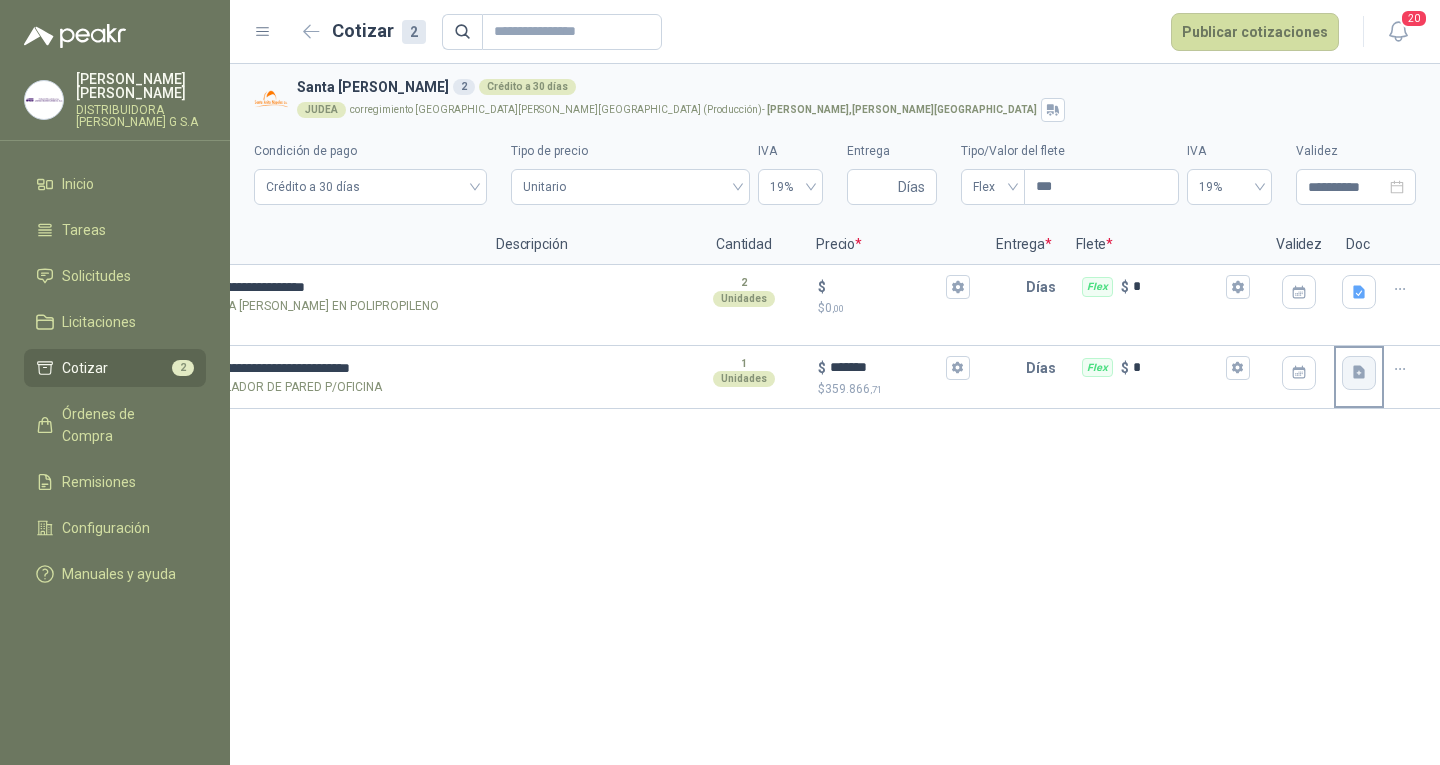 click at bounding box center [1359, 373] 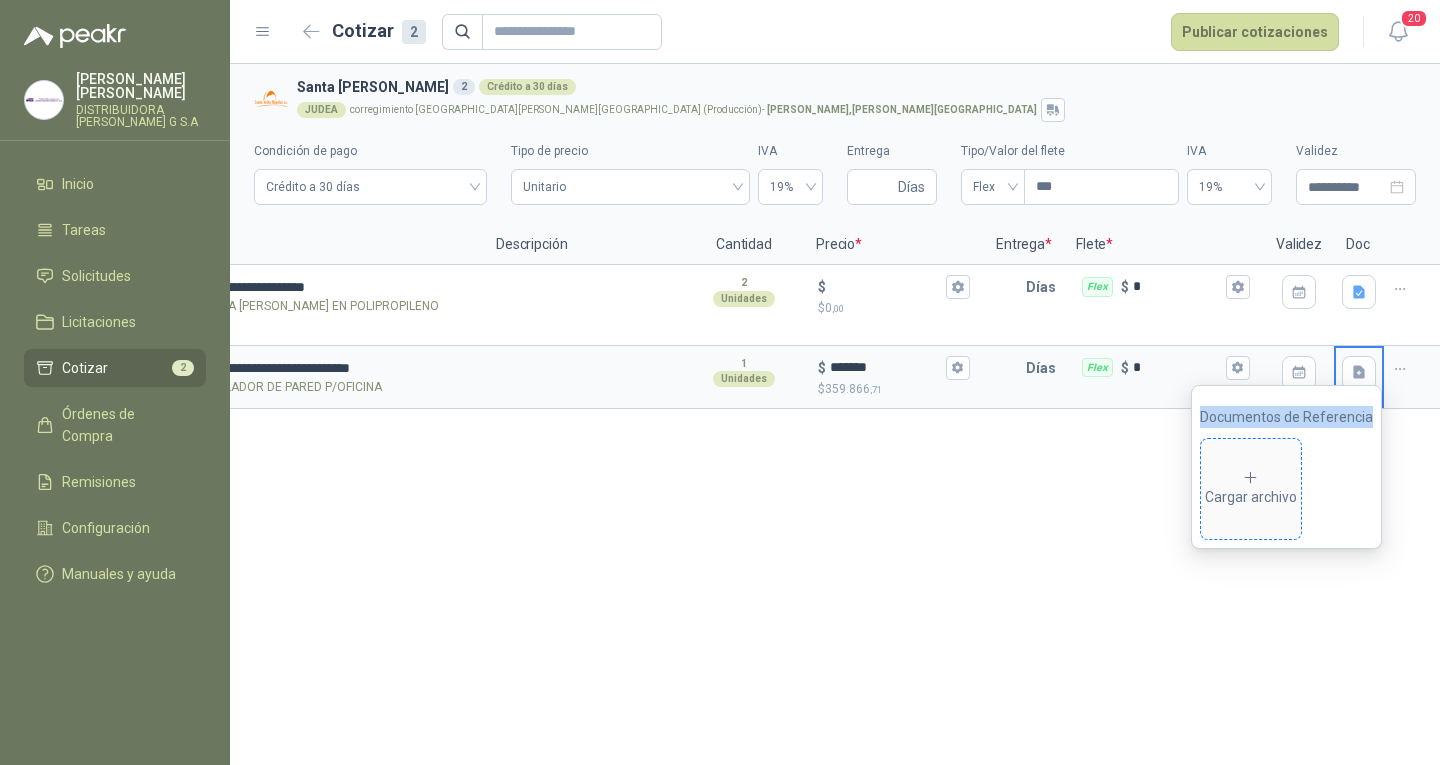 click on "Cargar archivo" at bounding box center (1251, 489) 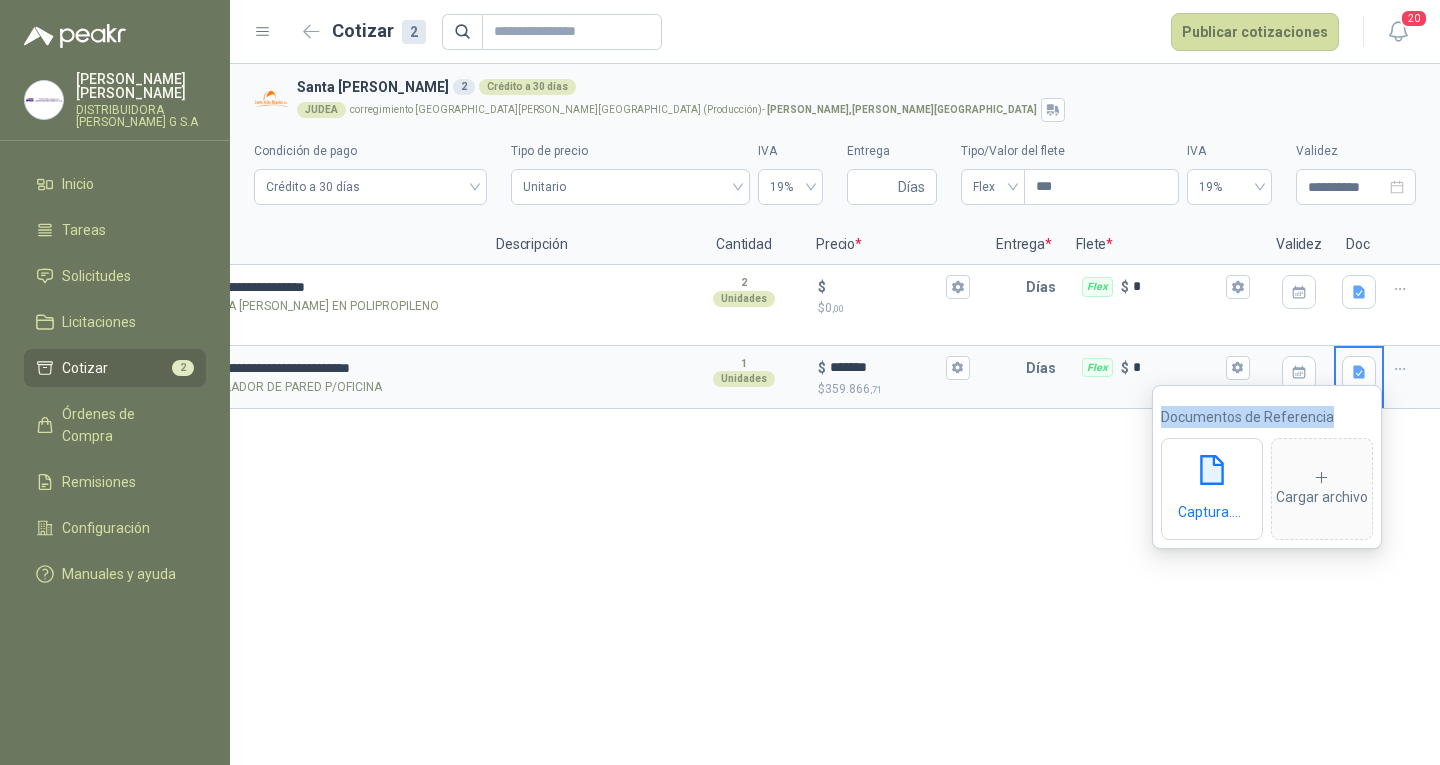 click on "**********" at bounding box center [835, 414] 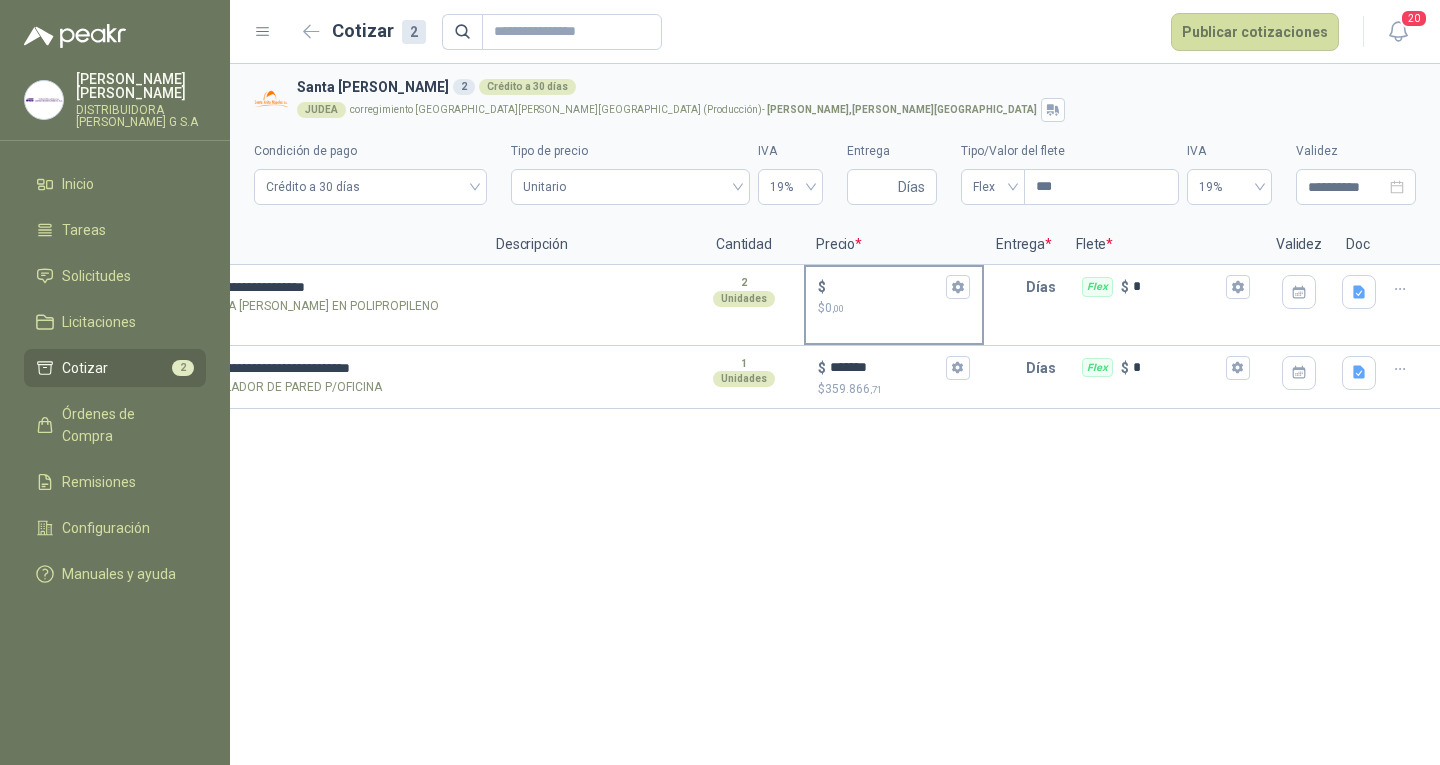 click on "$ $  0 ,00" at bounding box center (886, 286) 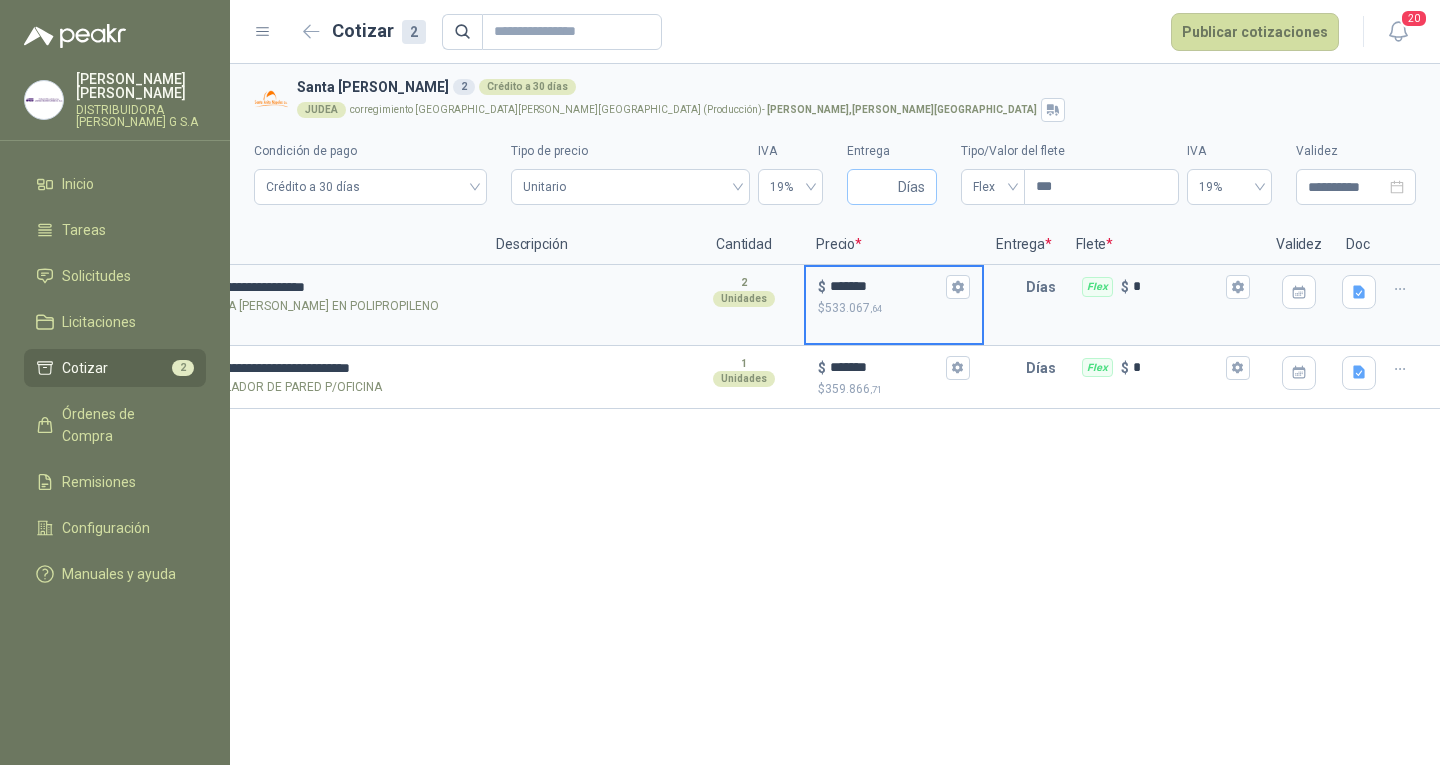 type on "*******" 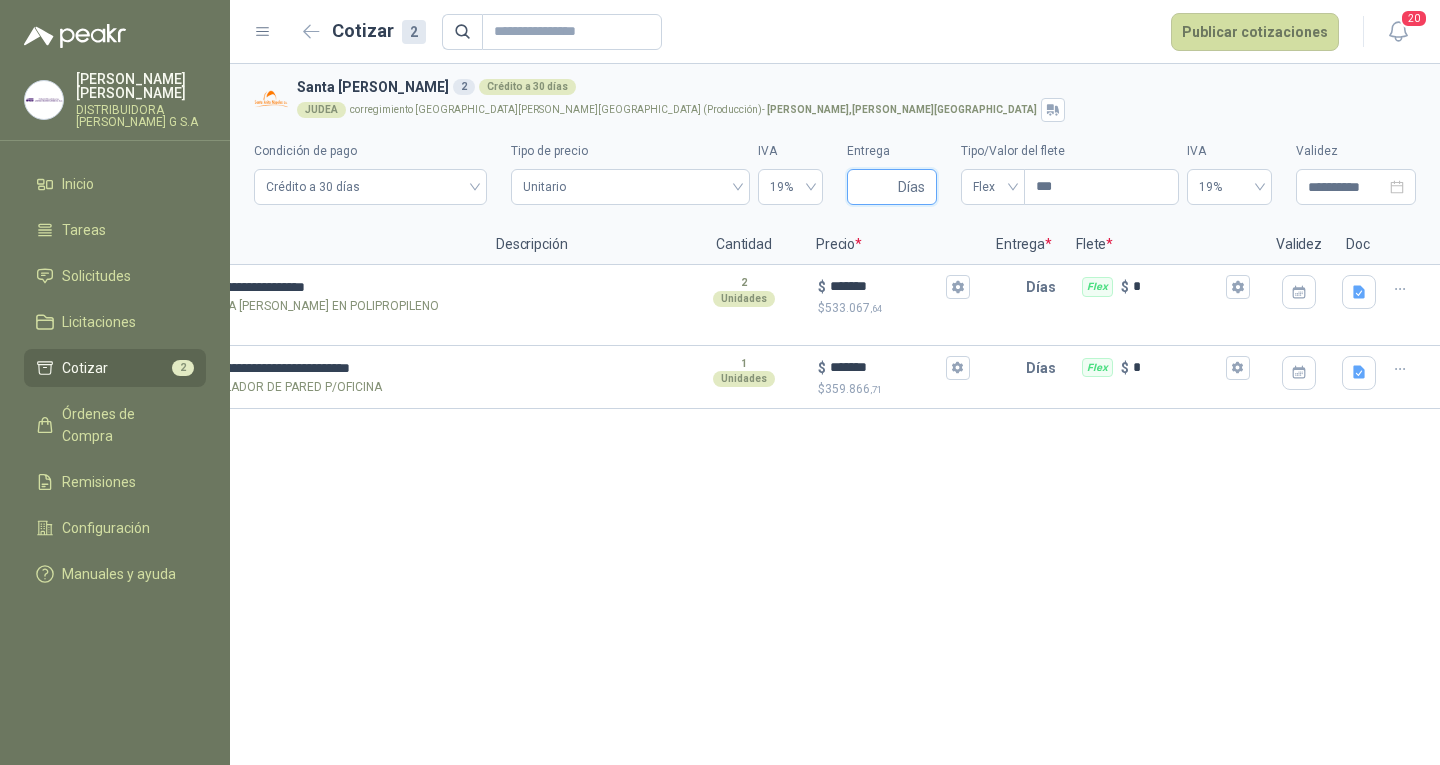 click on "Entrega" at bounding box center [876, 187] 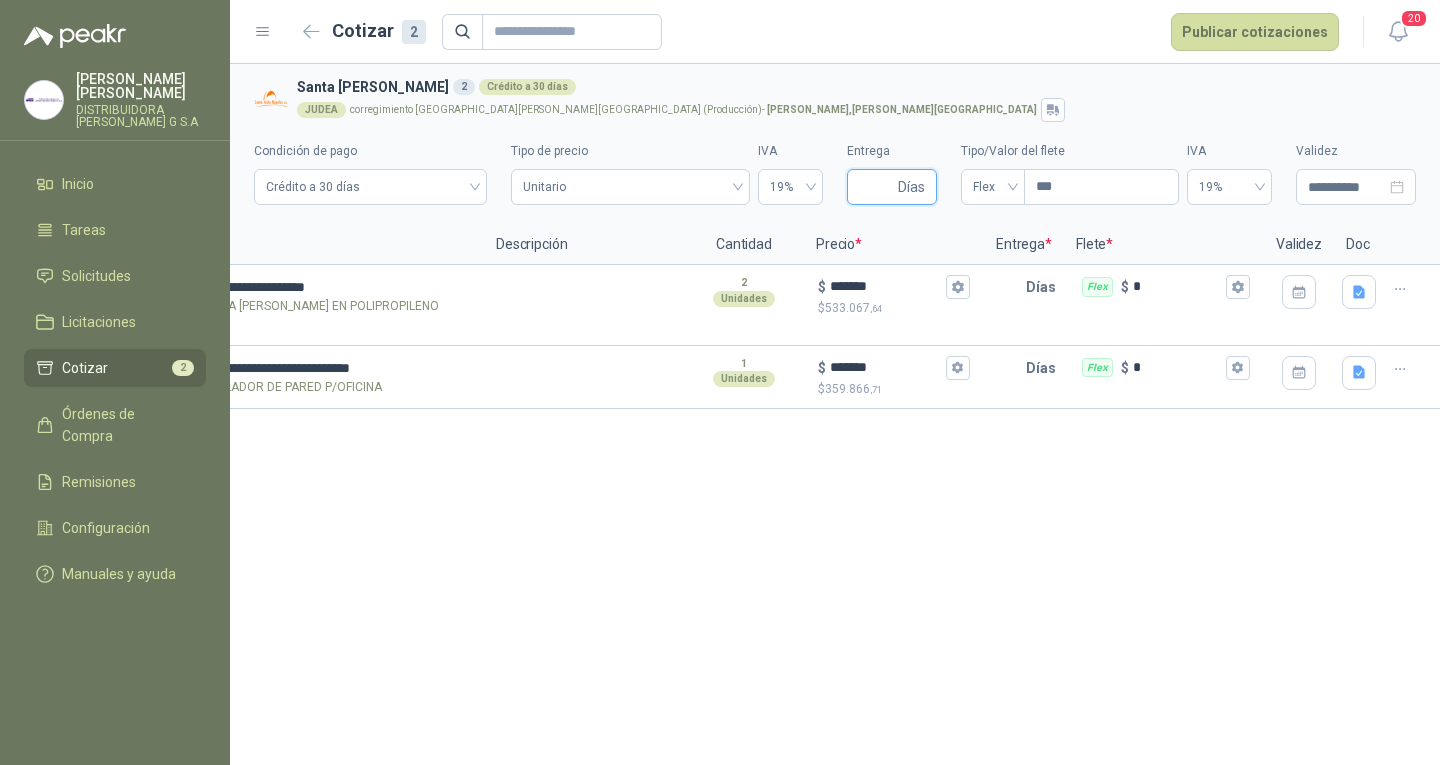 type on "*" 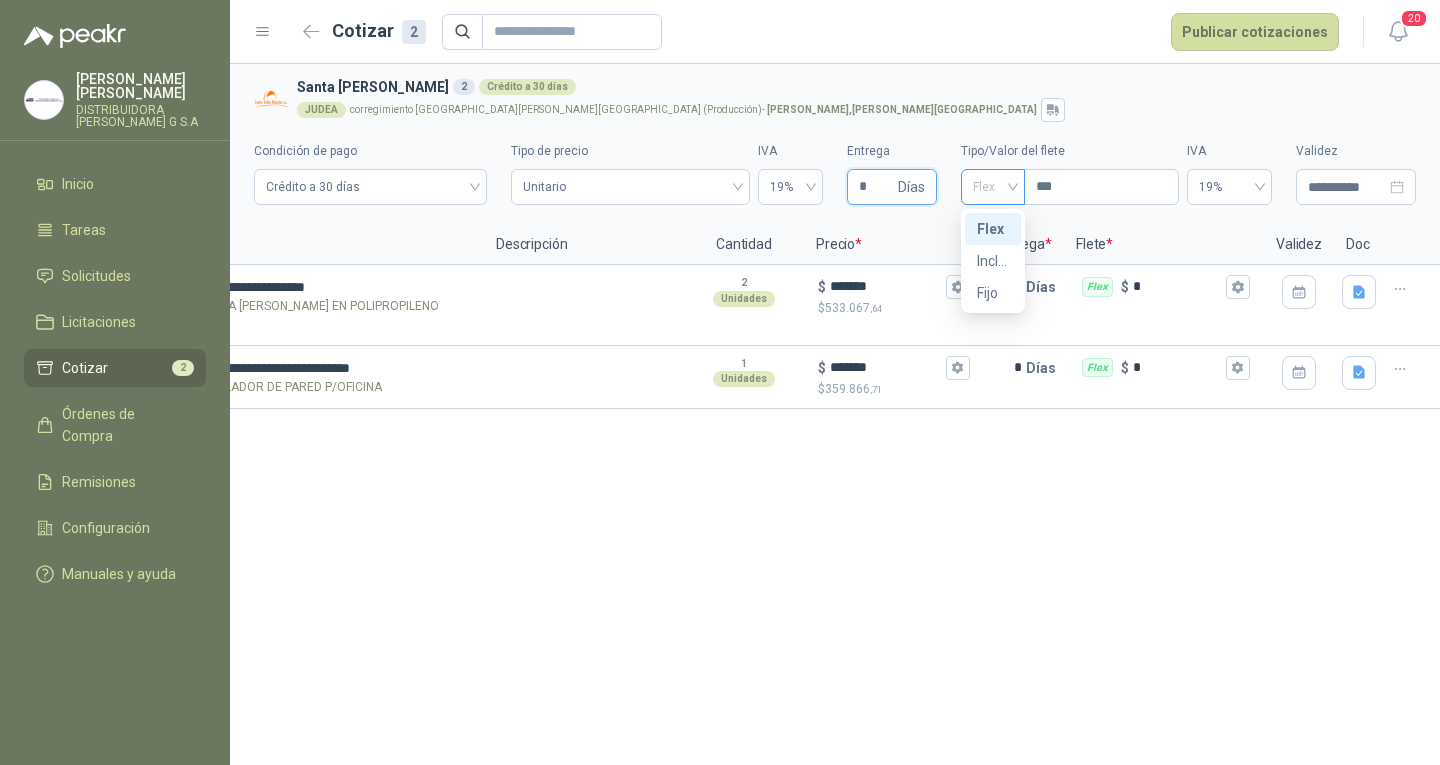 click on "Flex" at bounding box center (993, 187) 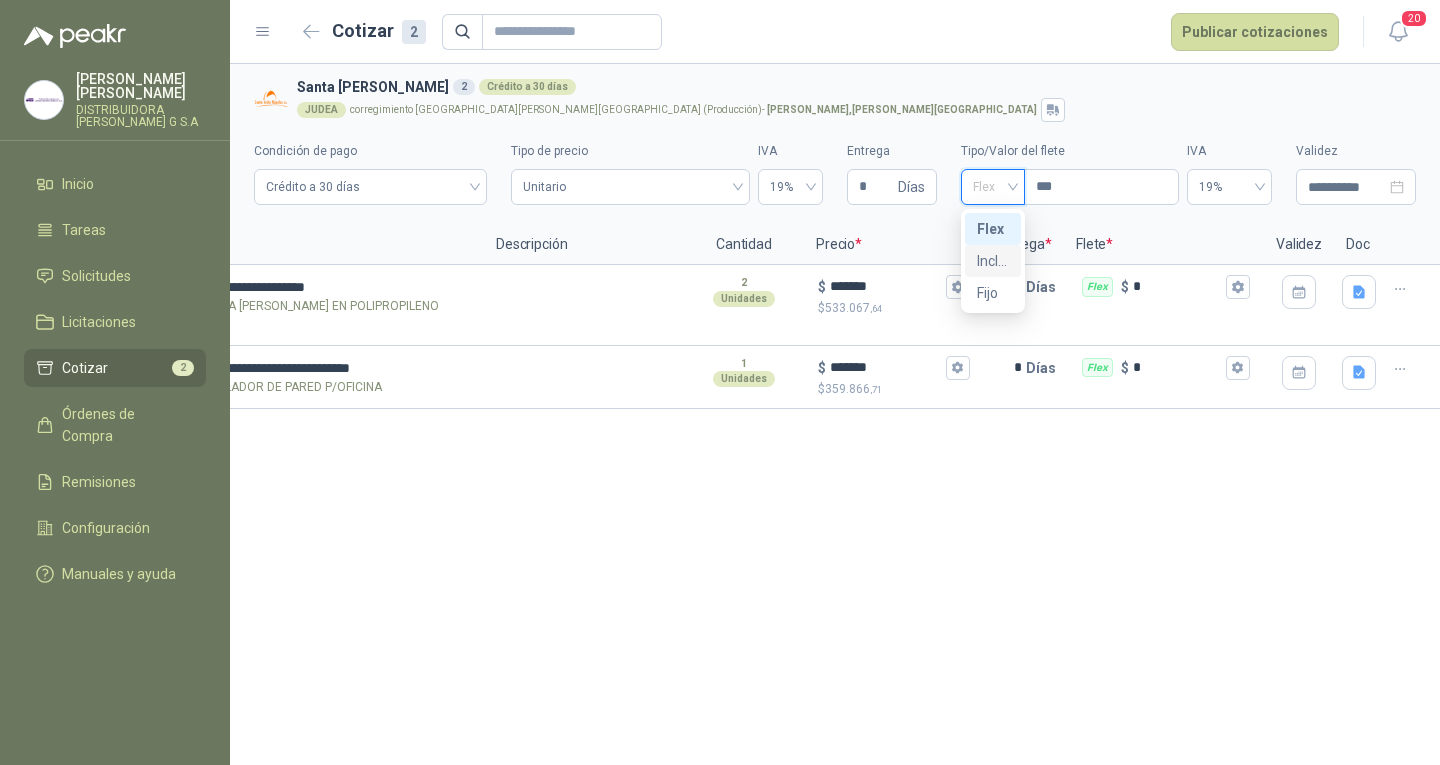 click on "Incluido" at bounding box center [993, 261] 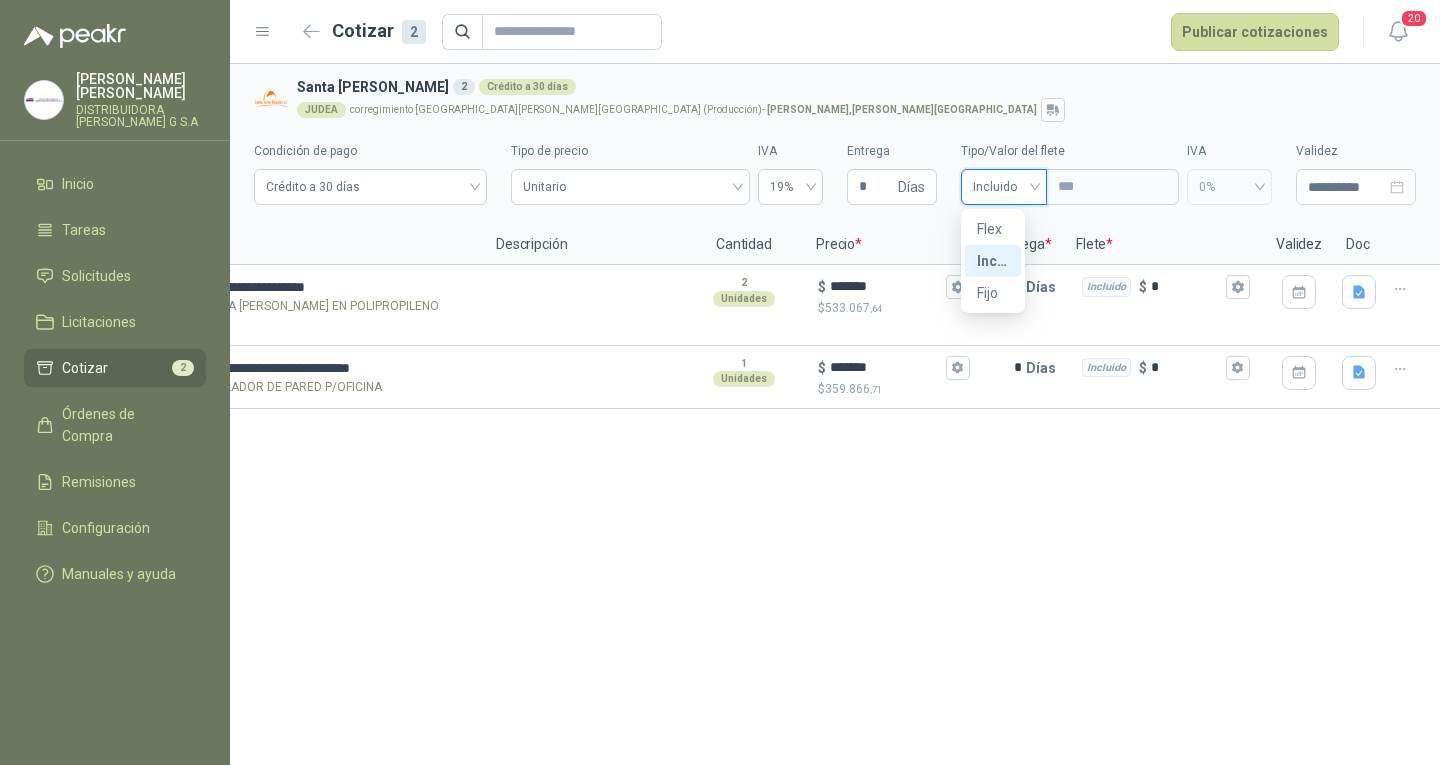 type 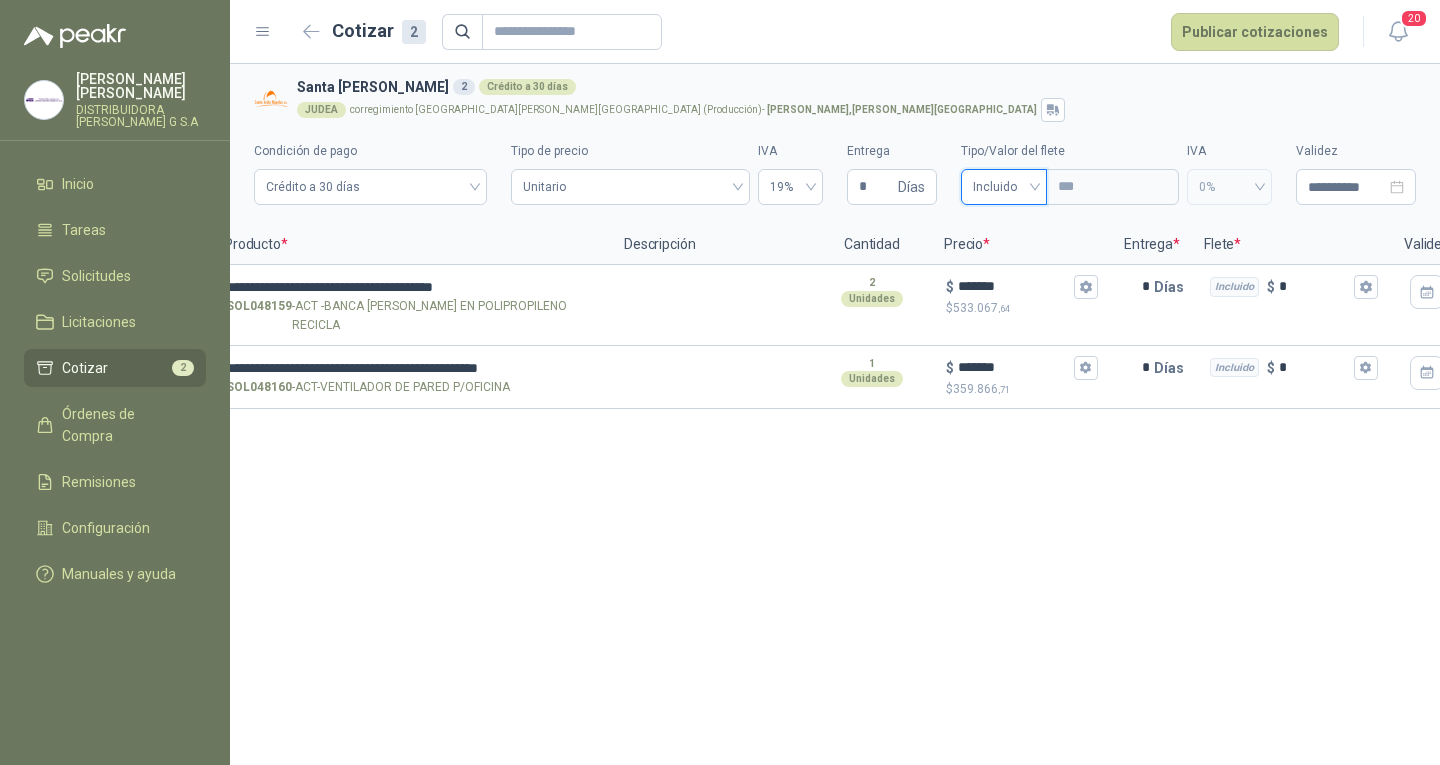 scroll, scrollTop: 0, scrollLeft: 0, axis: both 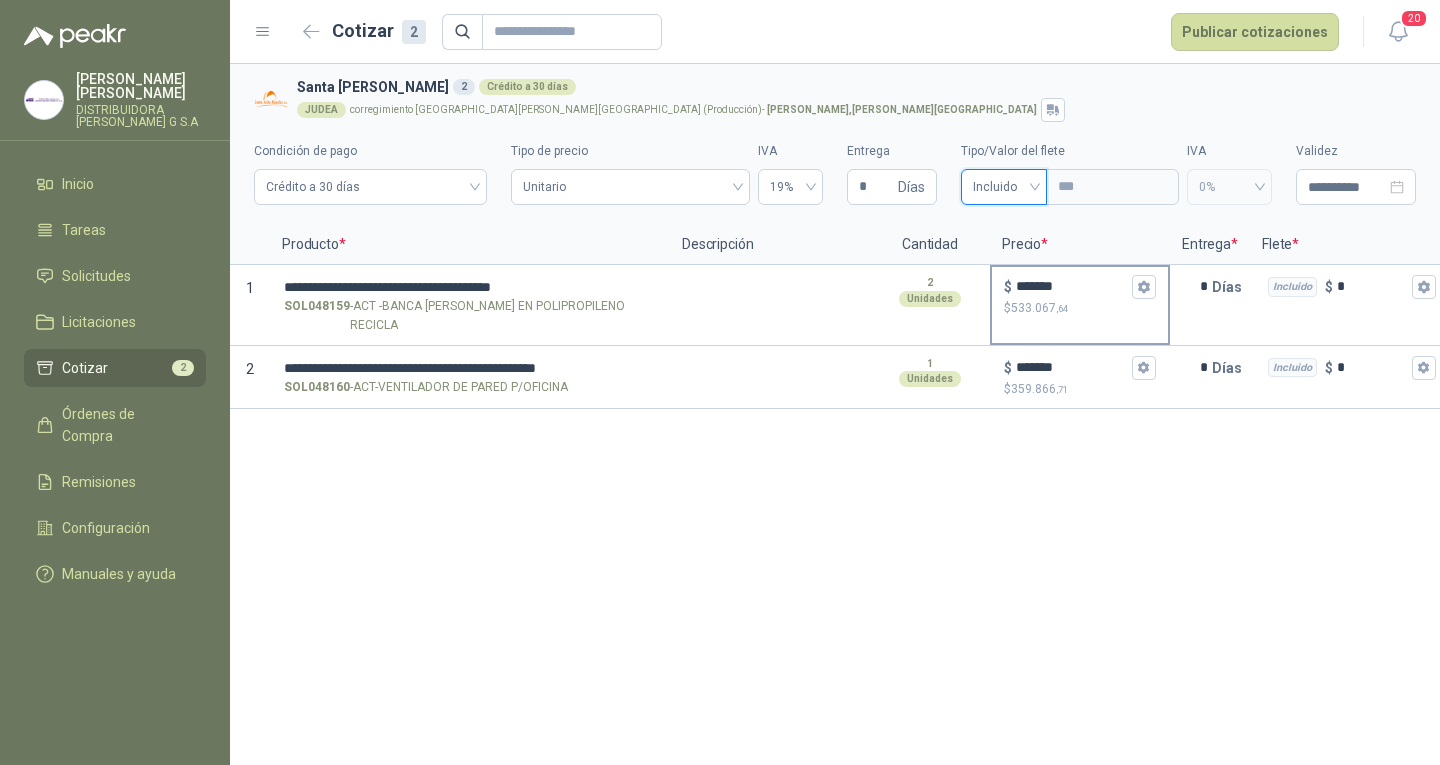 click on "*******" at bounding box center (1072, 286) 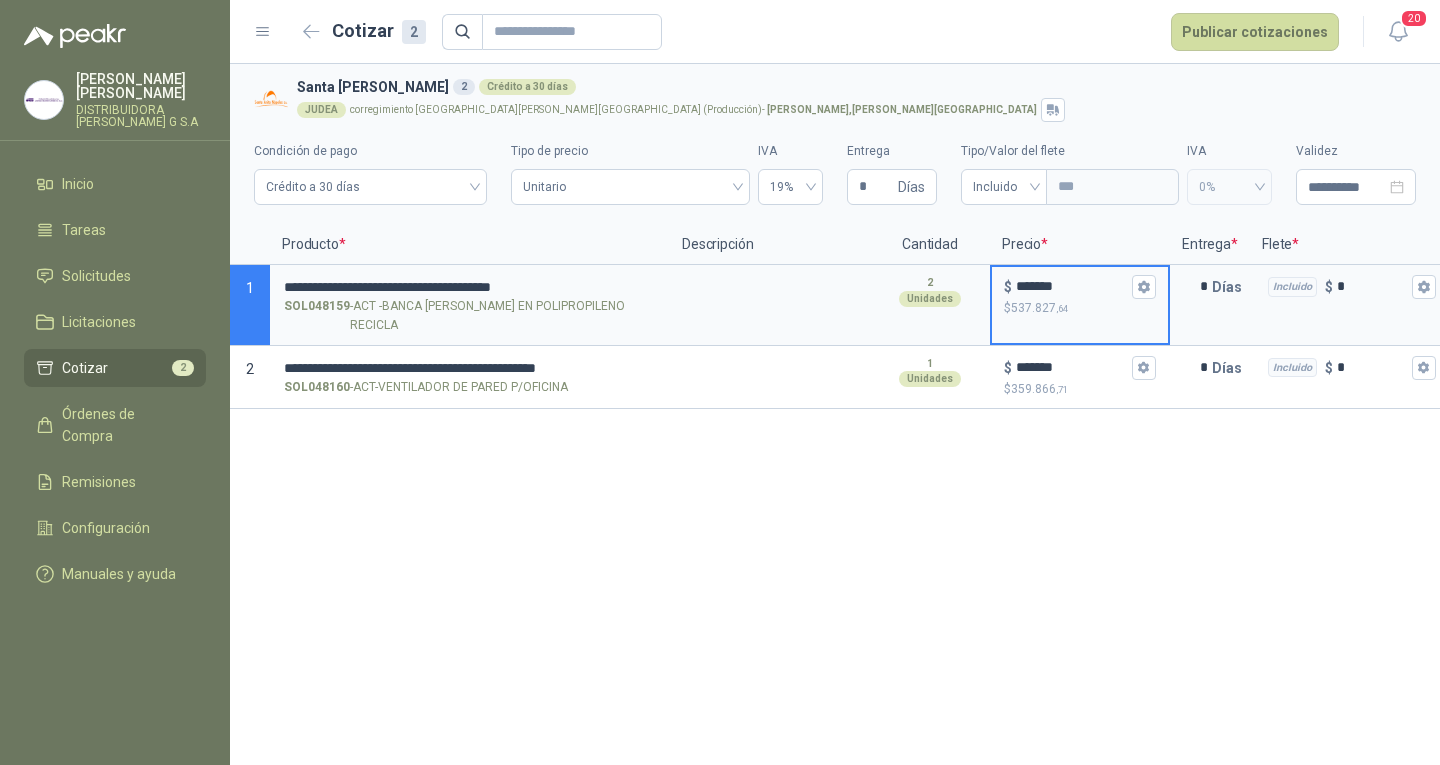 type on "*******" 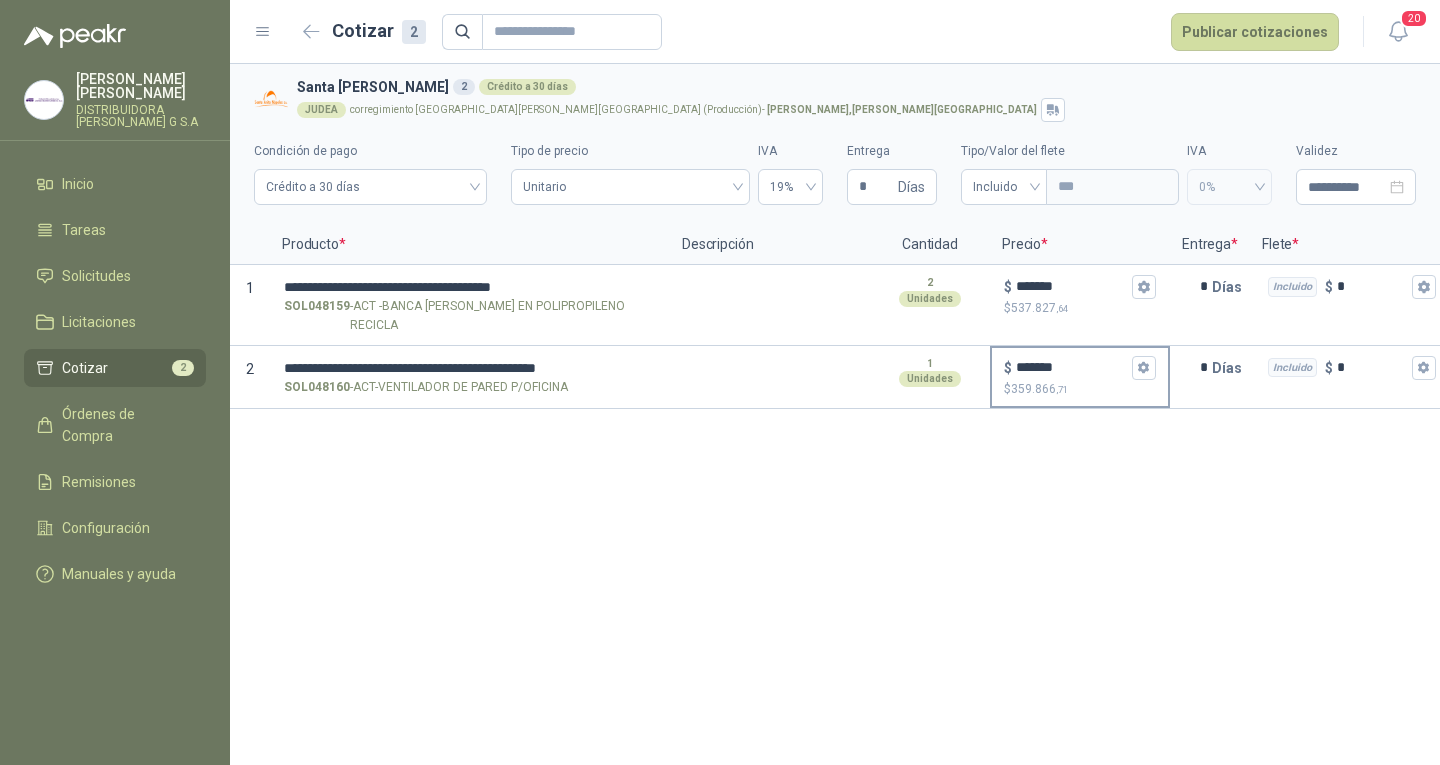 click on "*******" at bounding box center (1072, 367) 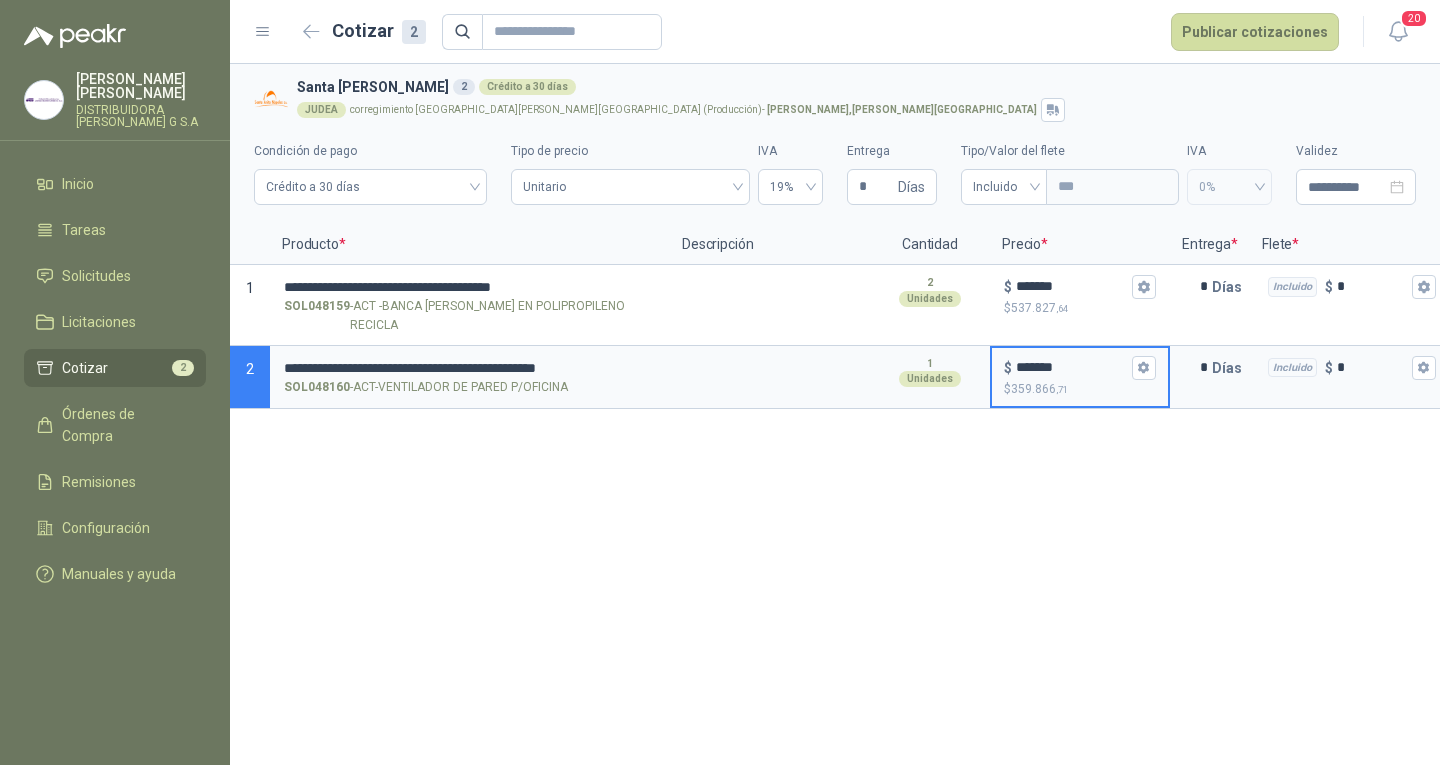 click on "*******" at bounding box center [1072, 367] 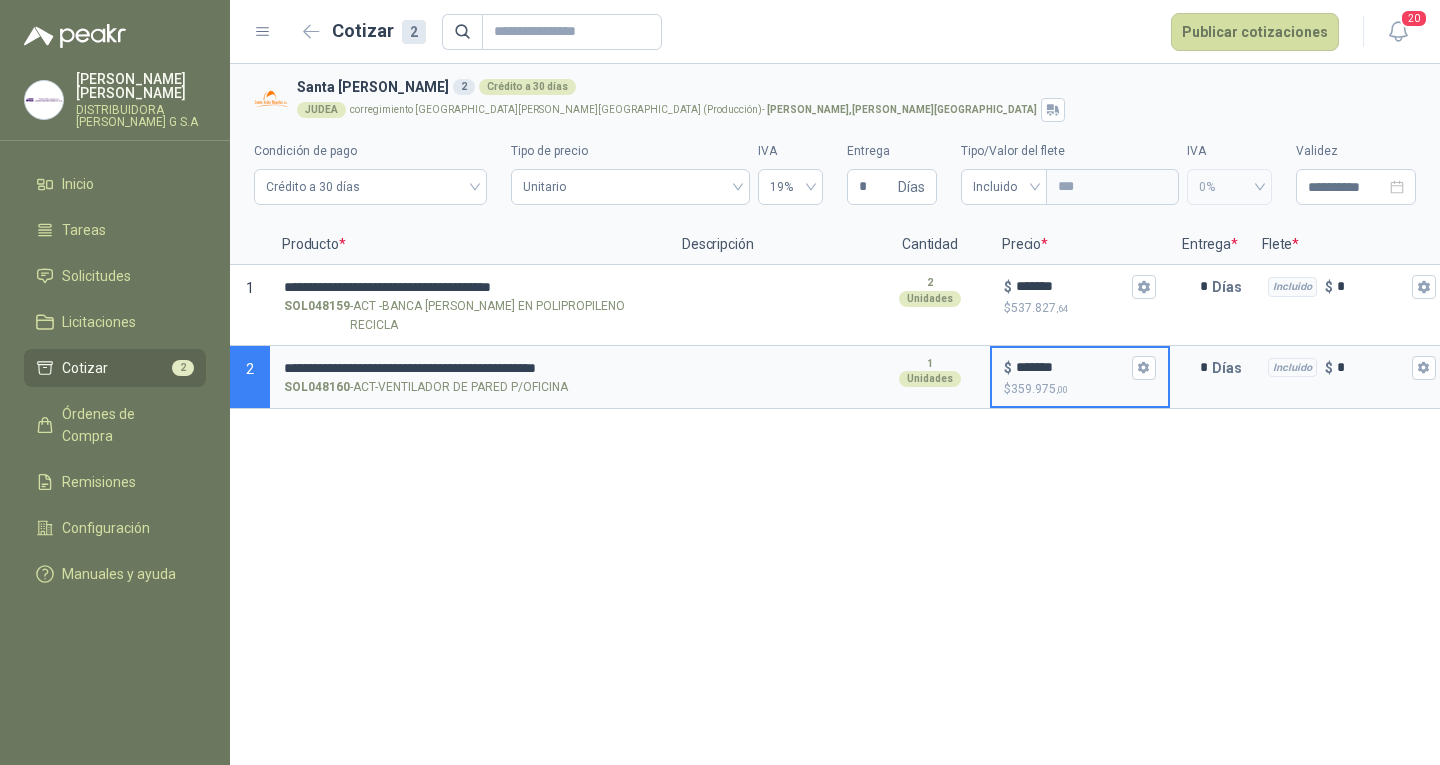 click on "*******" at bounding box center [1072, 367] 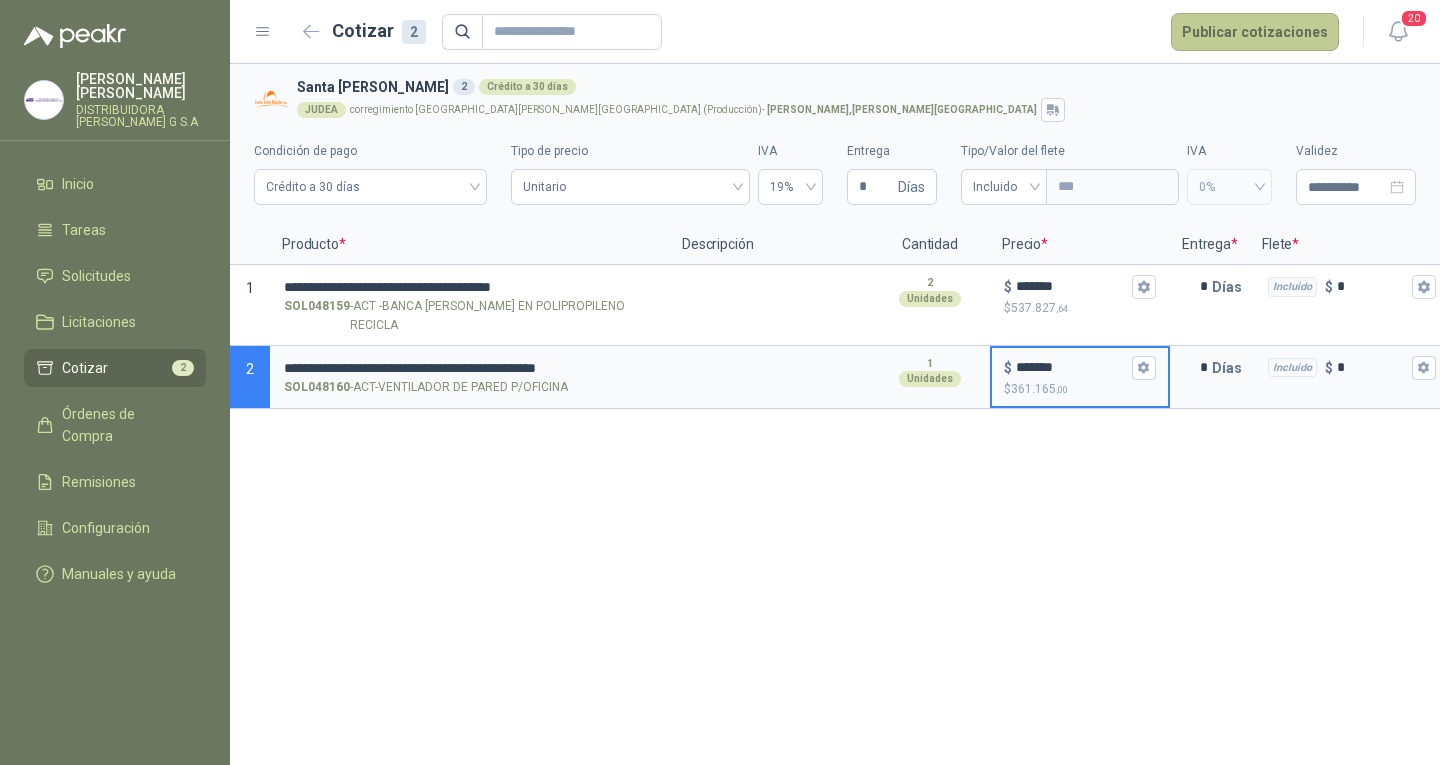 type on "*******" 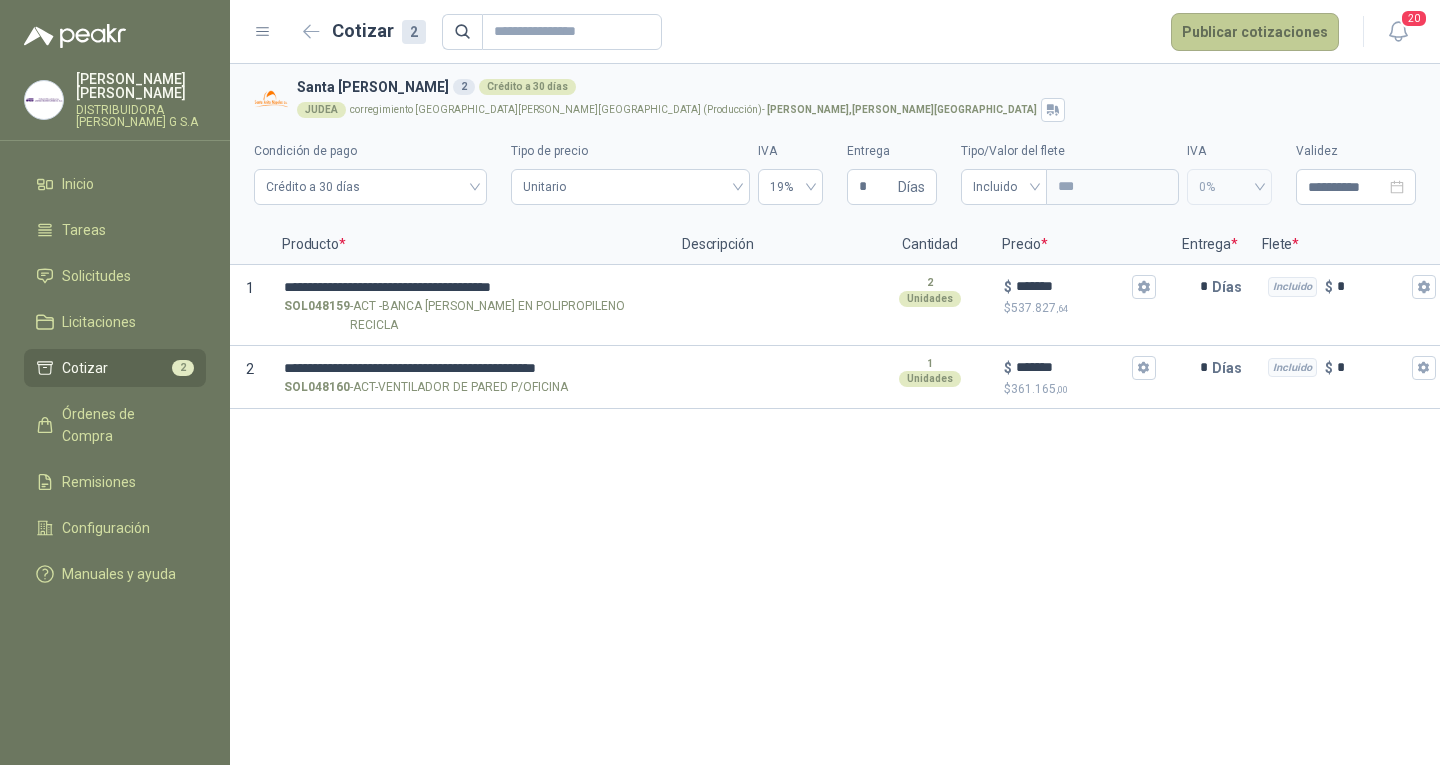 click on "Publicar cotizaciones" at bounding box center [1255, 32] 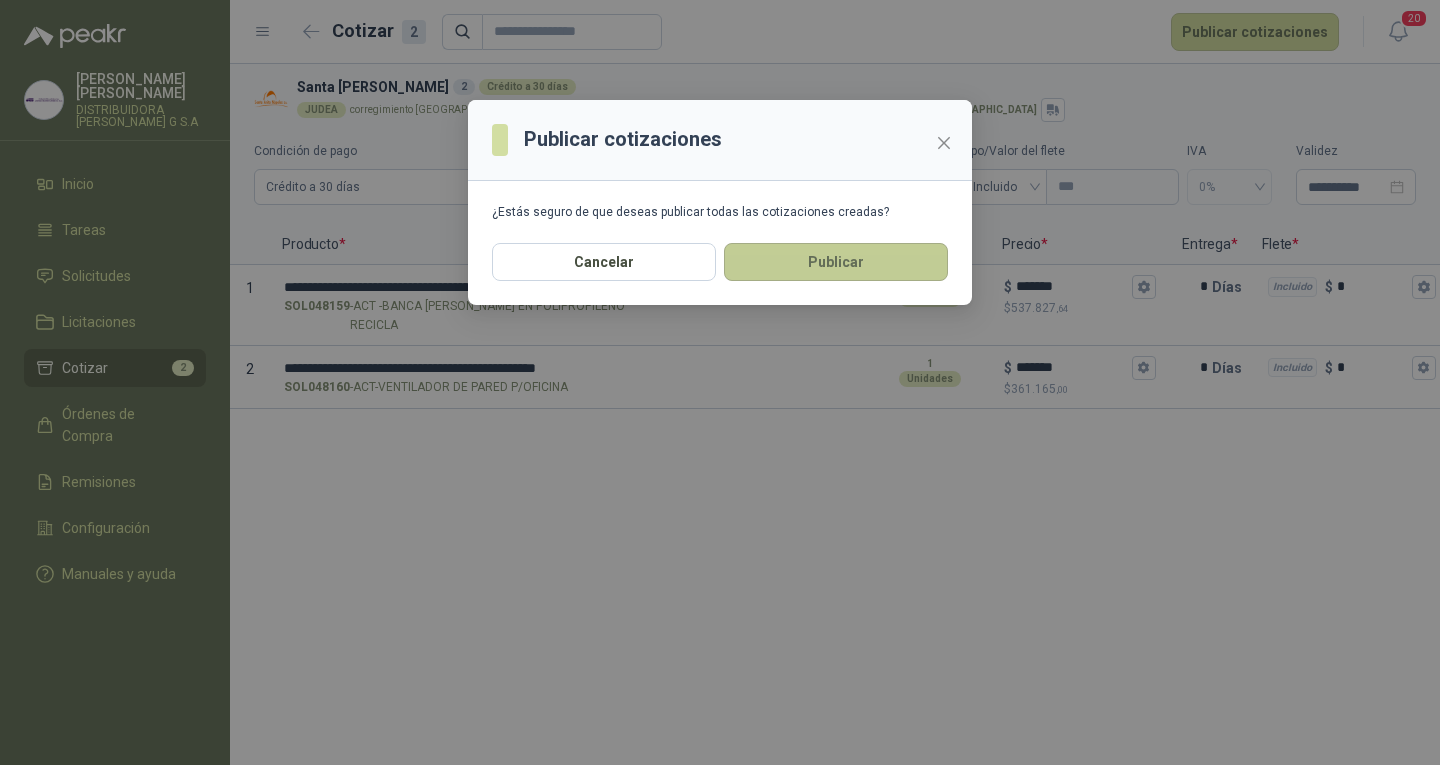 click on "Publicar" at bounding box center (836, 262) 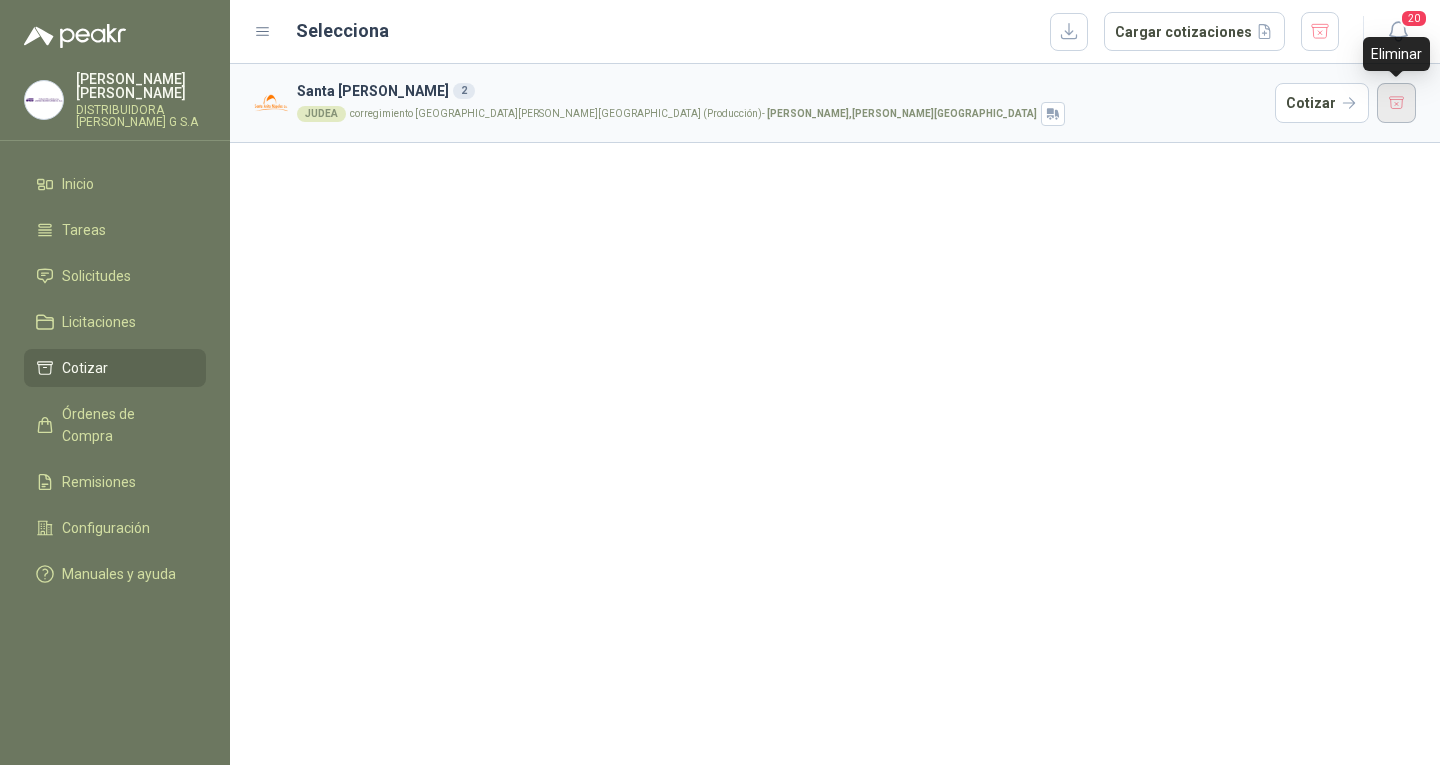 click at bounding box center (1397, 103) 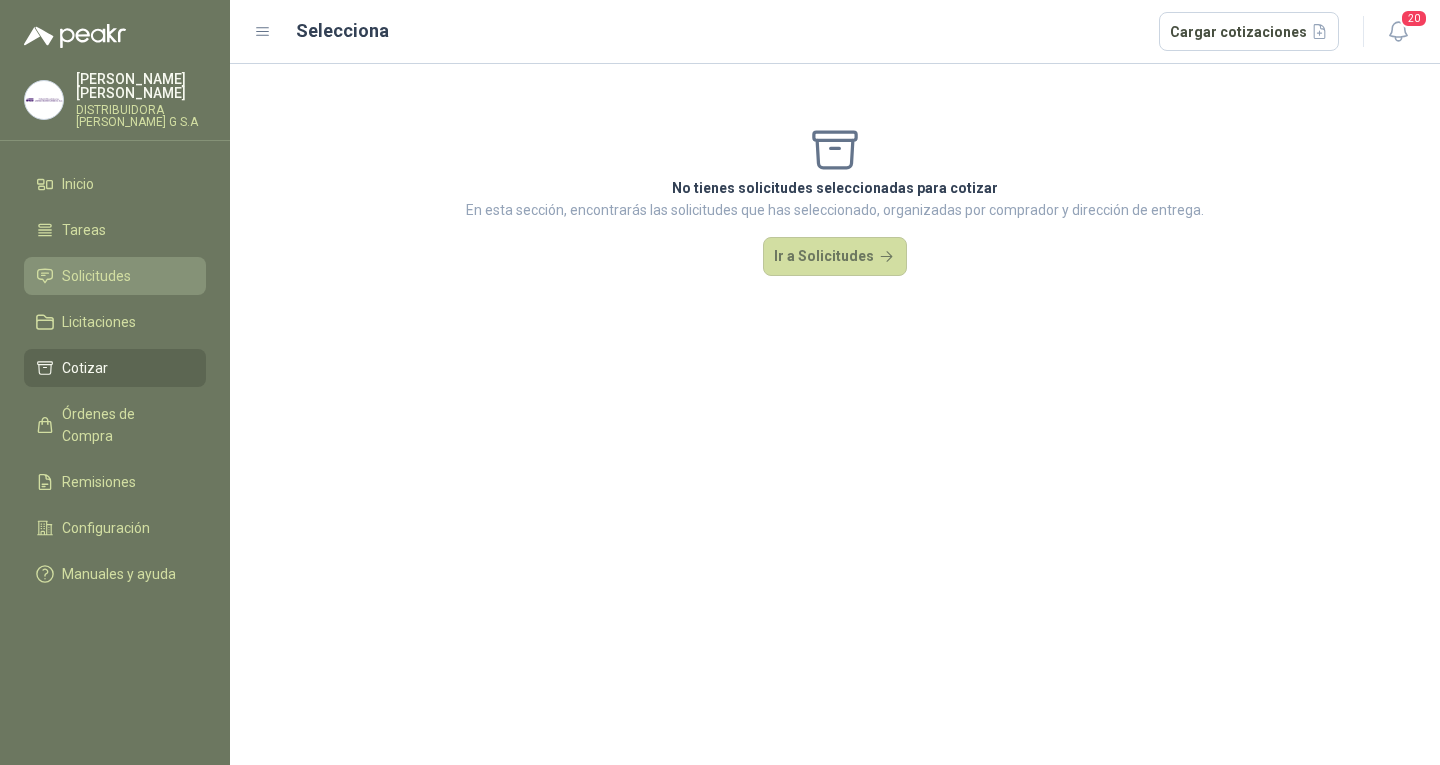 click on "Solicitudes" at bounding box center (115, 276) 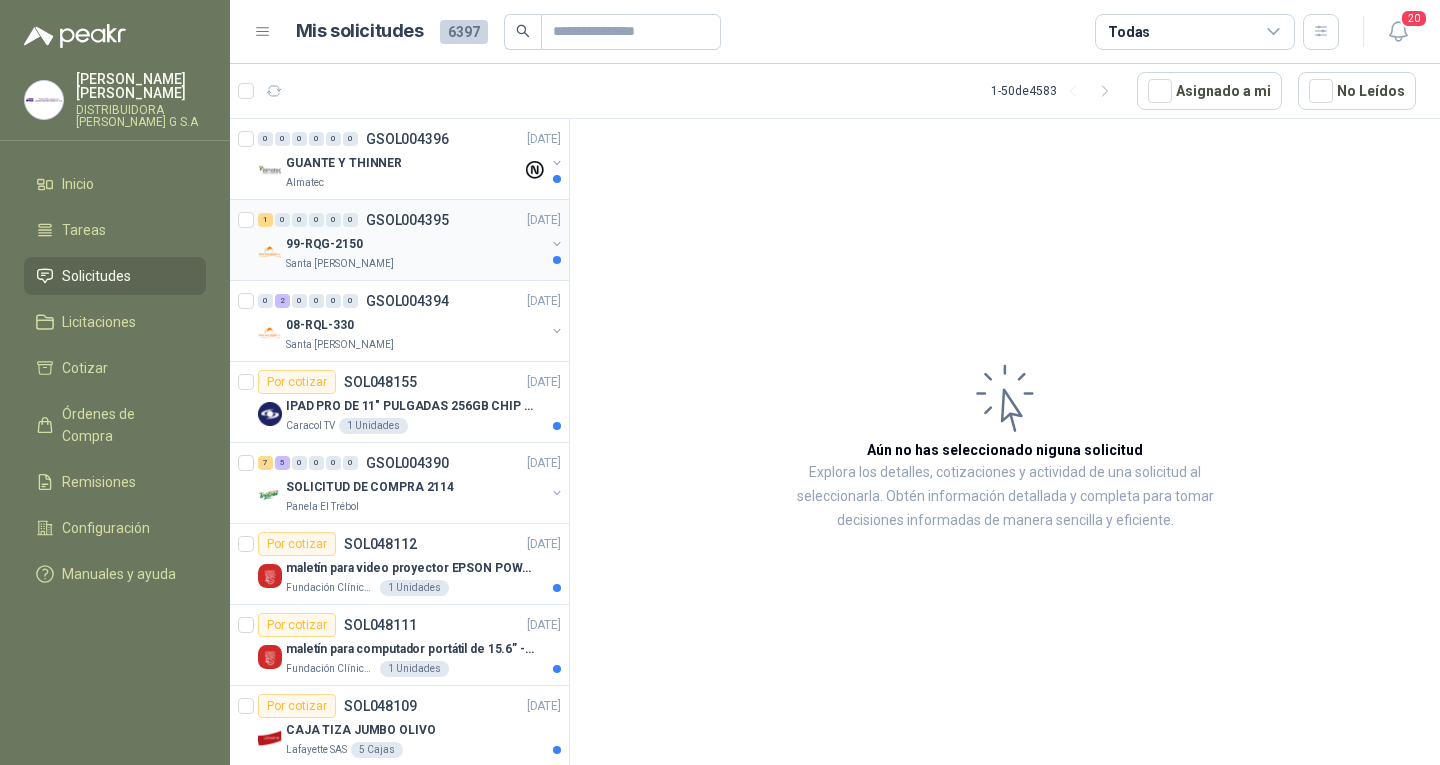 click on "Santa [PERSON_NAME]" at bounding box center (415, 264) 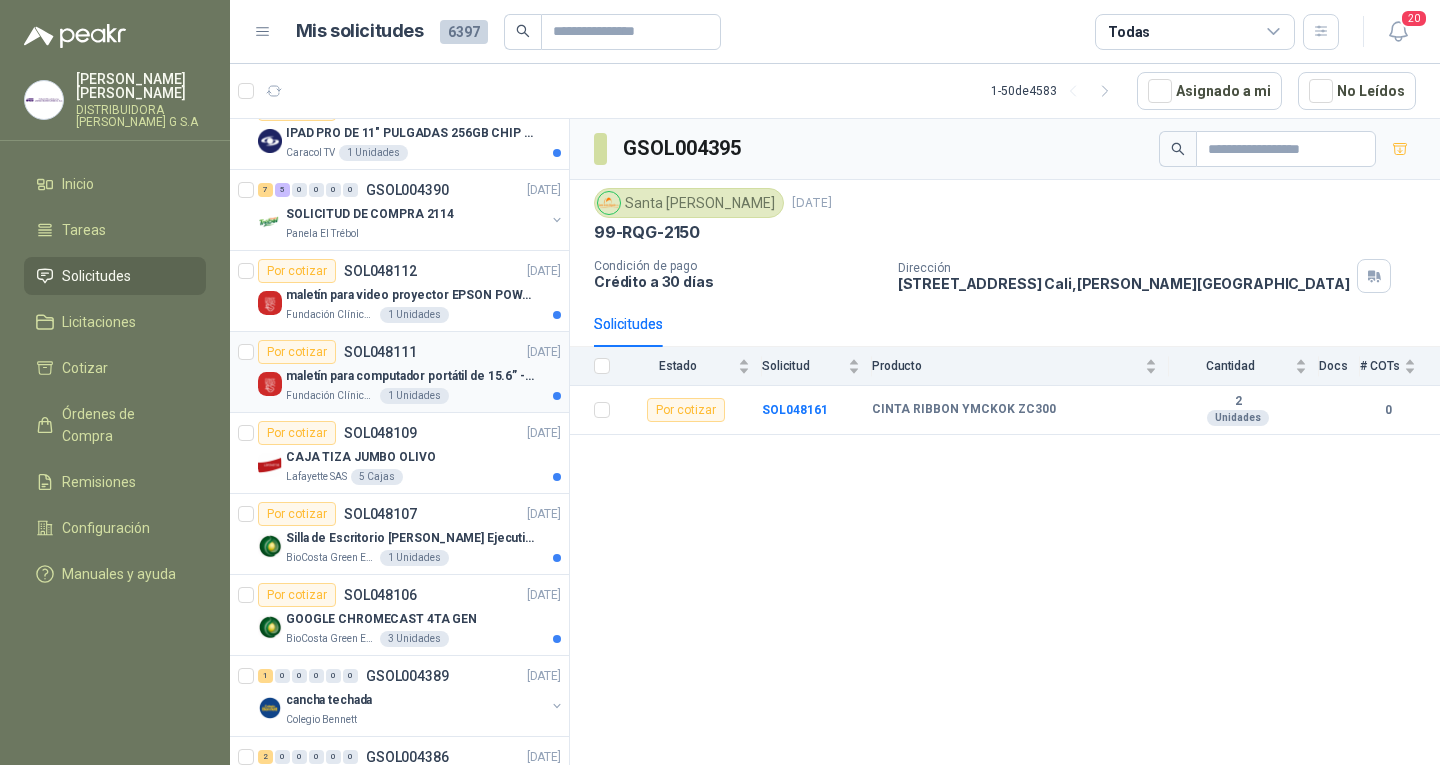 scroll, scrollTop: 300, scrollLeft: 0, axis: vertical 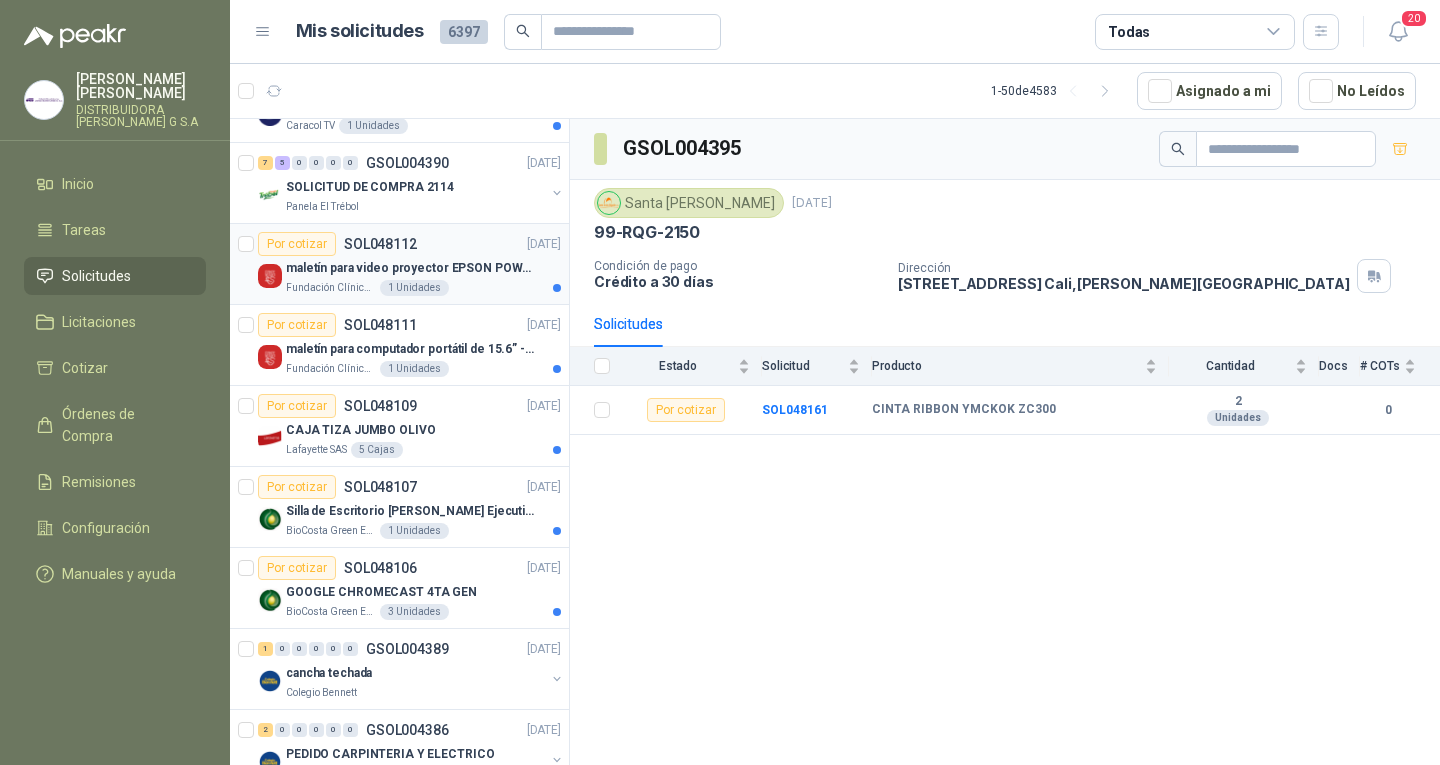 click on "maletín para video proyector  EPSON POWER LITE E20 (30 cm x [DOMAIN_NAME] x 9.1 cm ) y peso (2.7 km)" at bounding box center [410, 268] 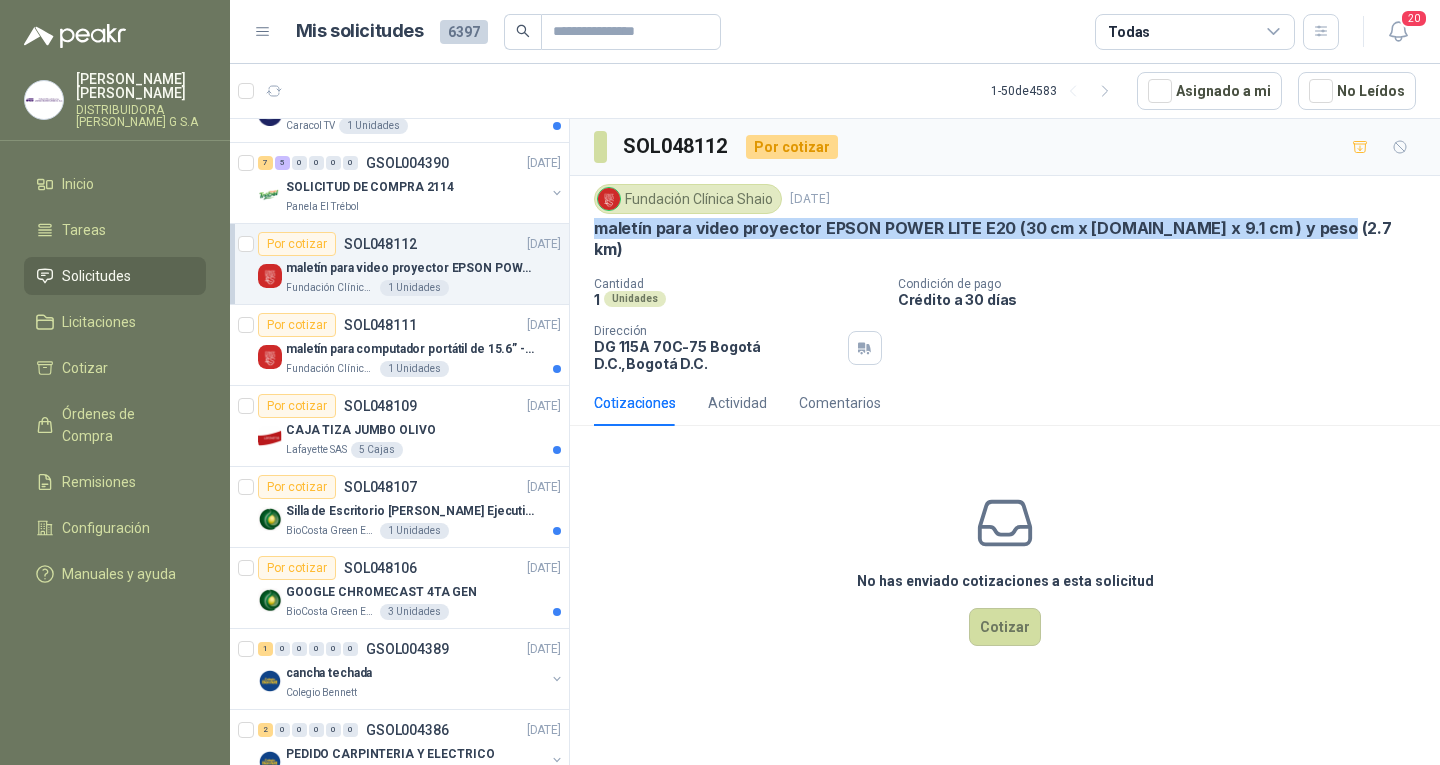drag, startPoint x: 592, startPoint y: 232, endPoint x: 1317, endPoint y: 232, distance: 725 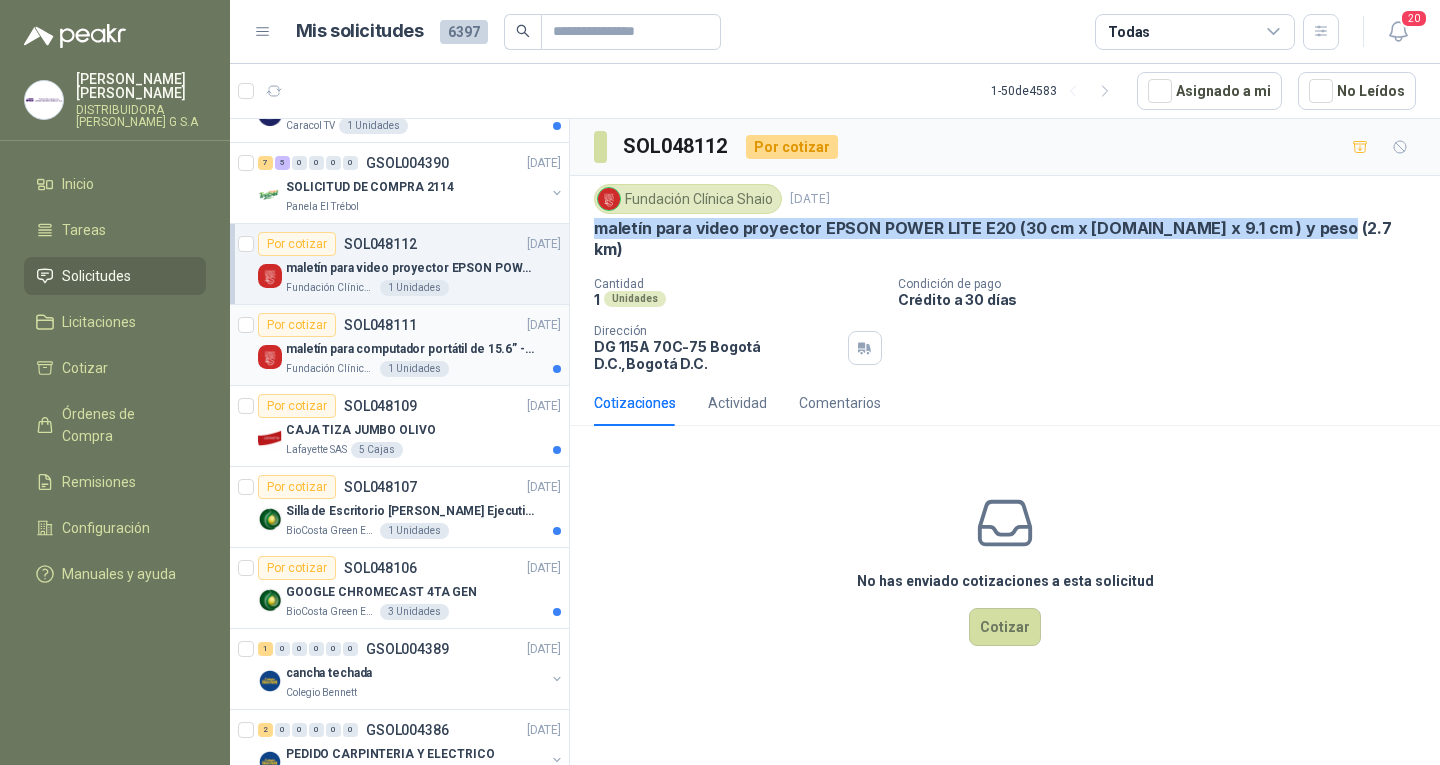 click on "Por cotizar SOL048111 [DATE]" at bounding box center (409, 325) 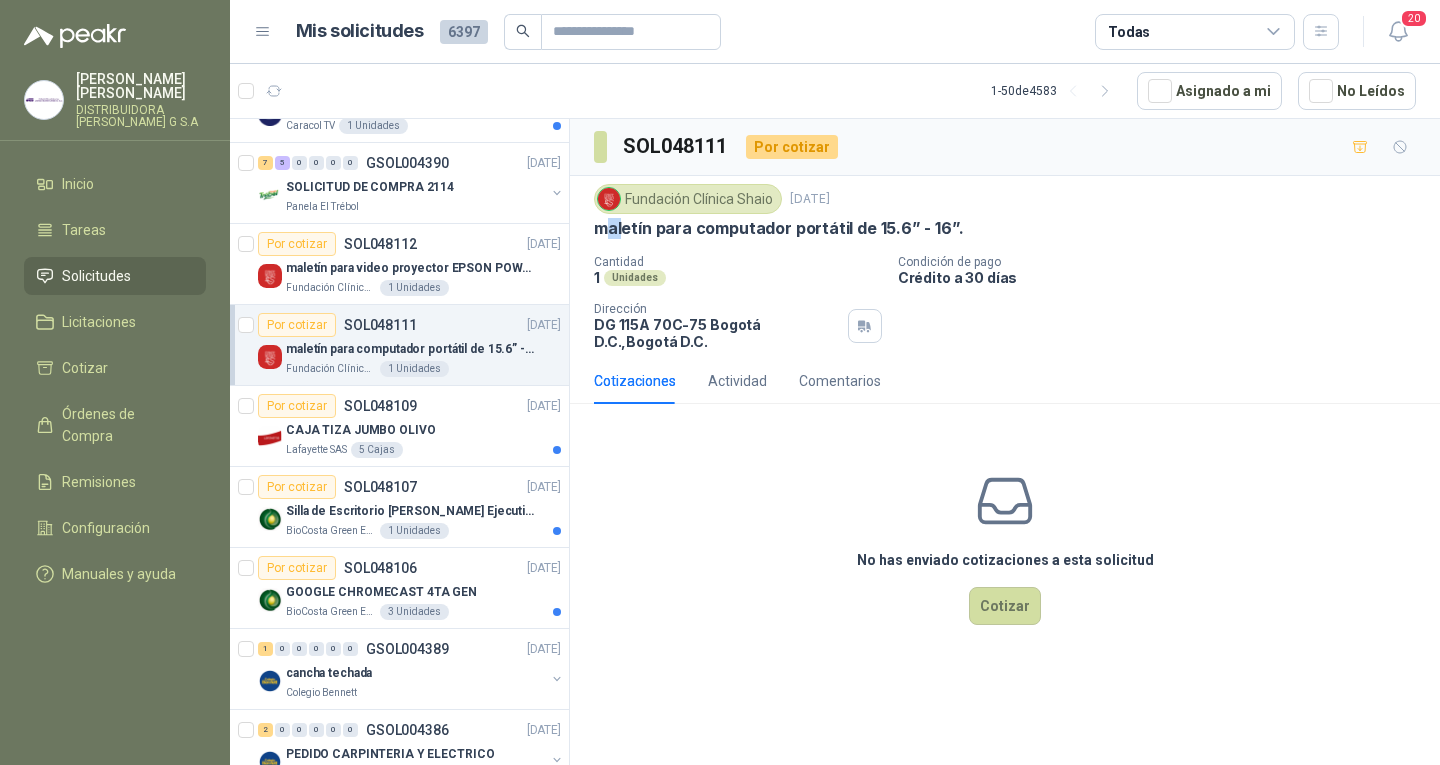 drag, startPoint x: 603, startPoint y: 233, endPoint x: 626, endPoint y: 232, distance: 23.021729 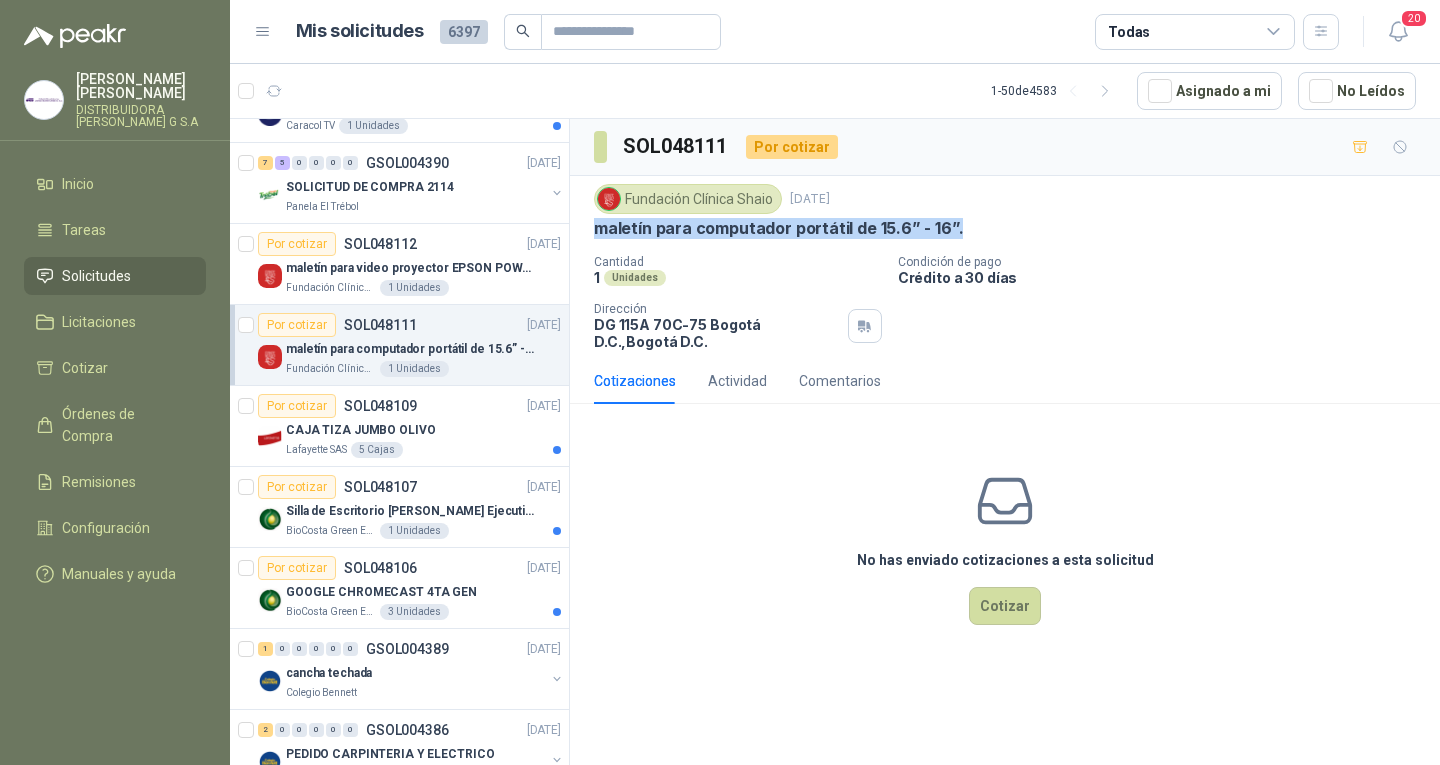 drag, startPoint x: 587, startPoint y: 230, endPoint x: 898, endPoint y: 219, distance: 311.19446 